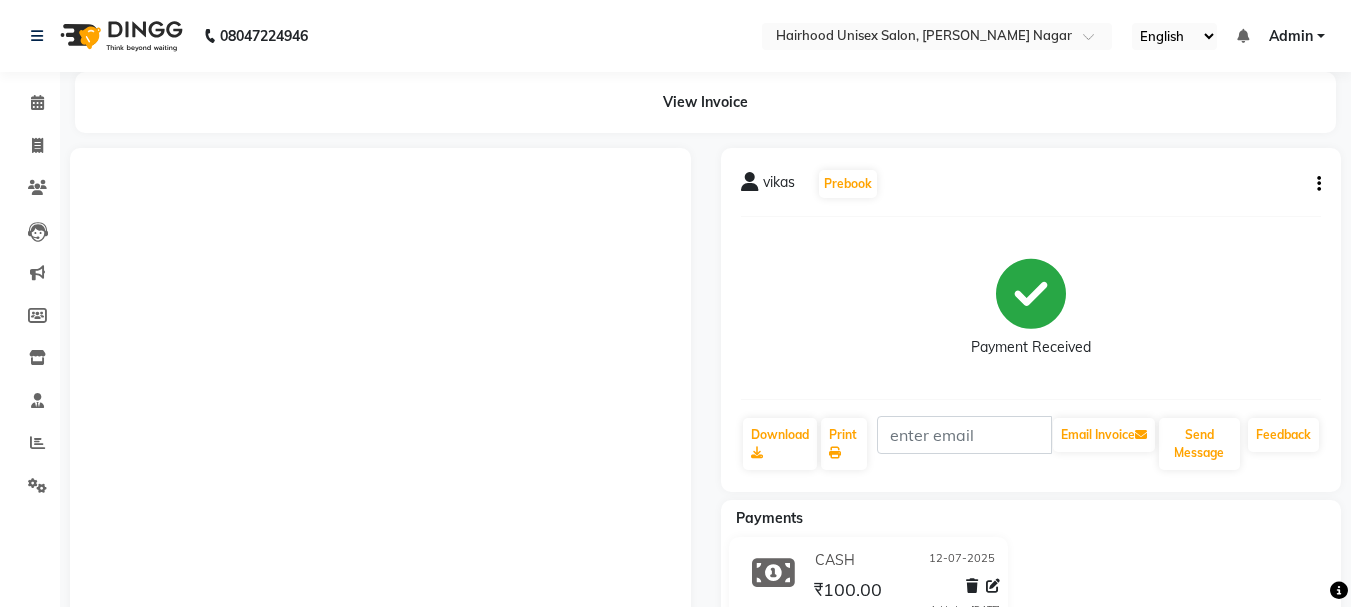 scroll, scrollTop: 0, scrollLeft: 0, axis: both 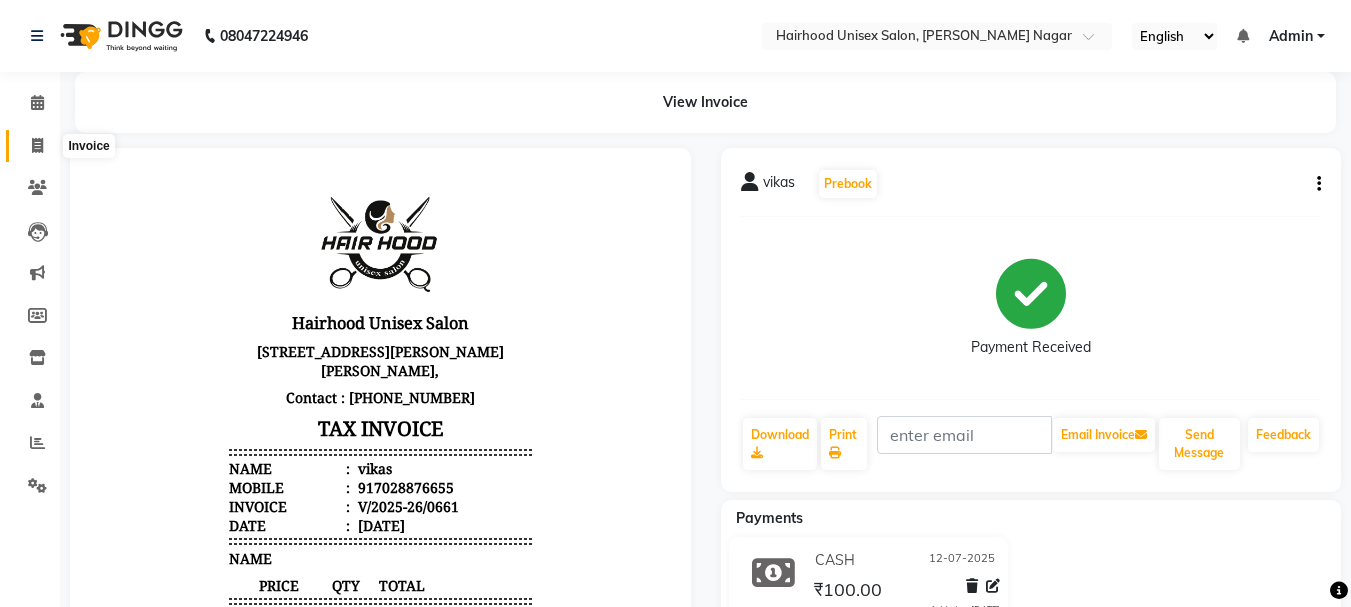 click 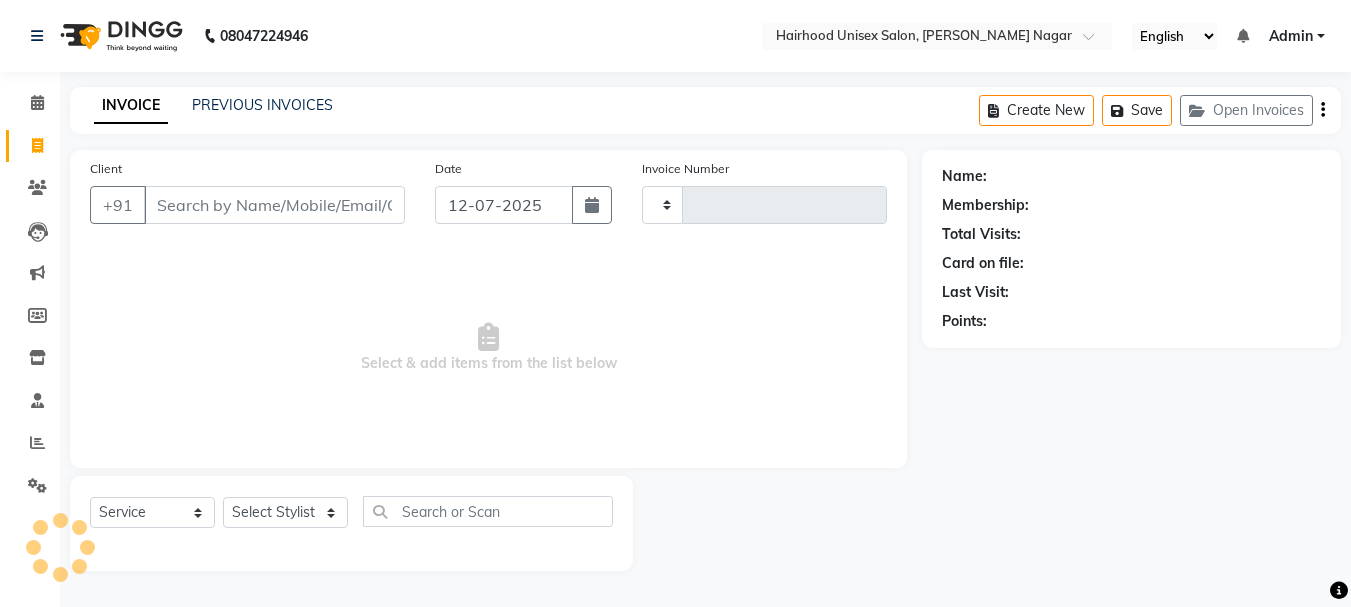 type on "0662" 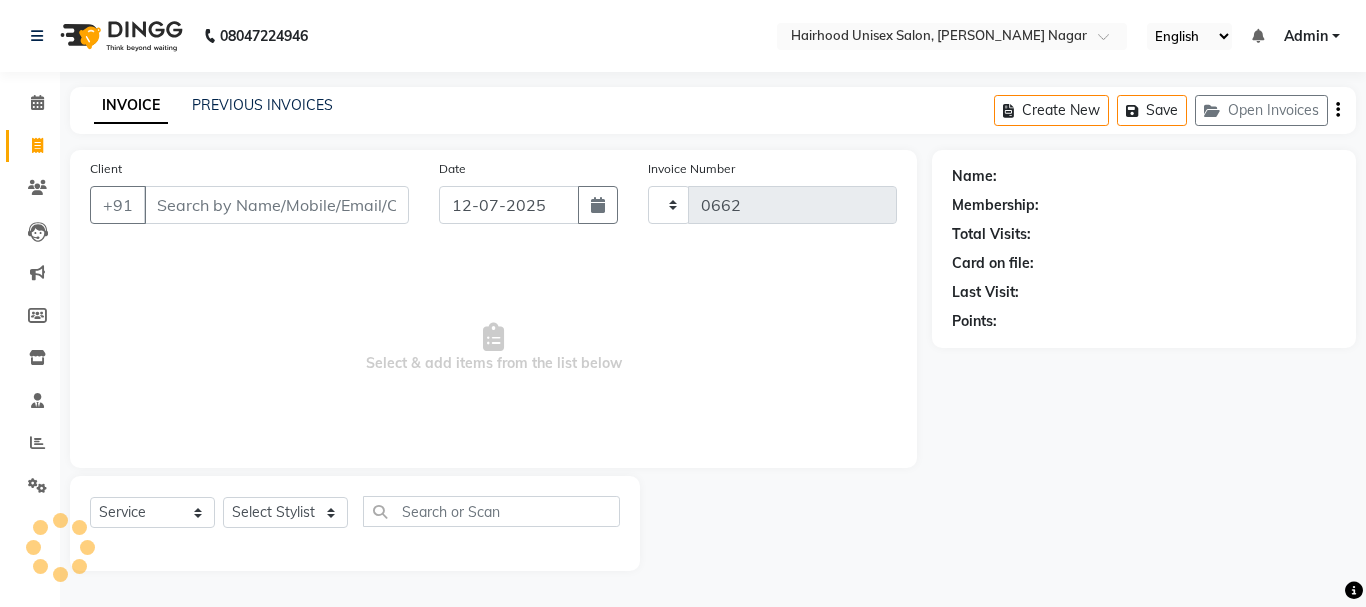 select on "754" 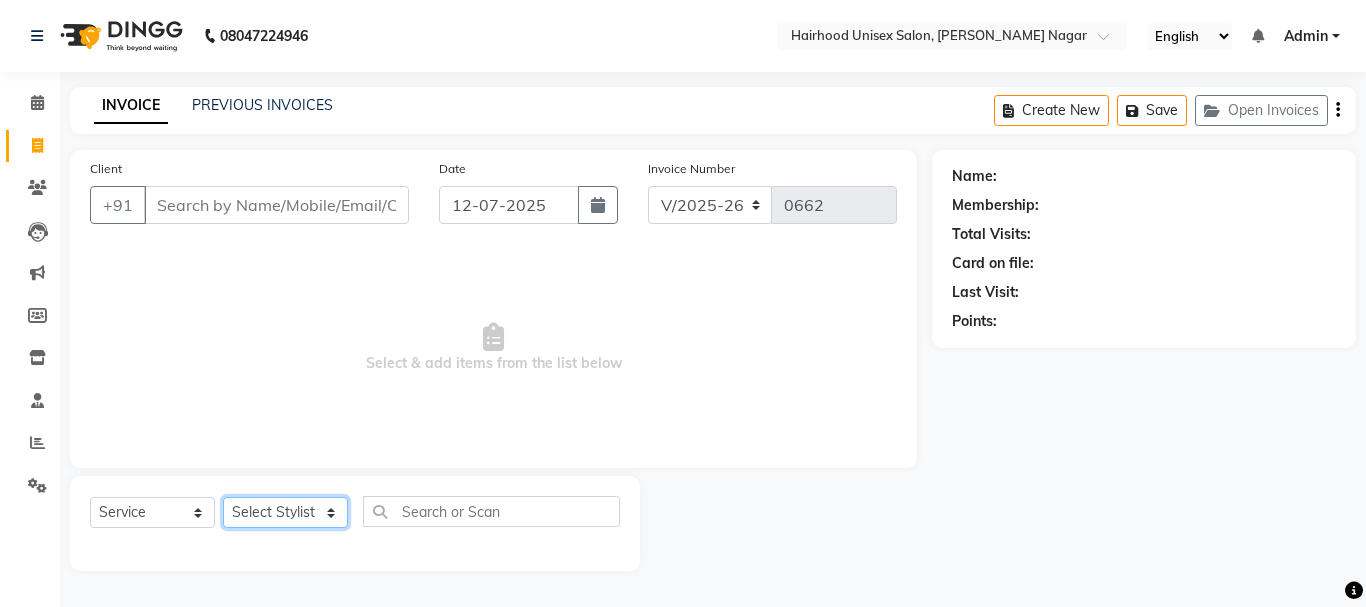 click on "Select Stylist [PERSON_NAME] [PERSON_NAME] Rani Salon" 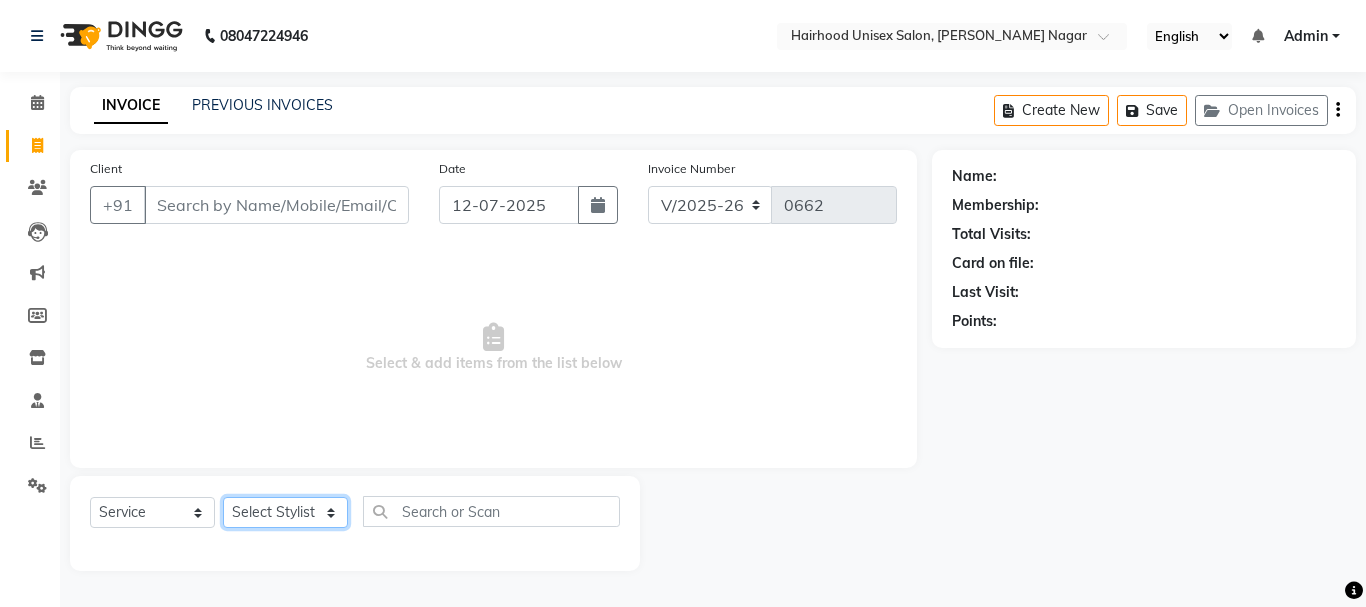 select on "12325" 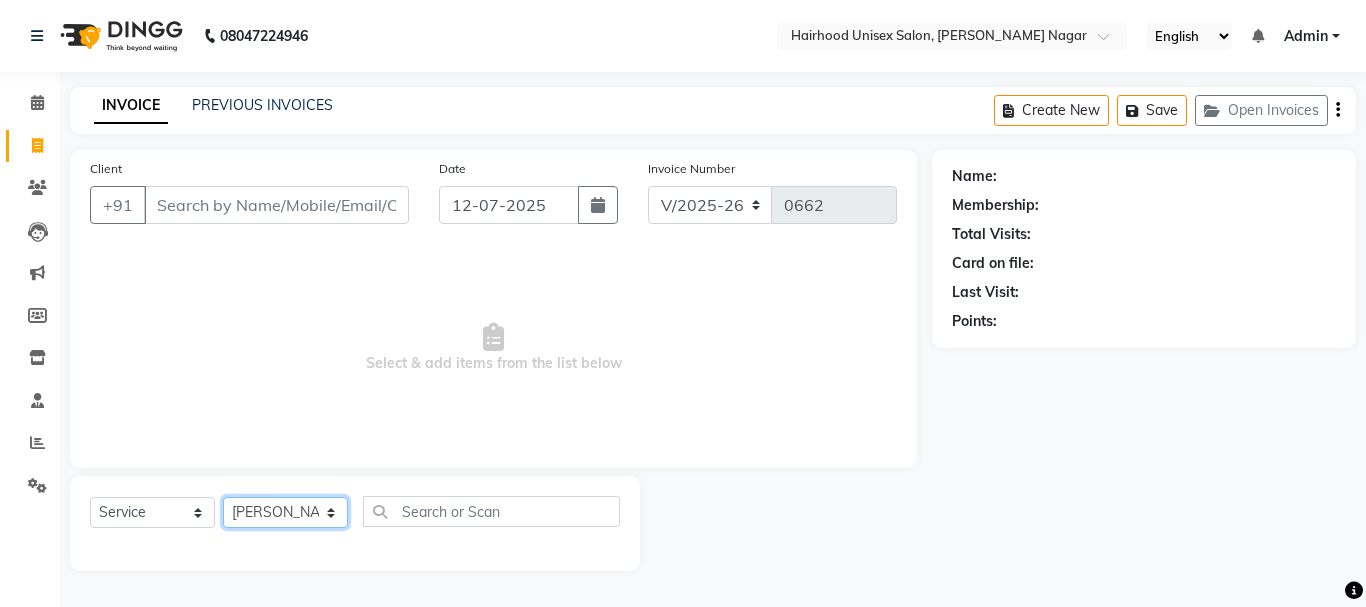 click on "Select Stylist [PERSON_NAME] [PERSON_NAME] Rani Salon" 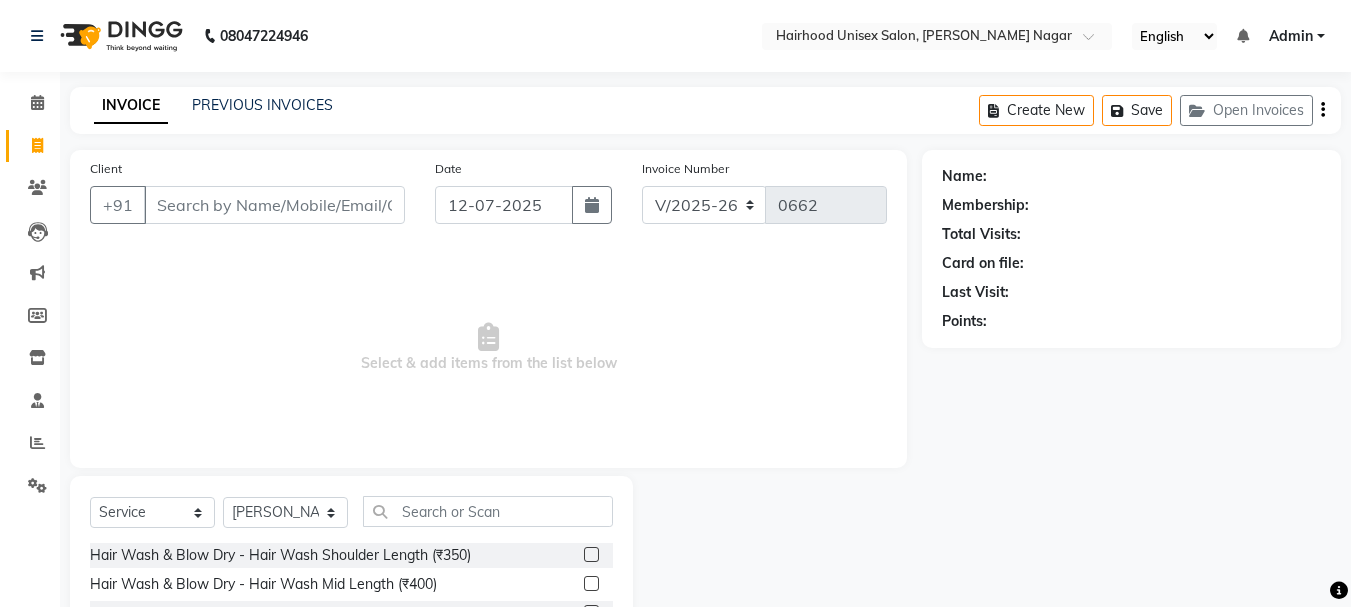 click on "Select  Service  Product  Membership  Package Voucher Prepaid Gift Card  Select Stylist [PERSON_NAME] [PERSON_NAME] Rani Salon" 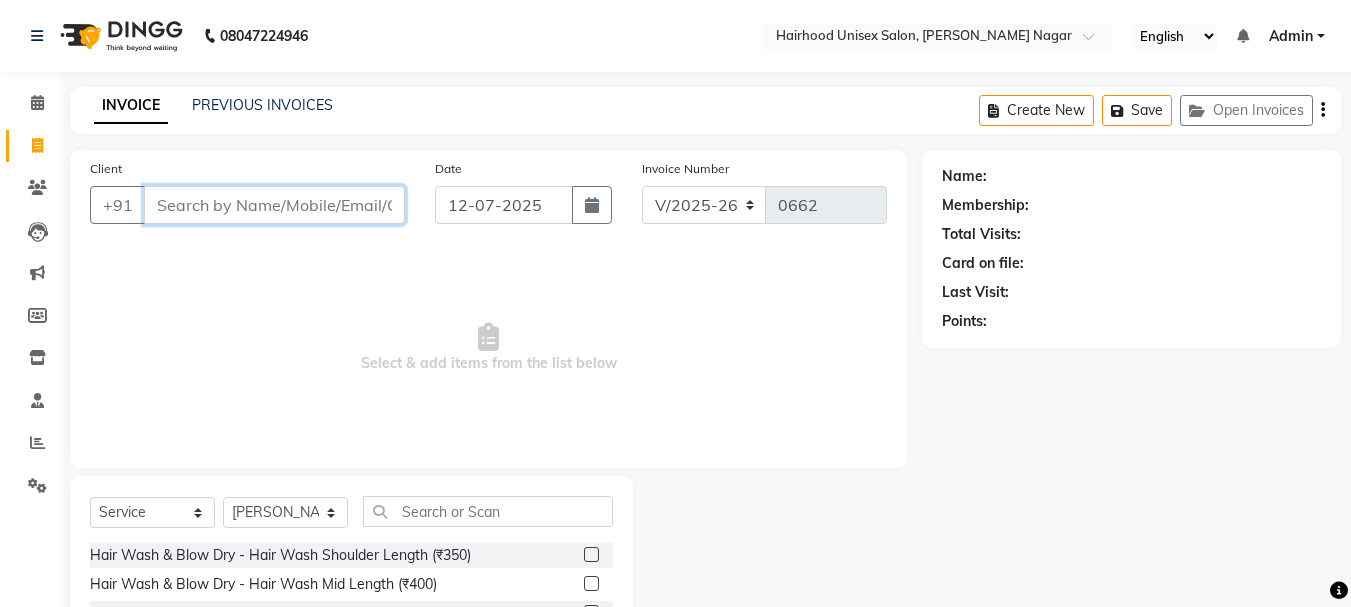 click on "Client" at bounding box center [274, 205] 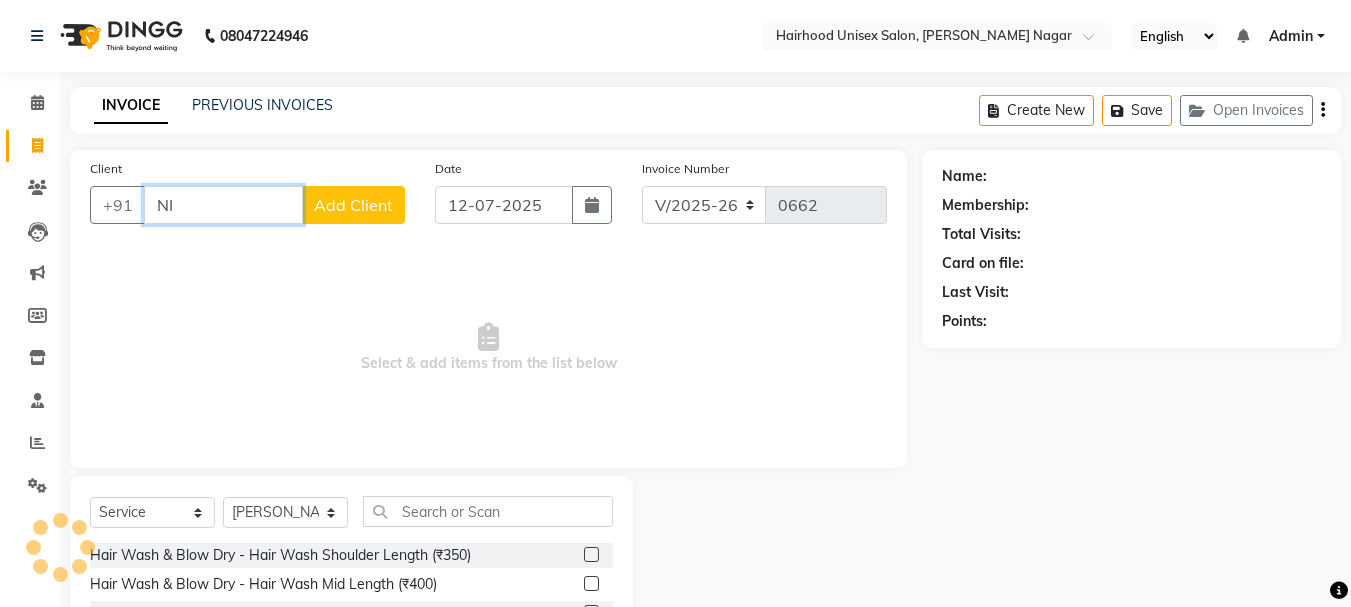 type on "N" 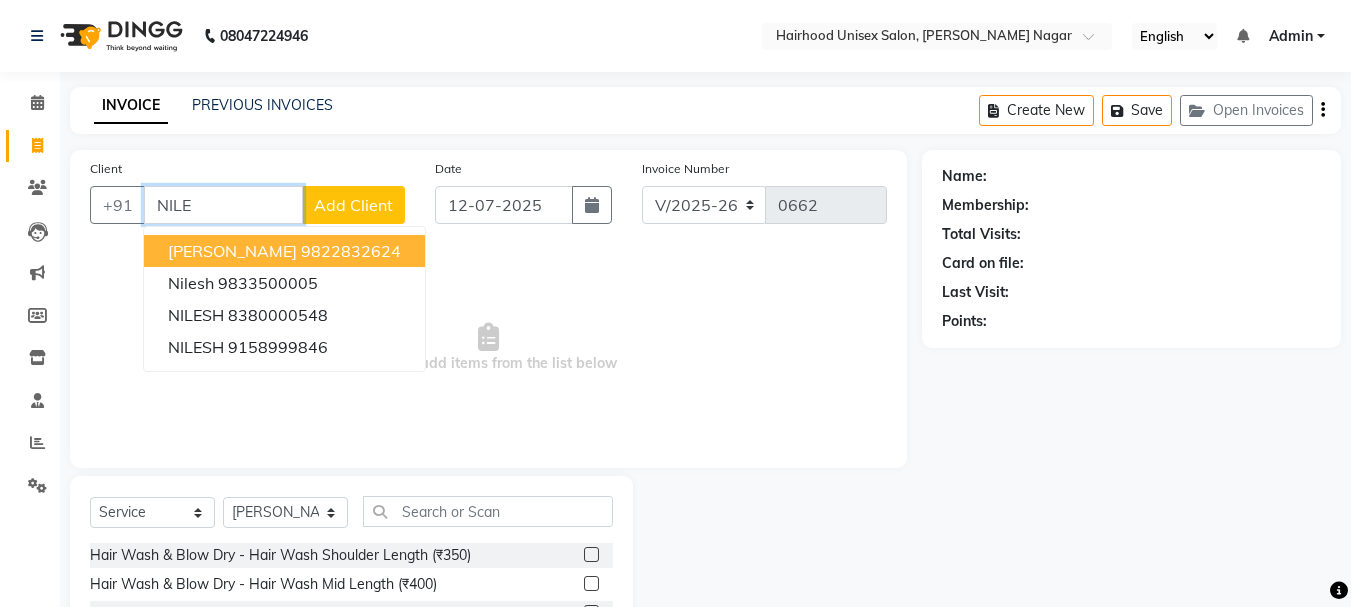 click on "[PERSON_NAME]" at bounding box center (232, 251) 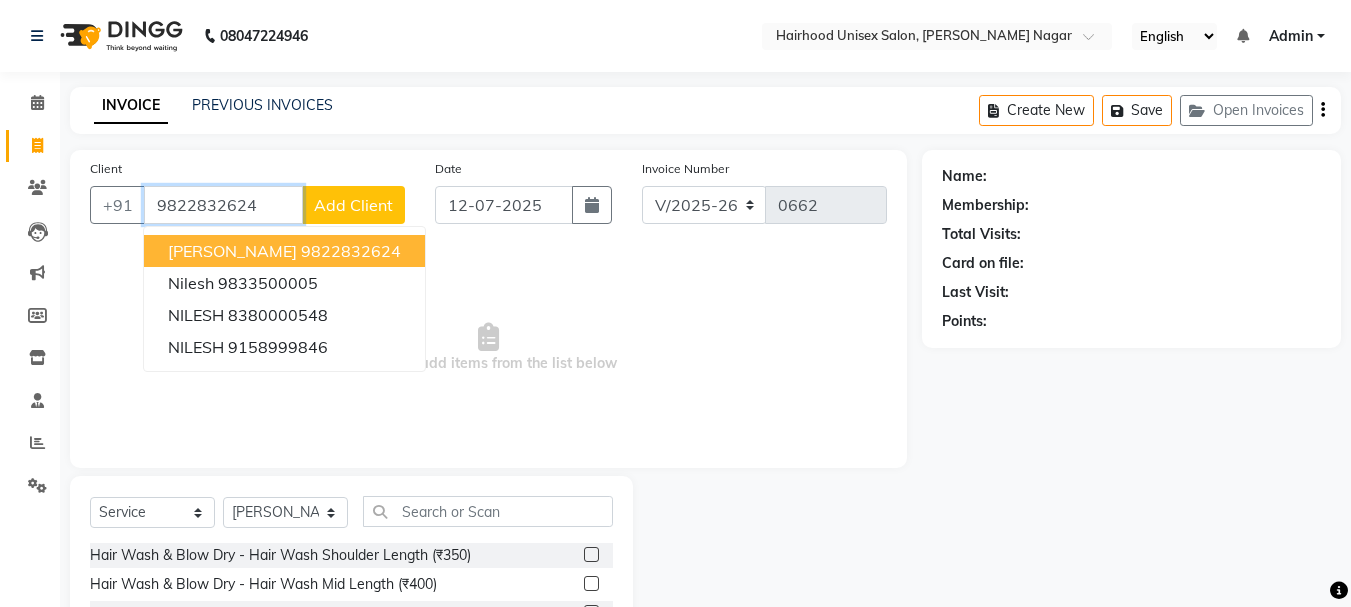 type on "9822832624" 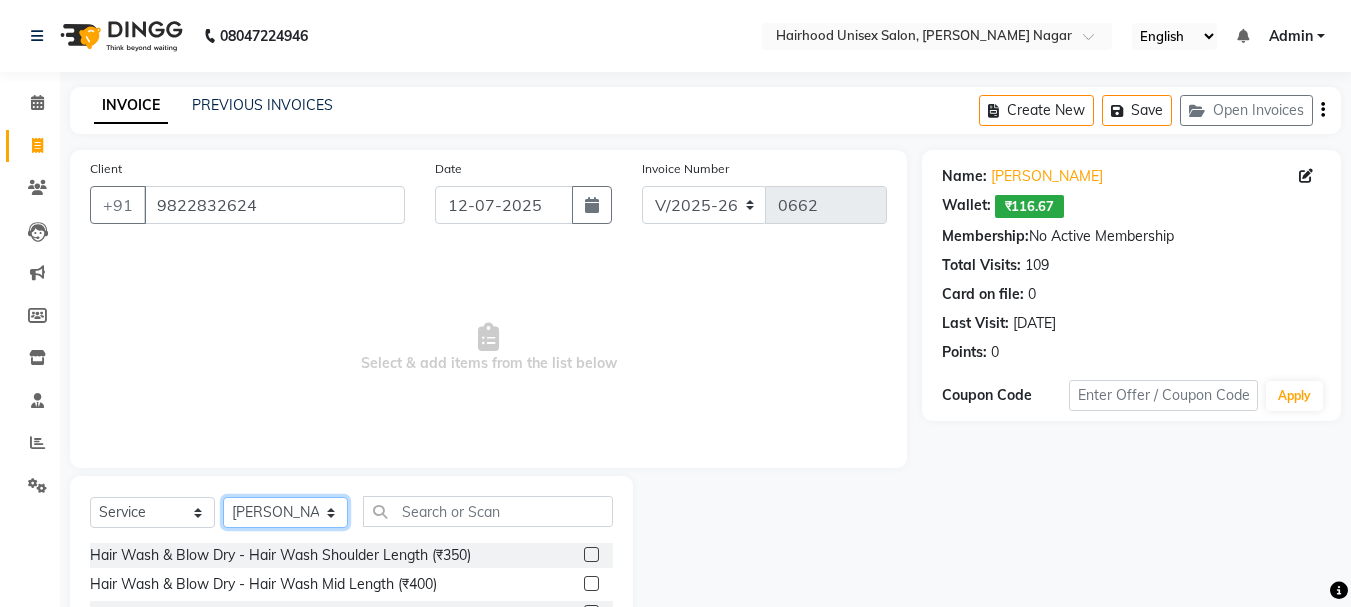 click on "Select Stylist [PERSON_NAME] [PERSON_NAME] Rani Salon" 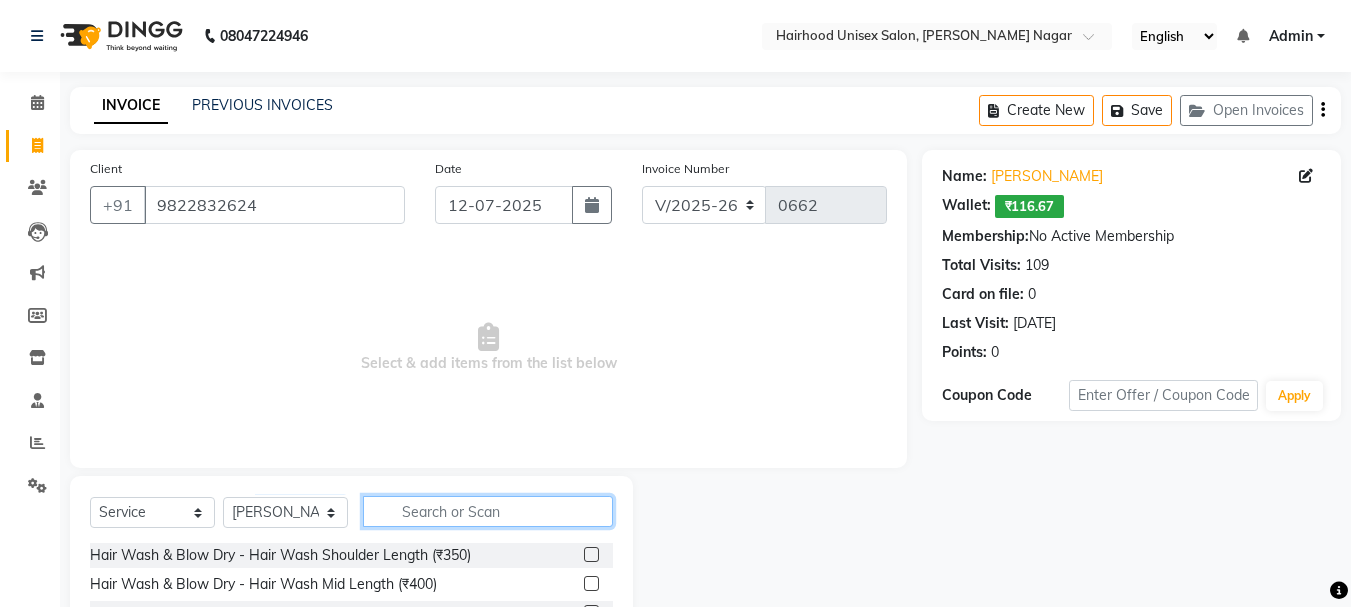 click 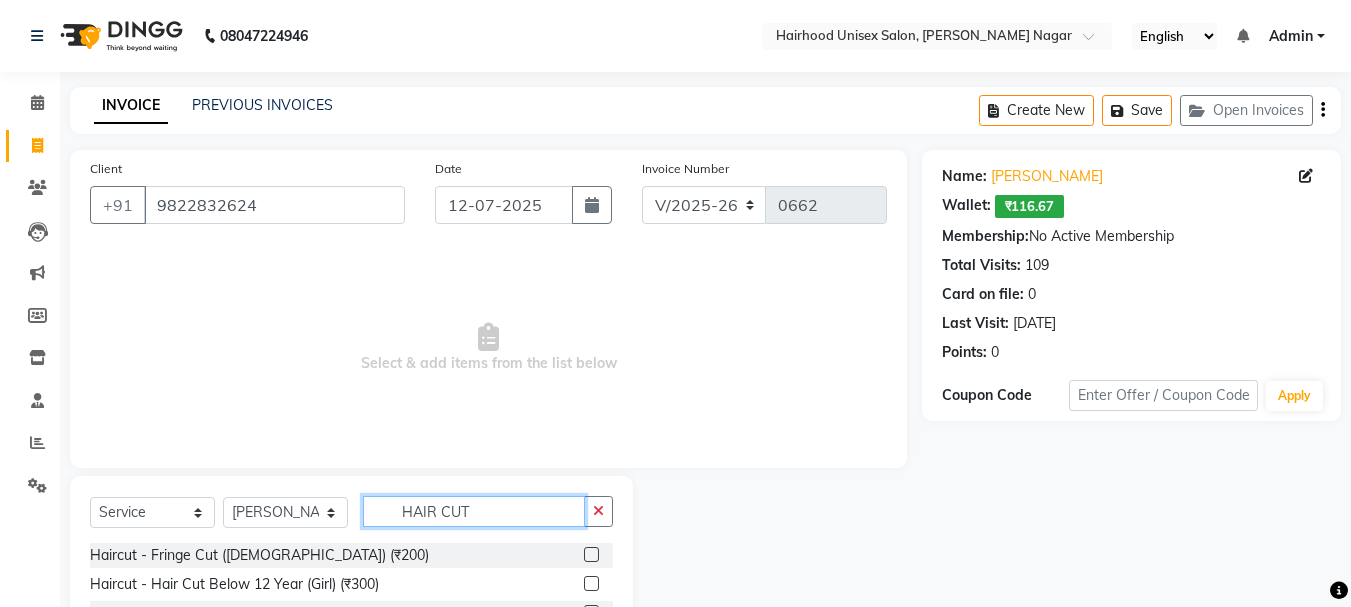 scroll, scrollTop: 139, scrollLeft: 0, axis: vertical 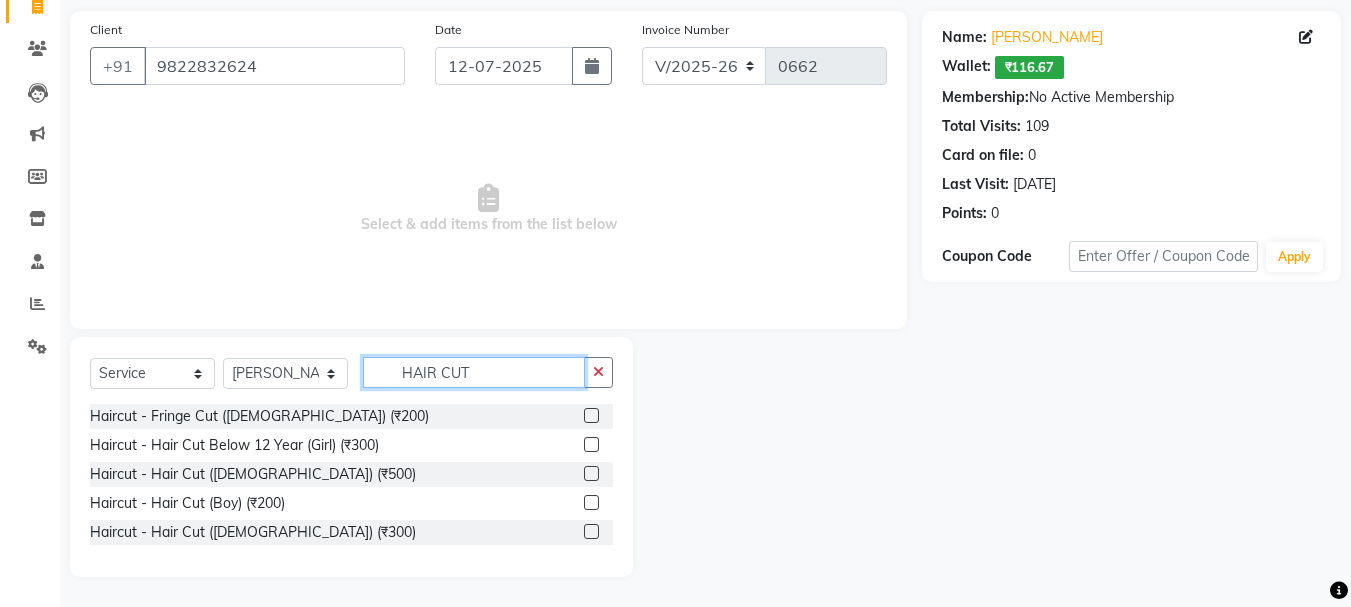 type on "HAIR CUT" 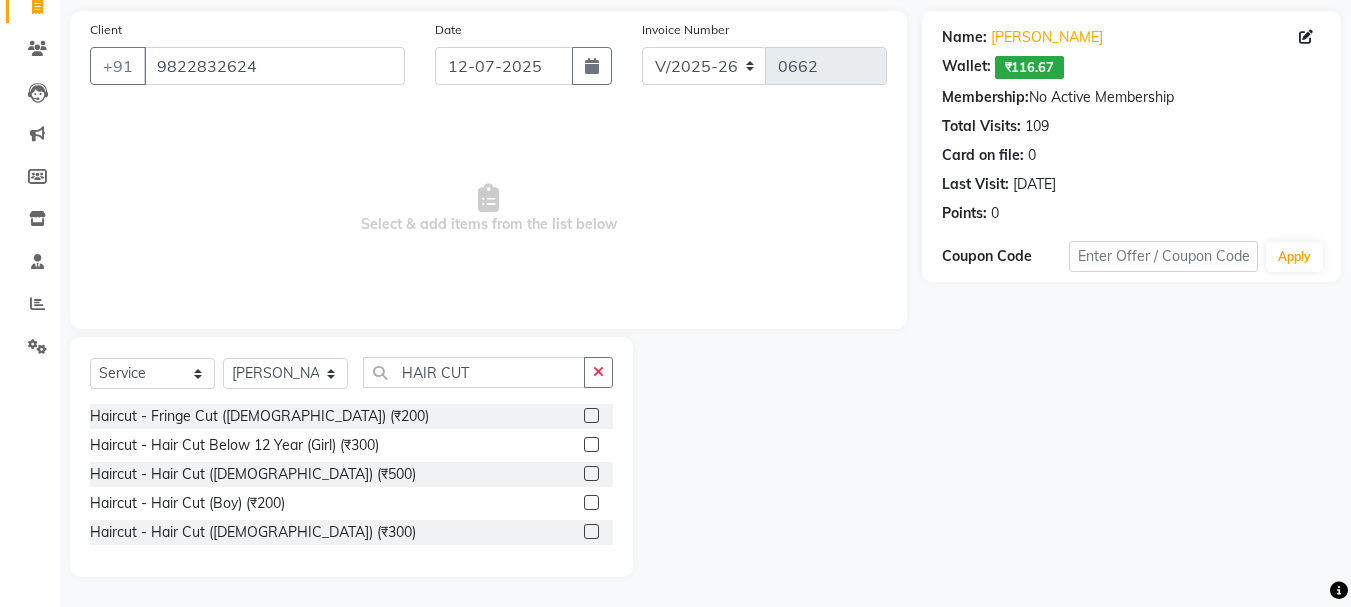 click 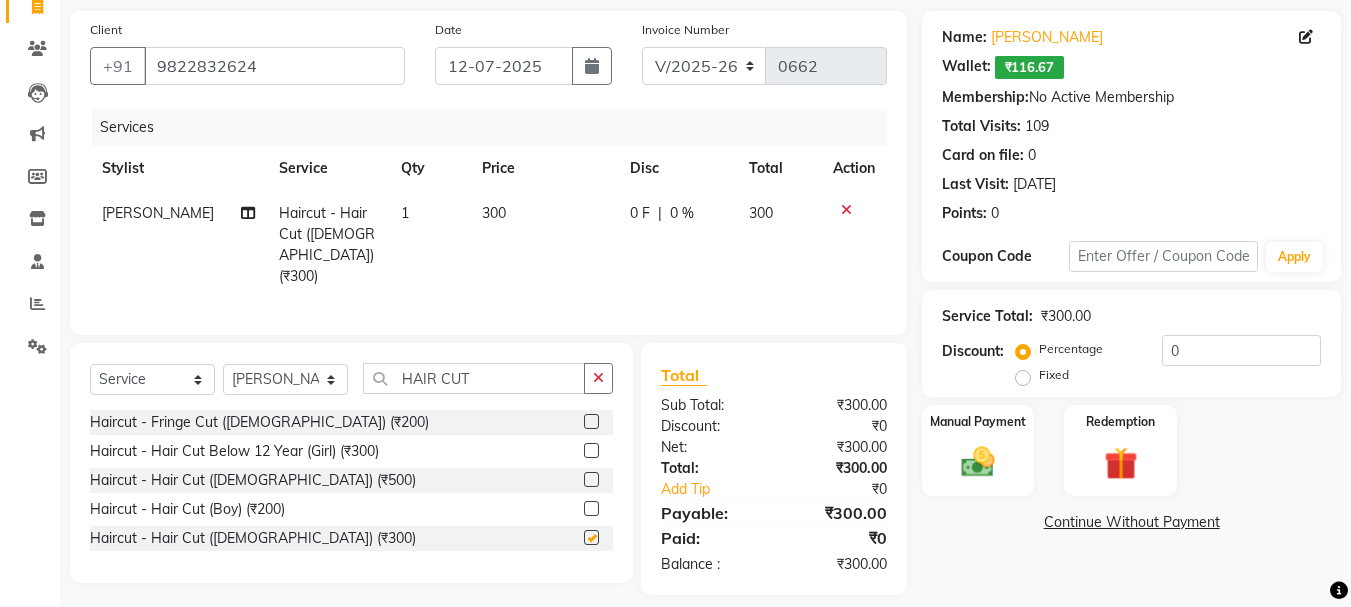 checkbox on "false" 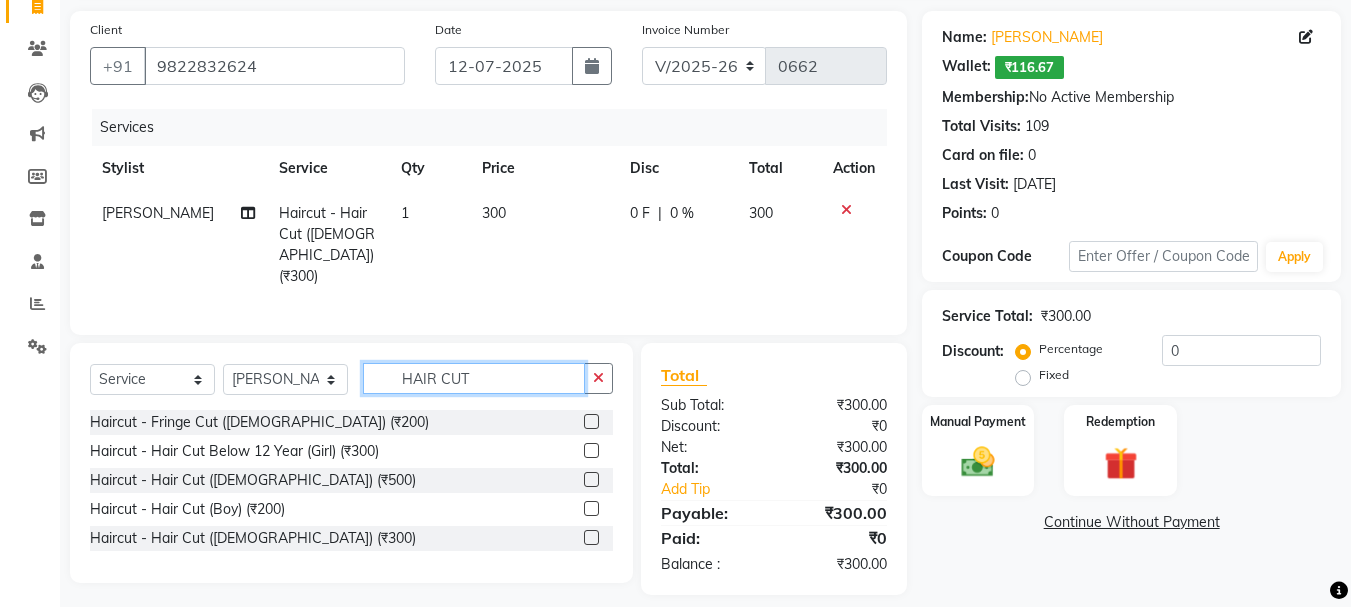 click on "HAIR CUT" 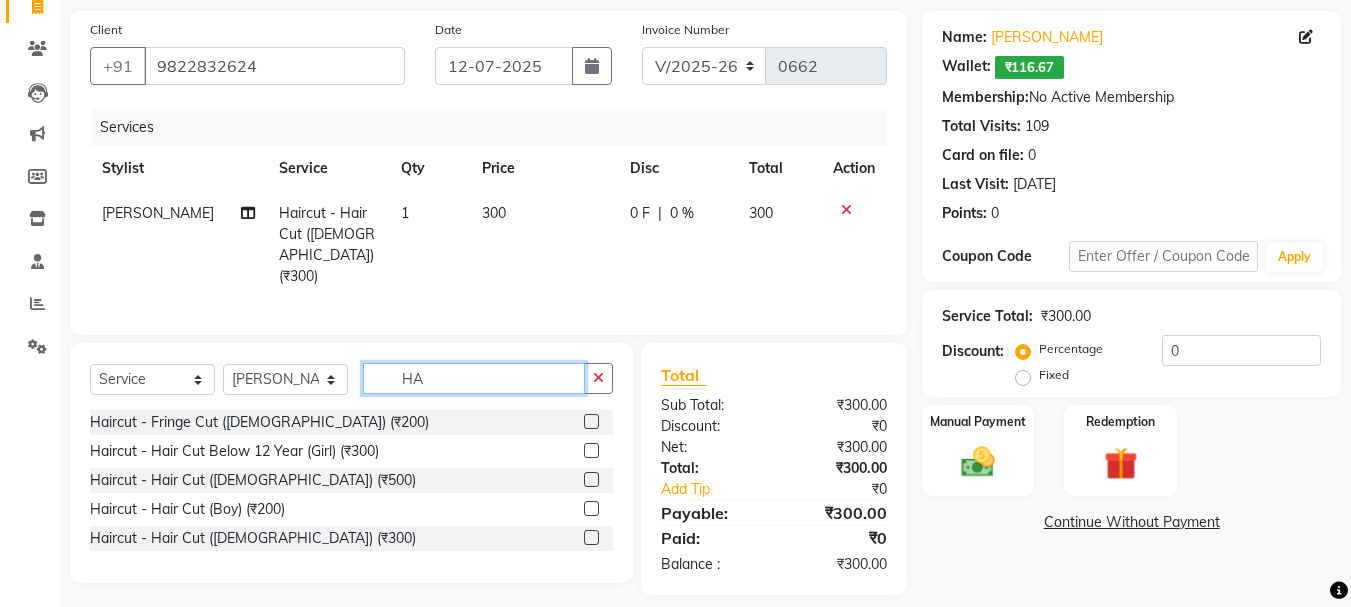 type on "H" 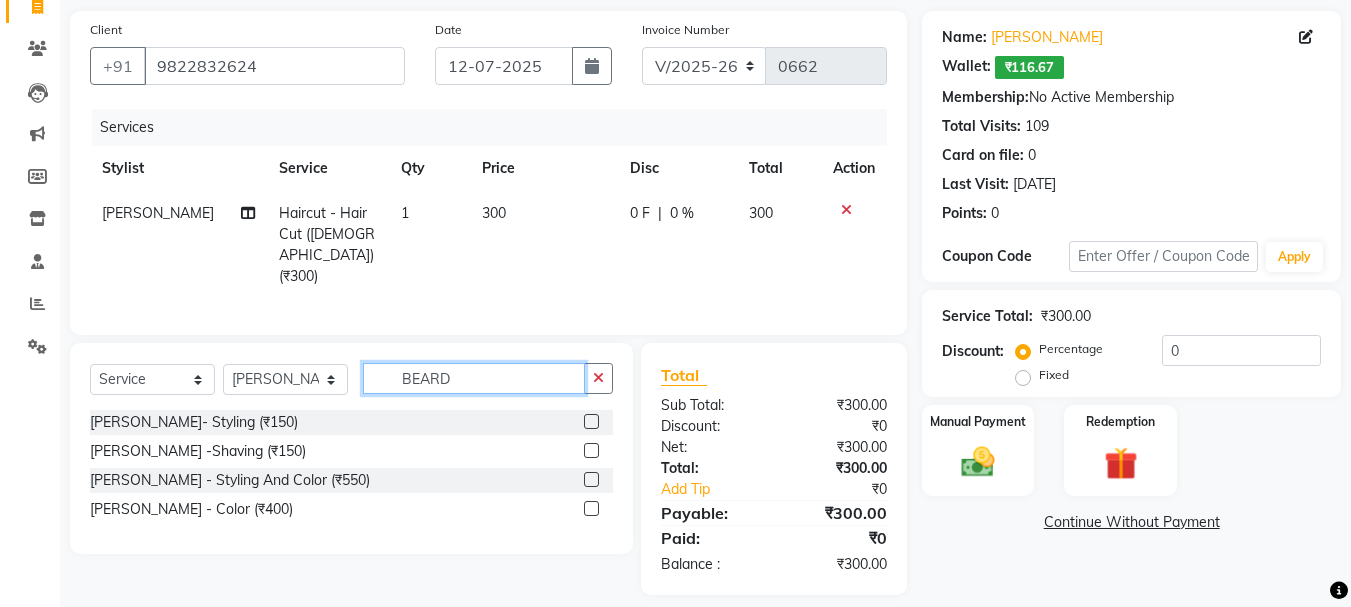 type on "BEARD" 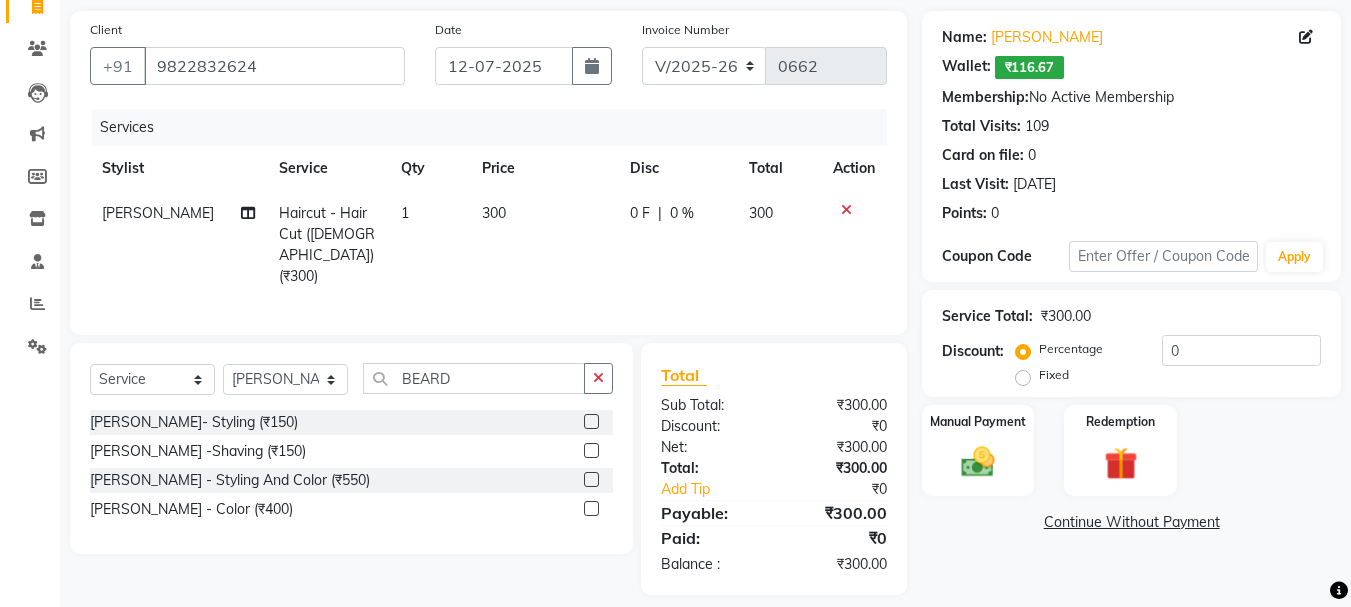 click 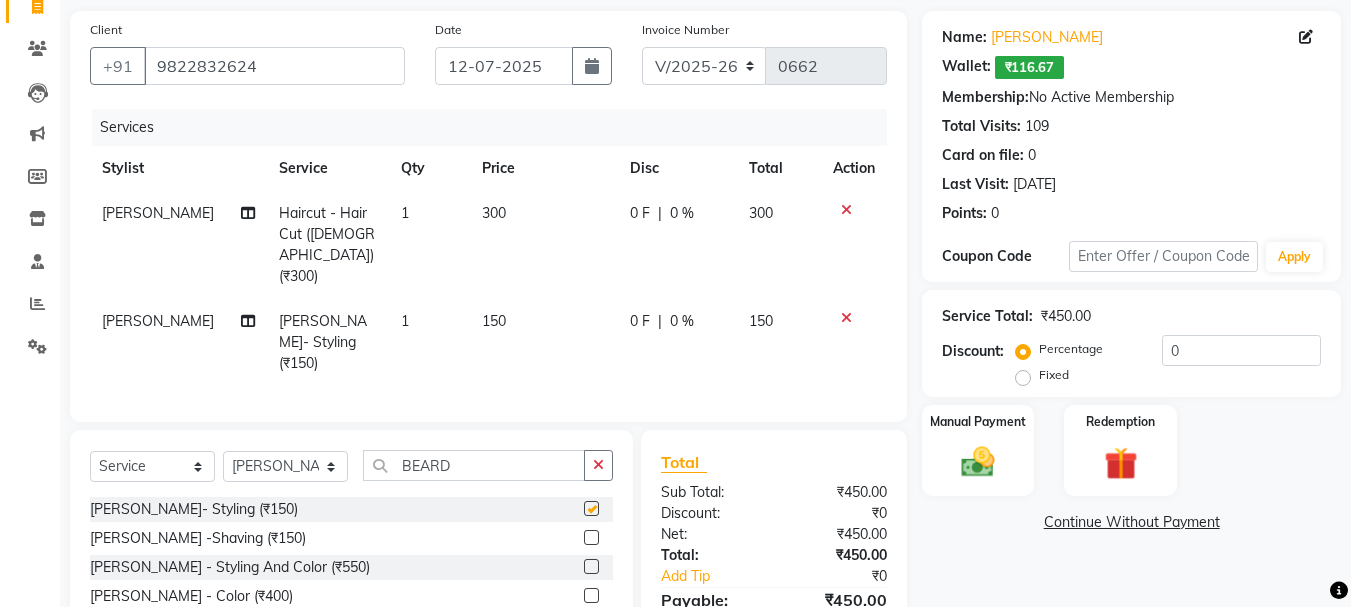 checkbox on "false" 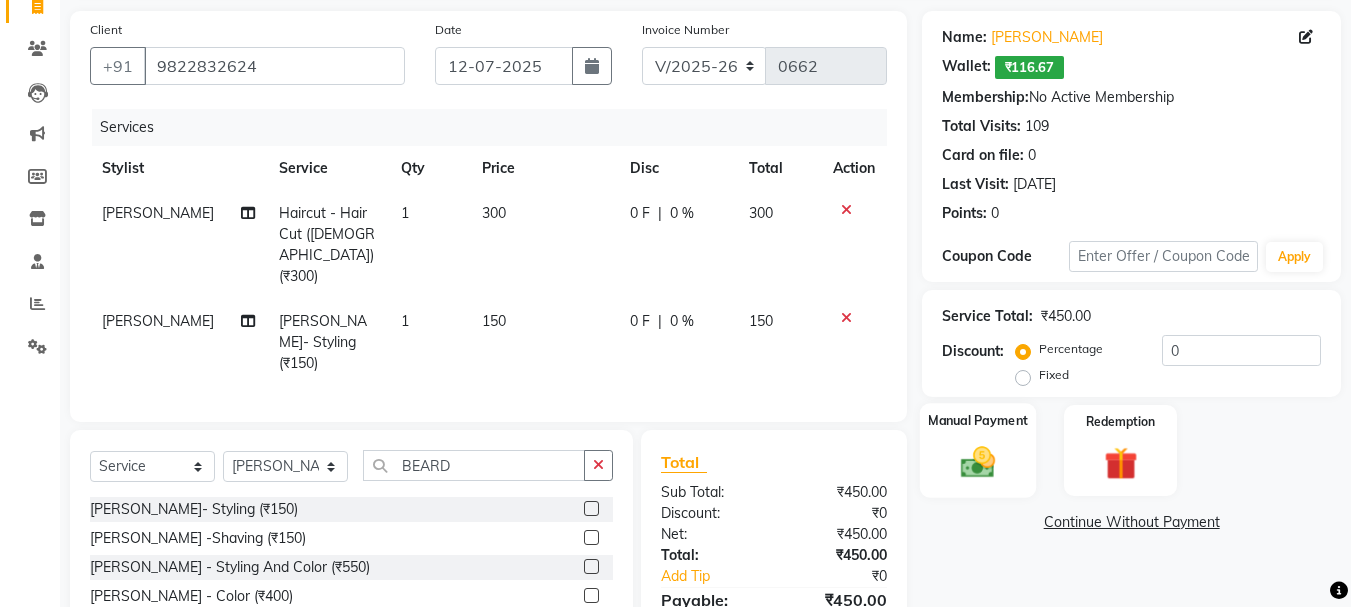 click on "Manual Payment" 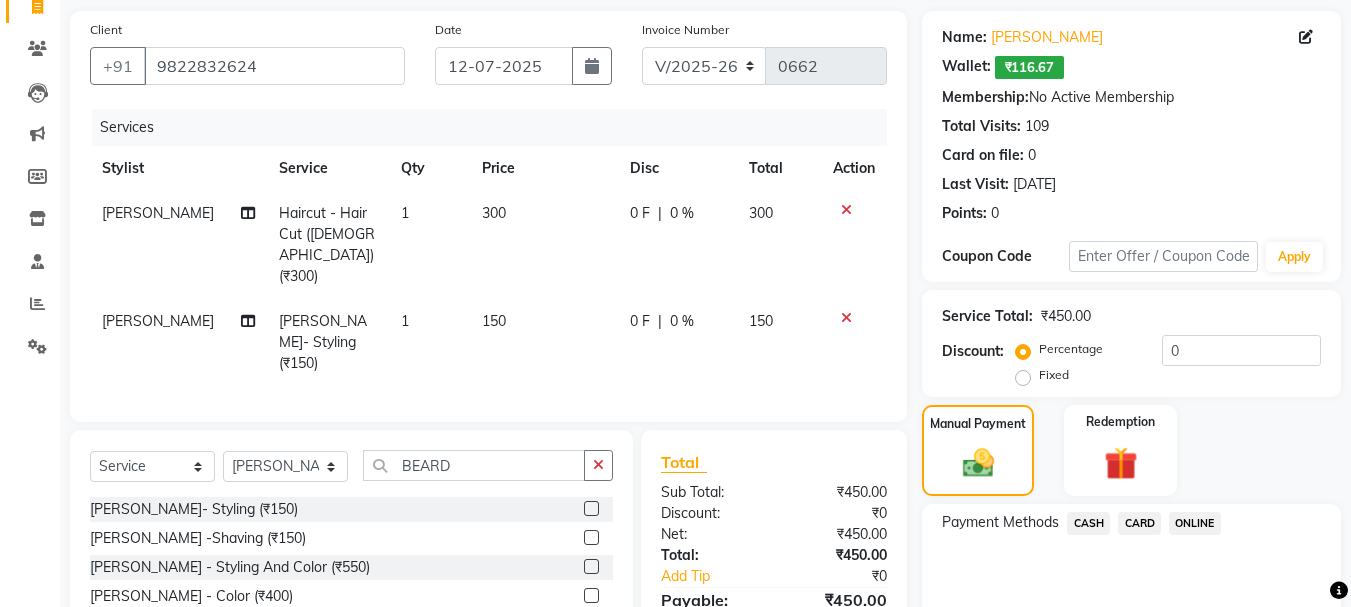 click on "Fixed" 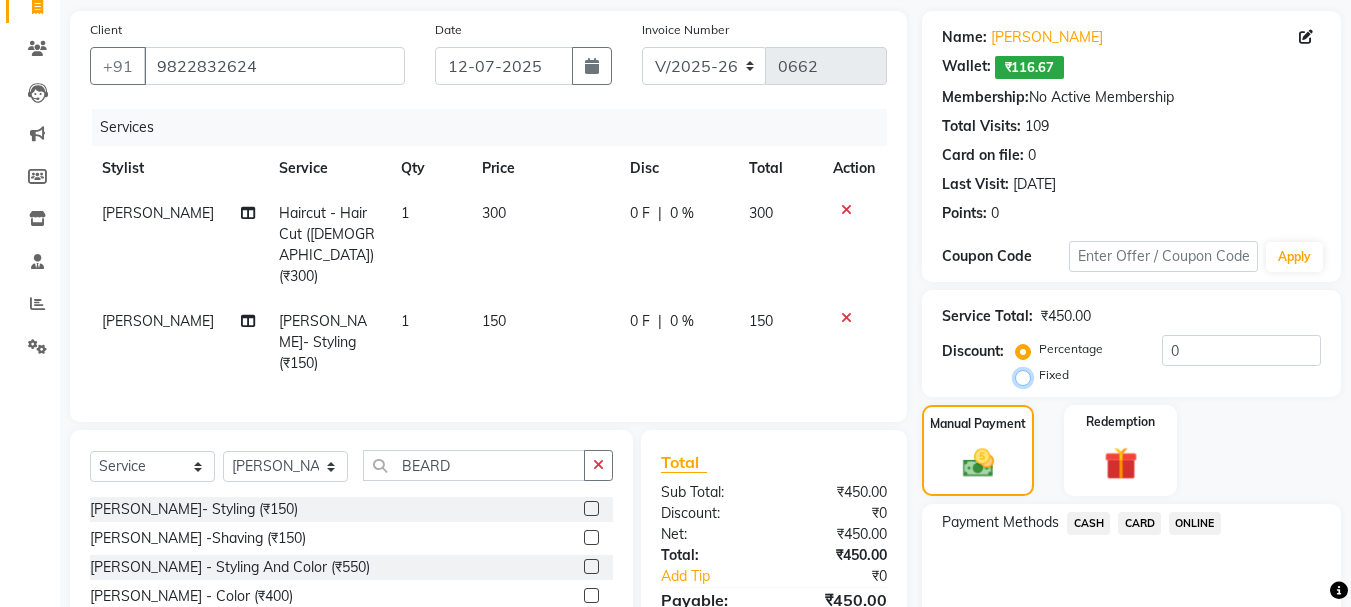 click on "Fixed" at bounding box center (1027, 375) 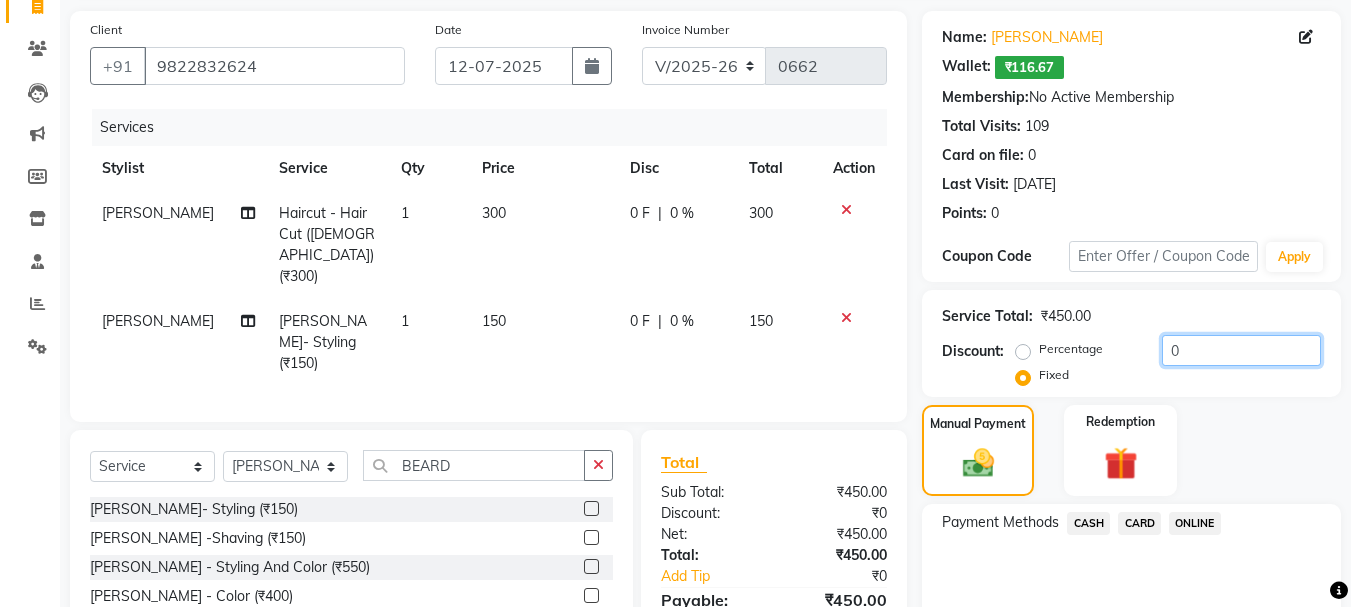 click on "0" 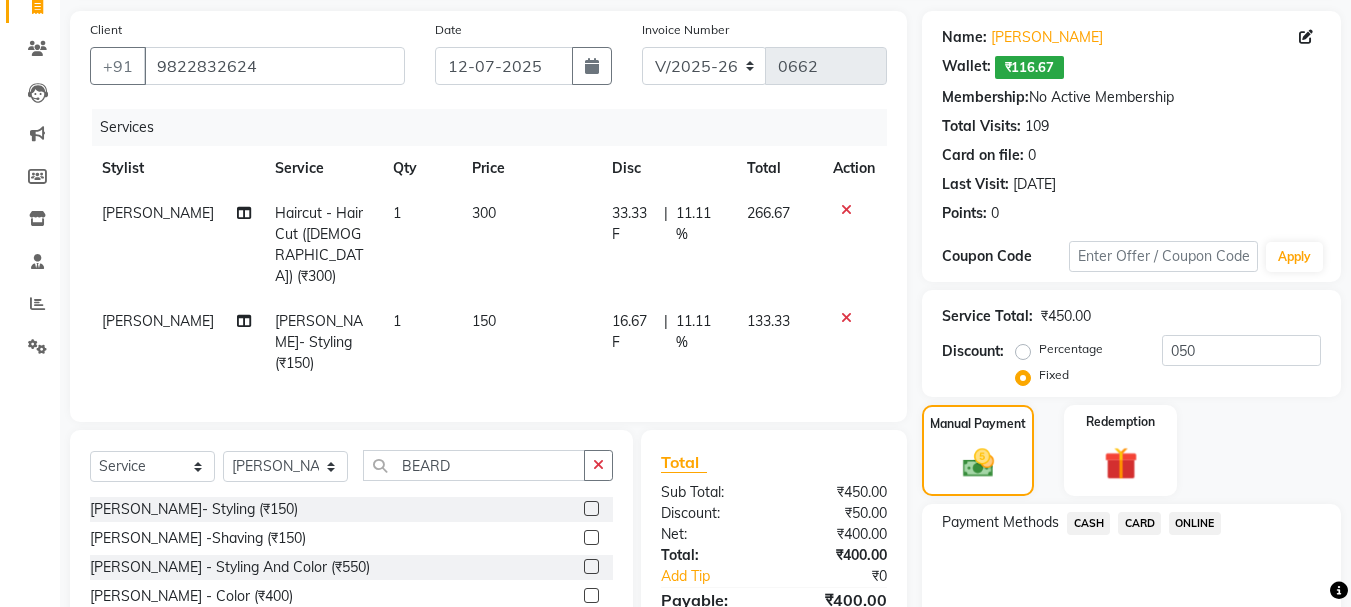 click on "Service Total:  ₹450.00" 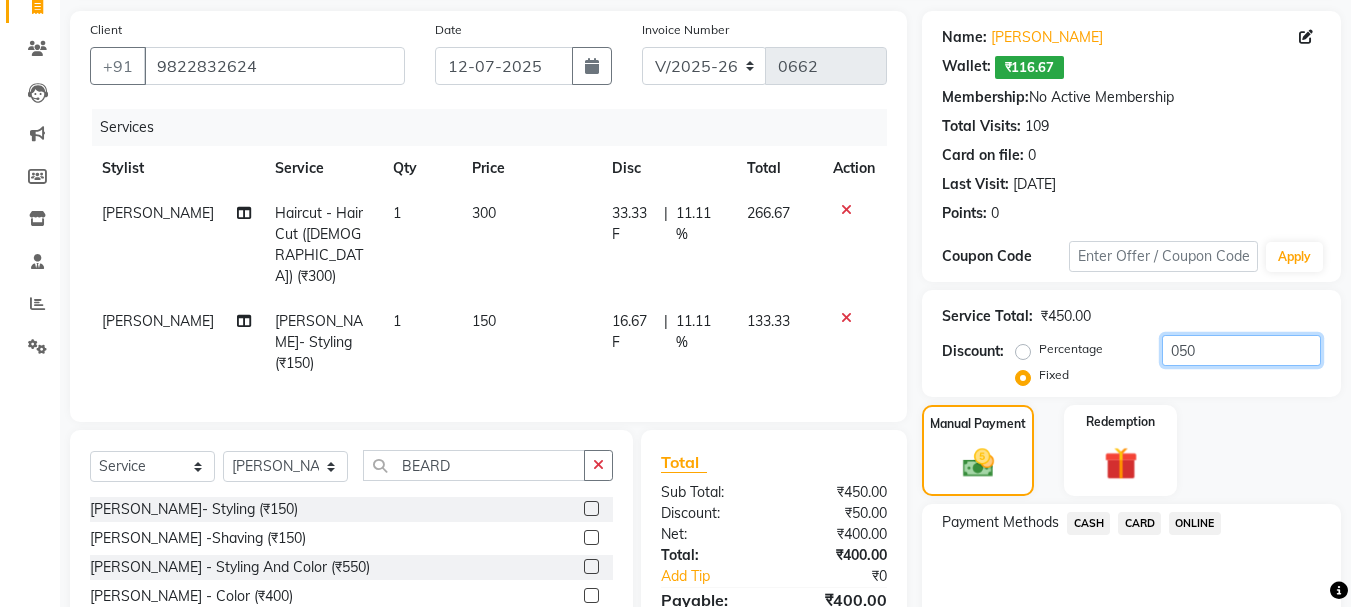 click on "050" 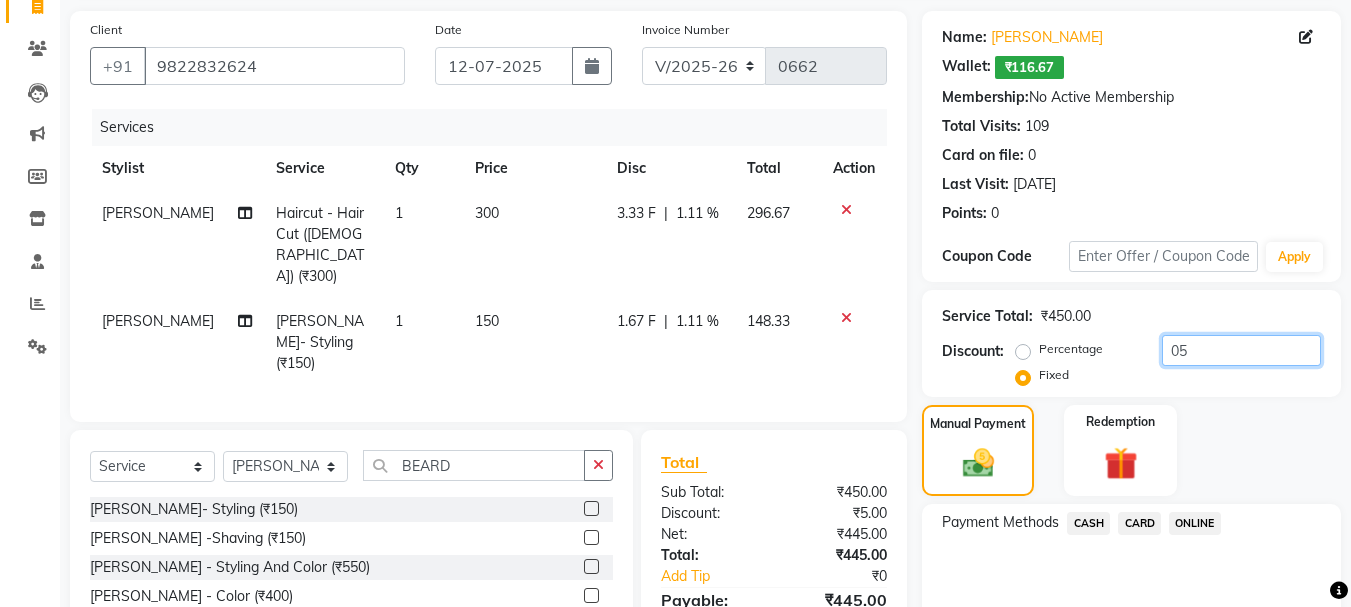 type on "0" 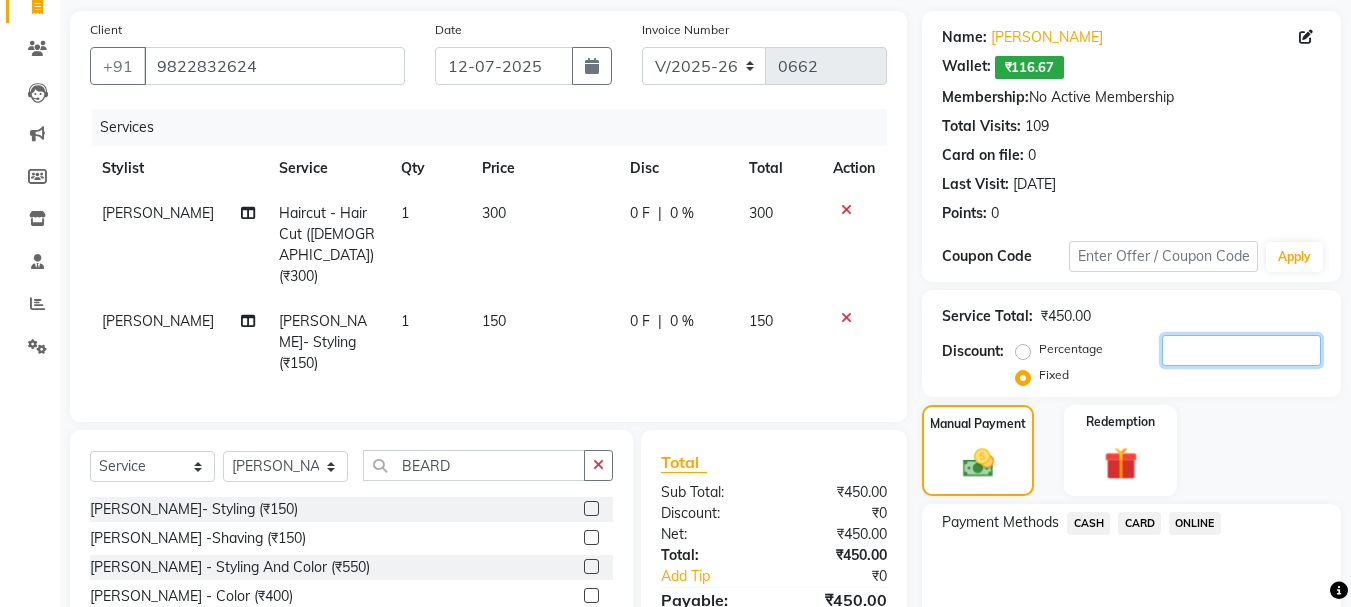 type 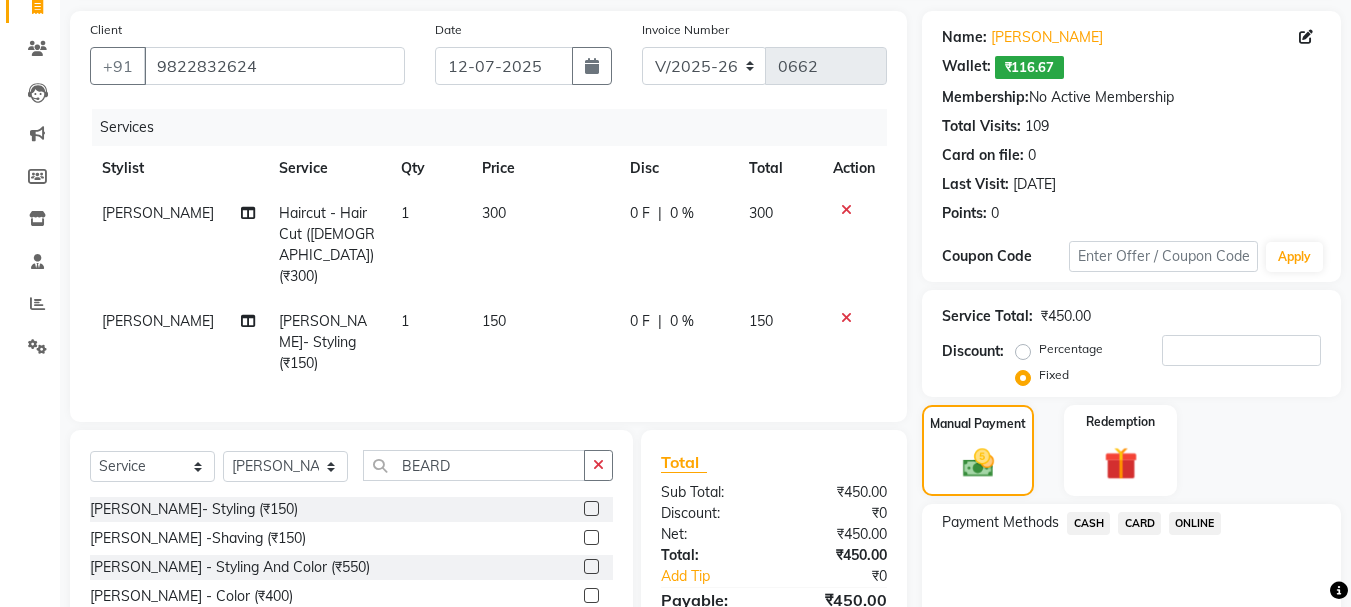 click on "0 F" 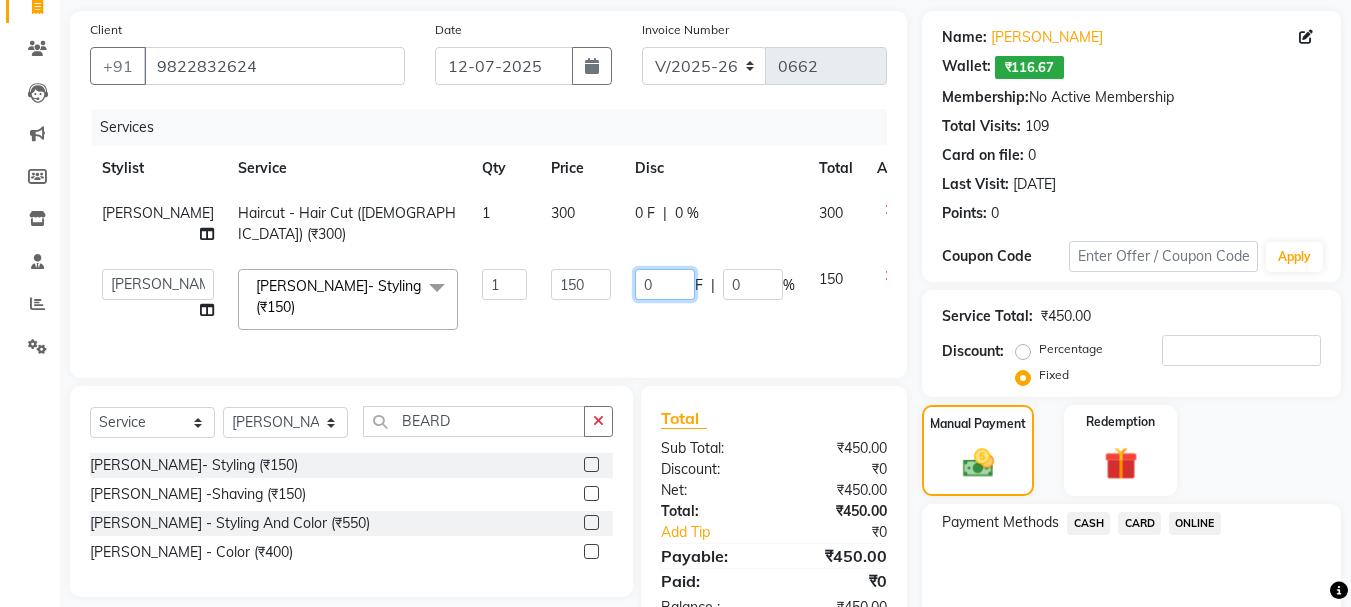 click on "0" 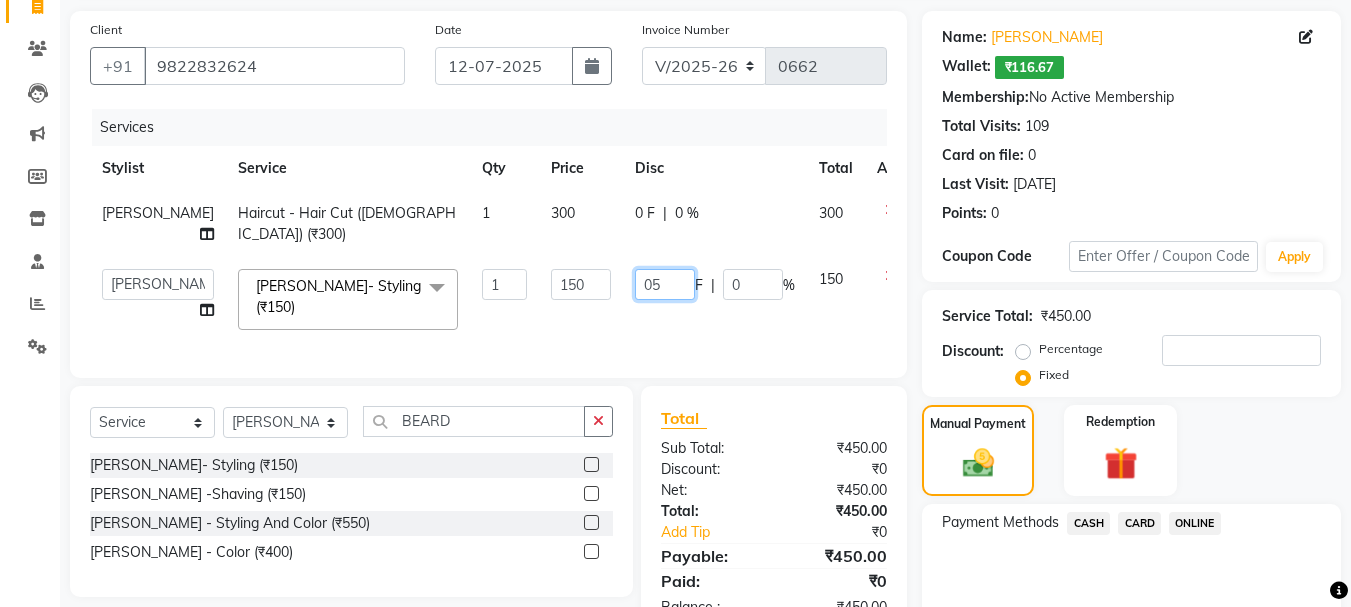 type on "050" 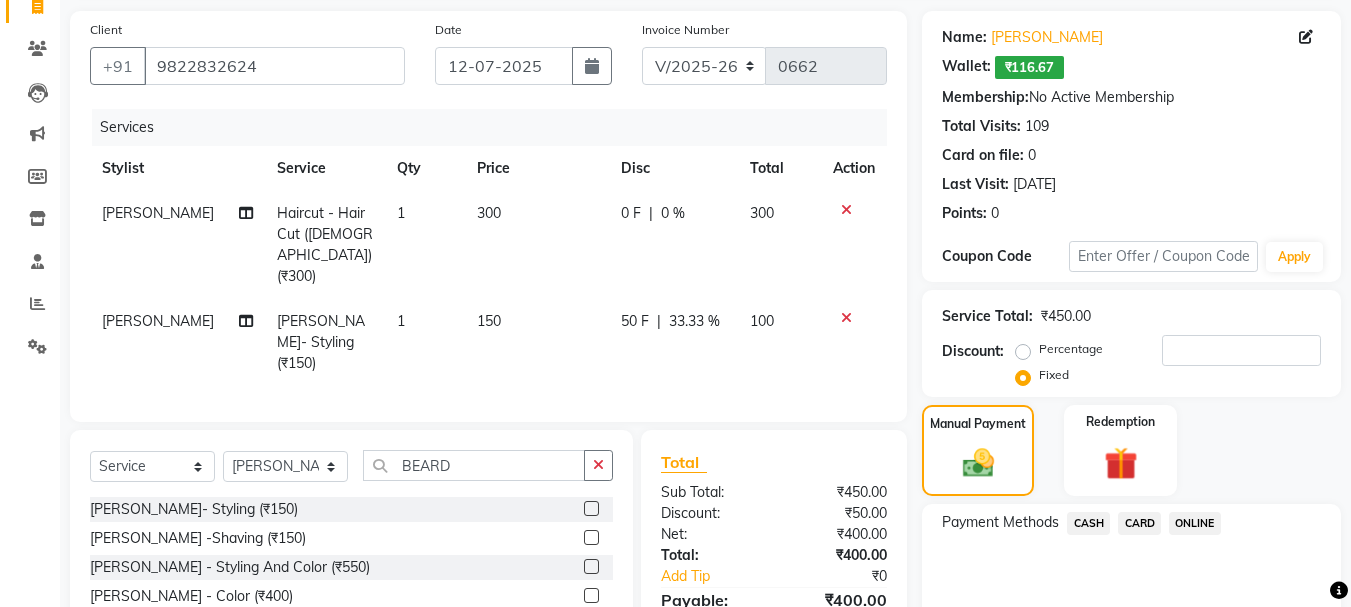 click on "50 F | 33.33 %" 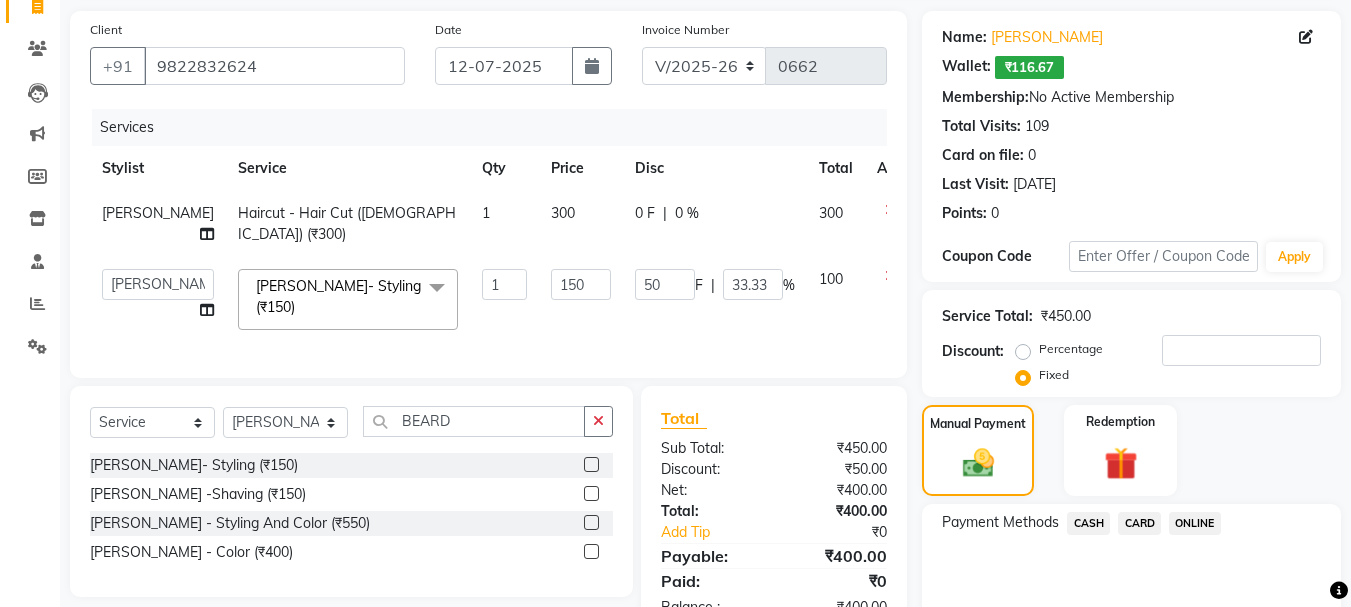 click on "ONLINE" 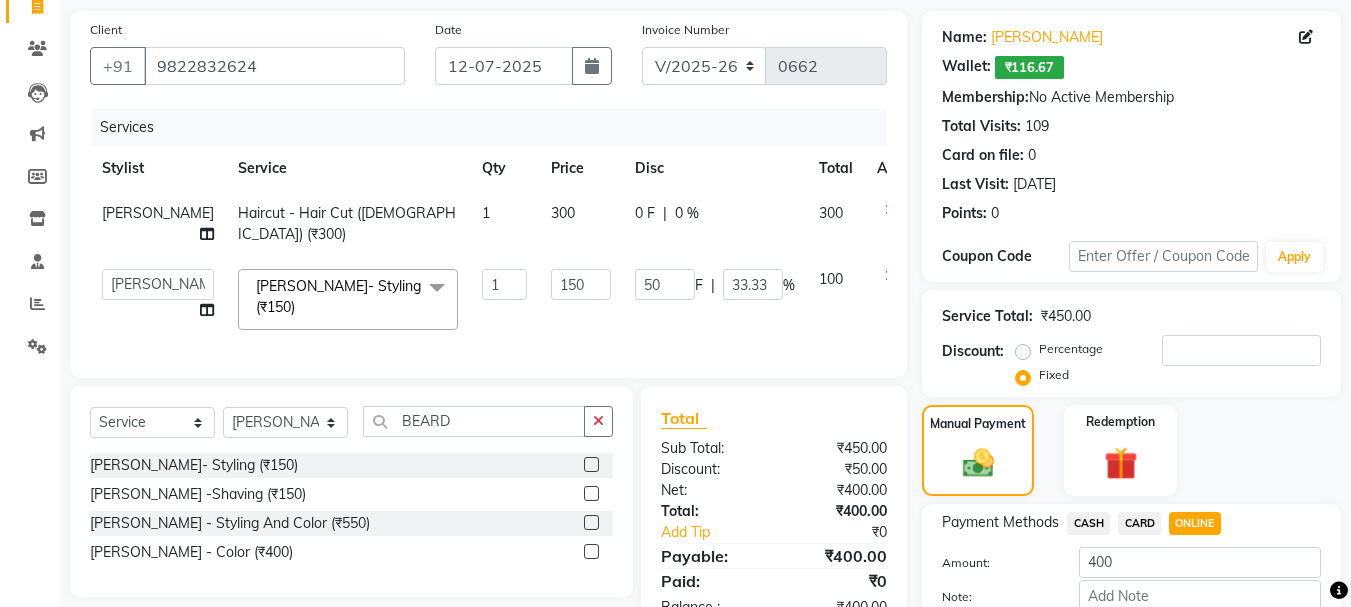 scroll, scrollTop: 256, scrollLeft: 0, axis: vertical 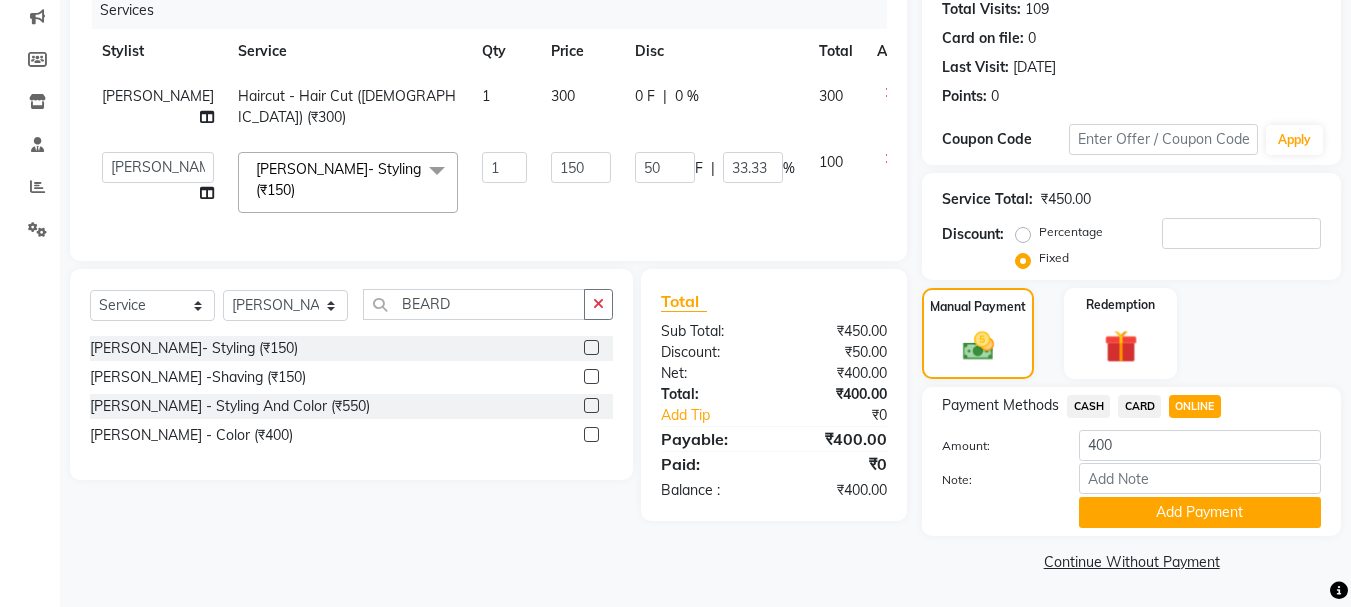 click on "Continue Without Payment" 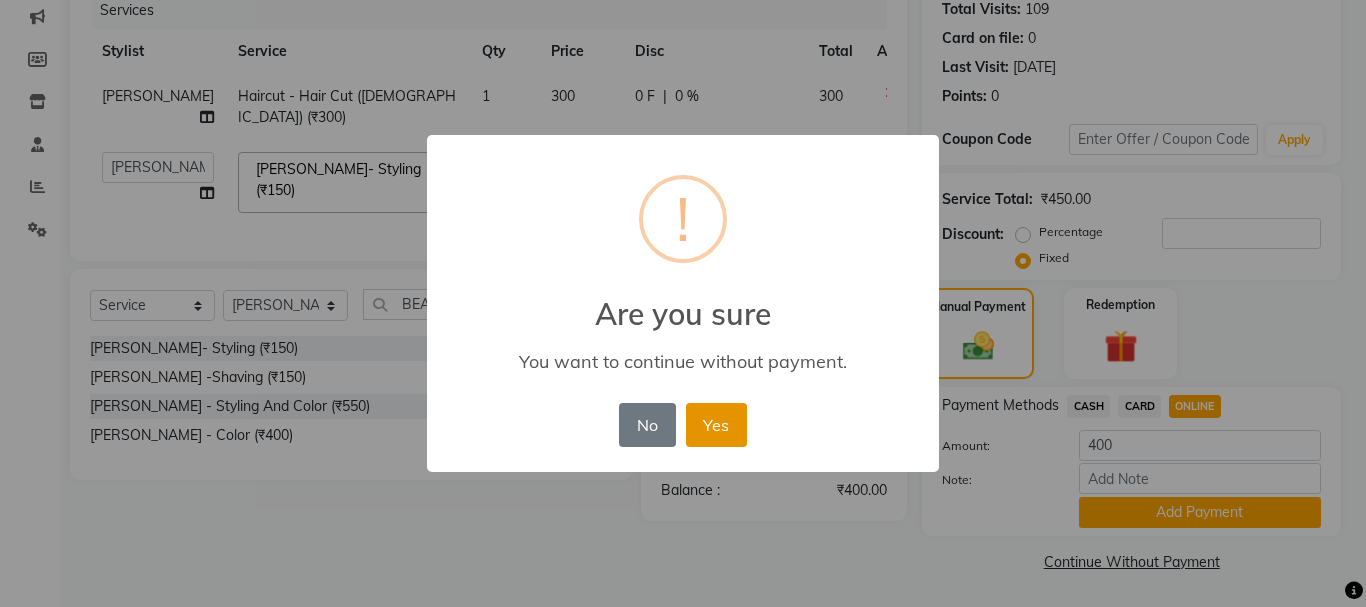 click on "Yes" at bounding box center (716, 425) 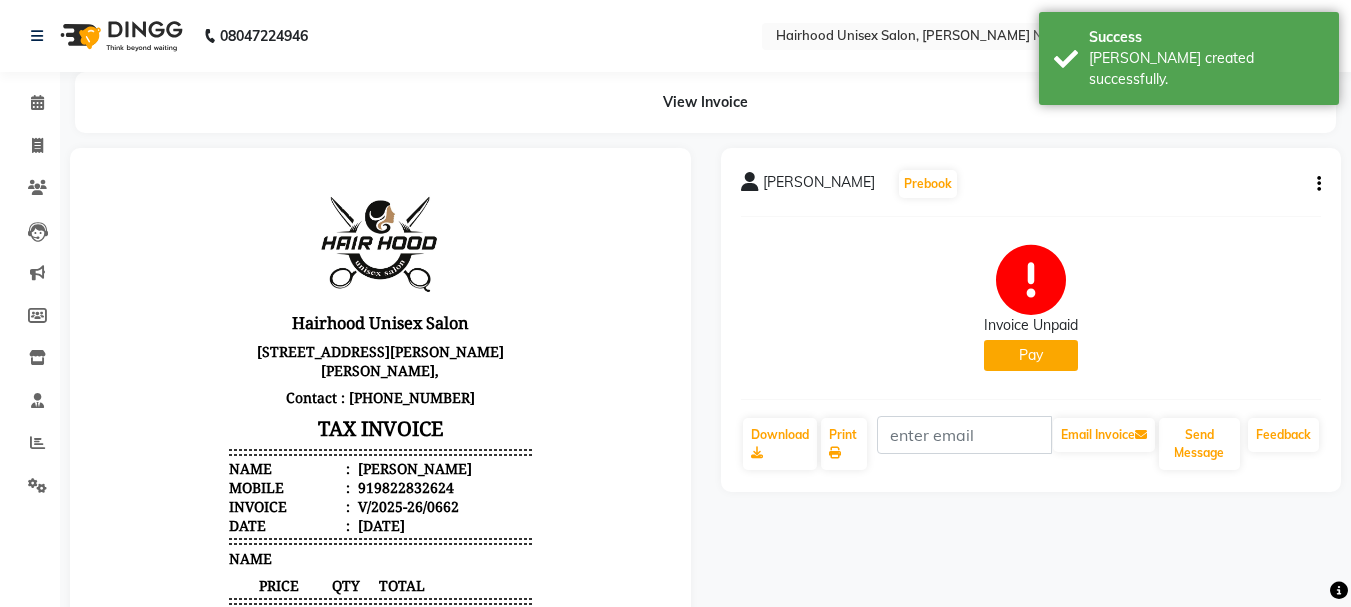scroll, scrollTop: 0, scrollLeft: 0, axis: both 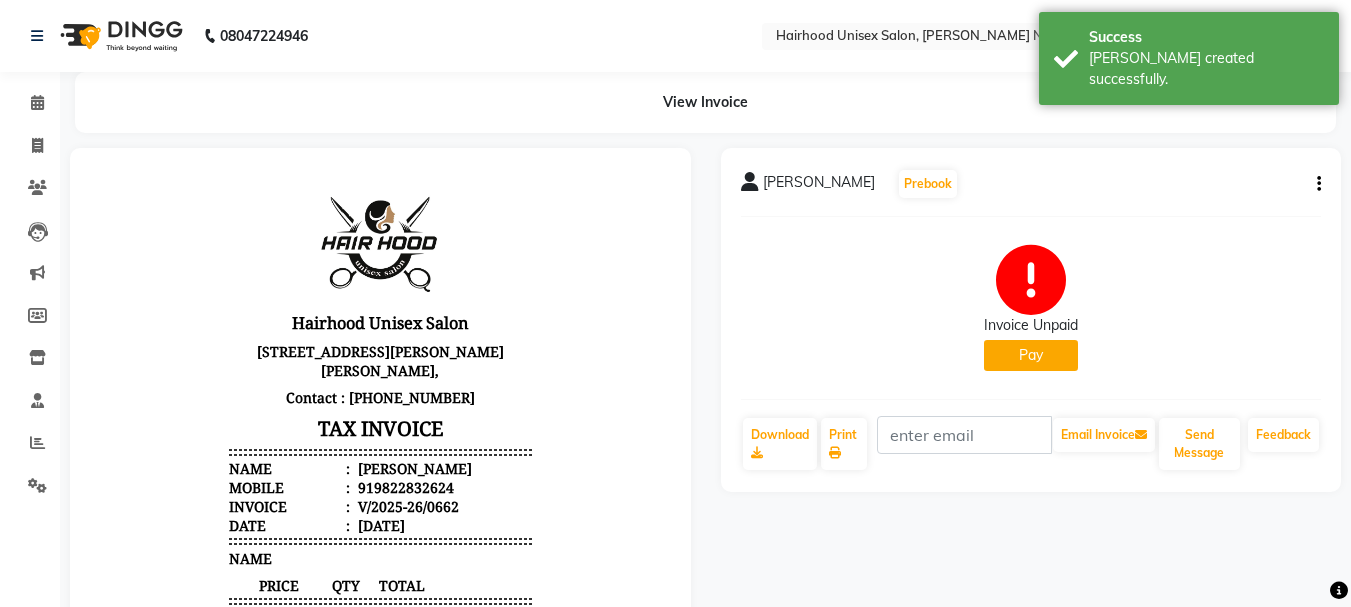 click on "Invoice" 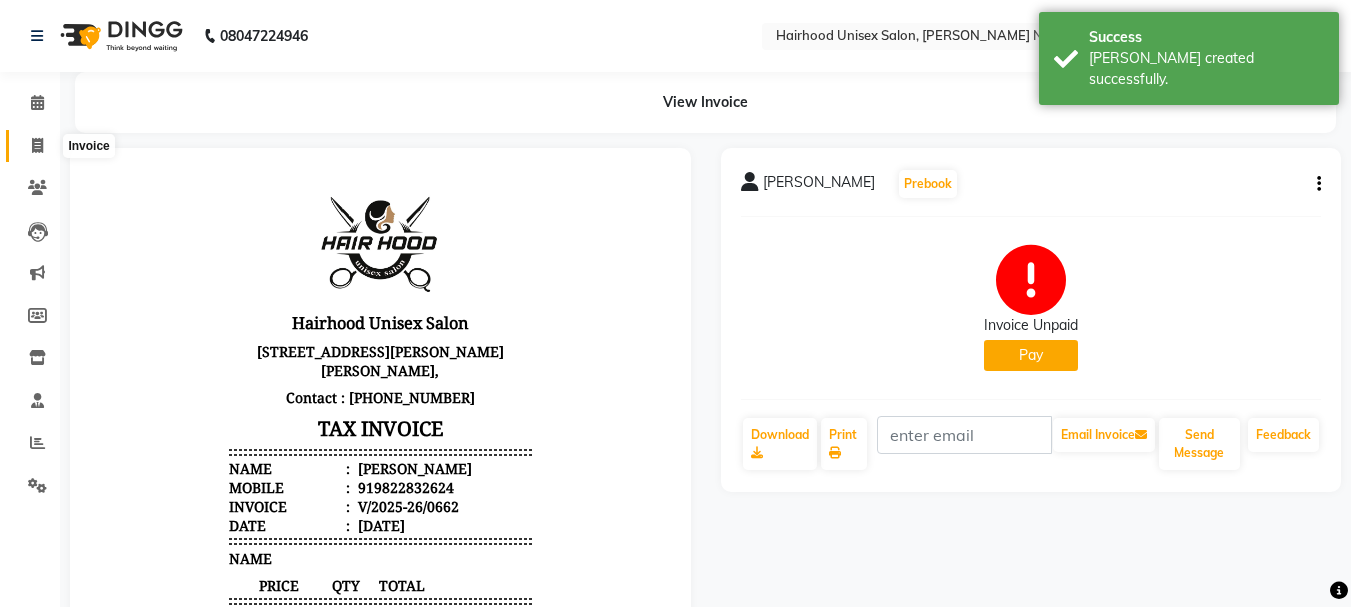 click 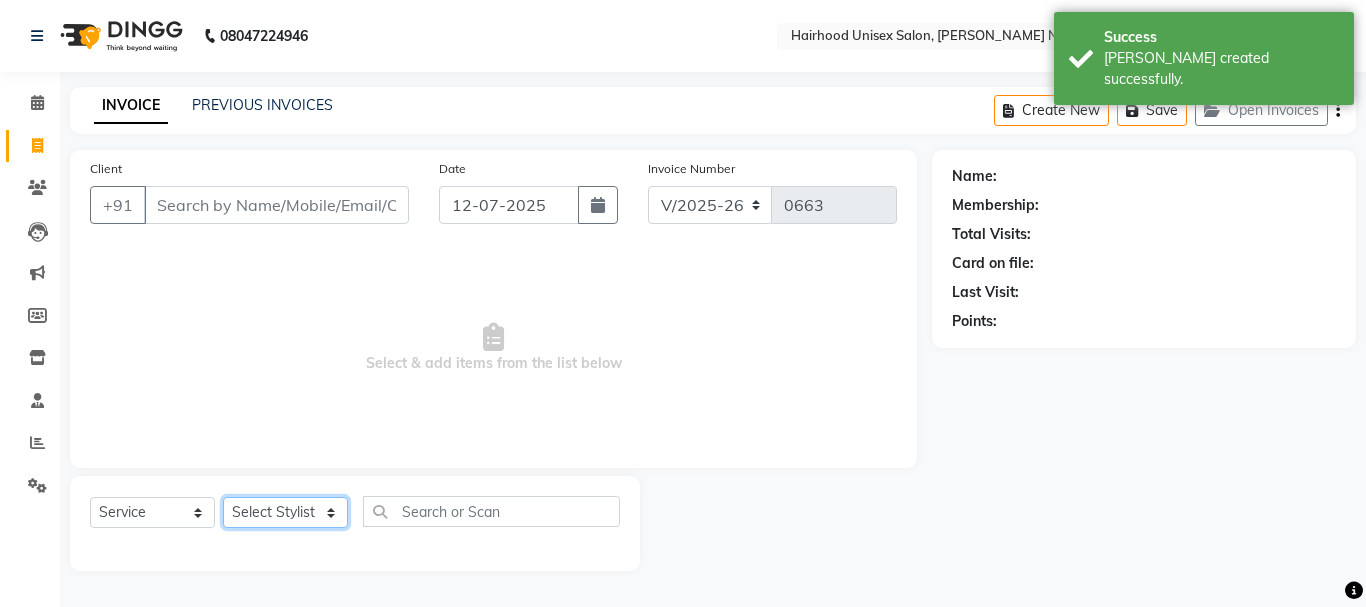 click on "Select Stylist [PERSON_NAME] [PERSON_NAME] Rani Salon" 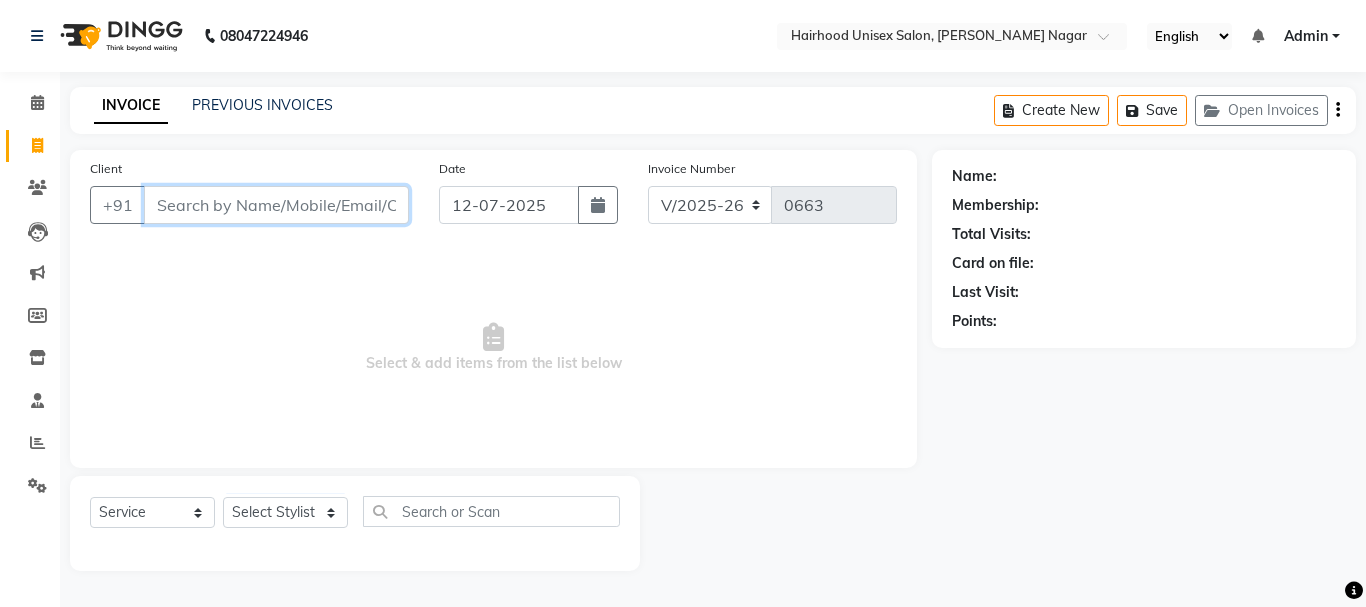 click on "Client" at bounding box center (276, 205) 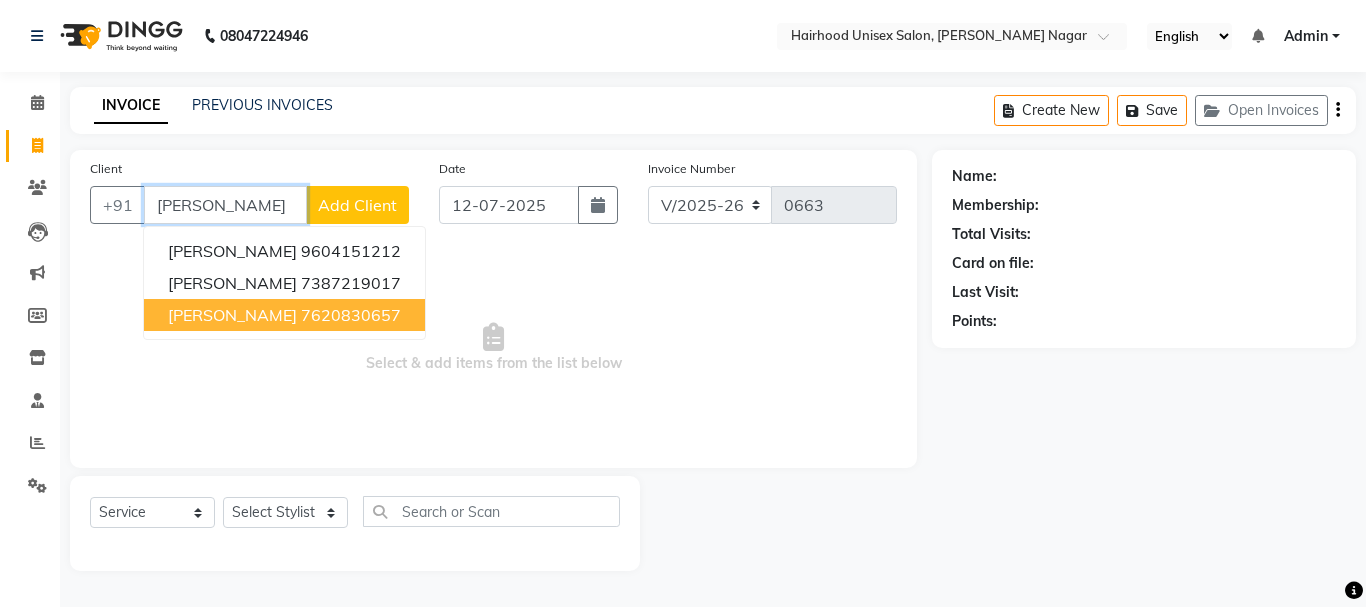 click on "[PERSON_NAME]" at bounding box center [232, 315] 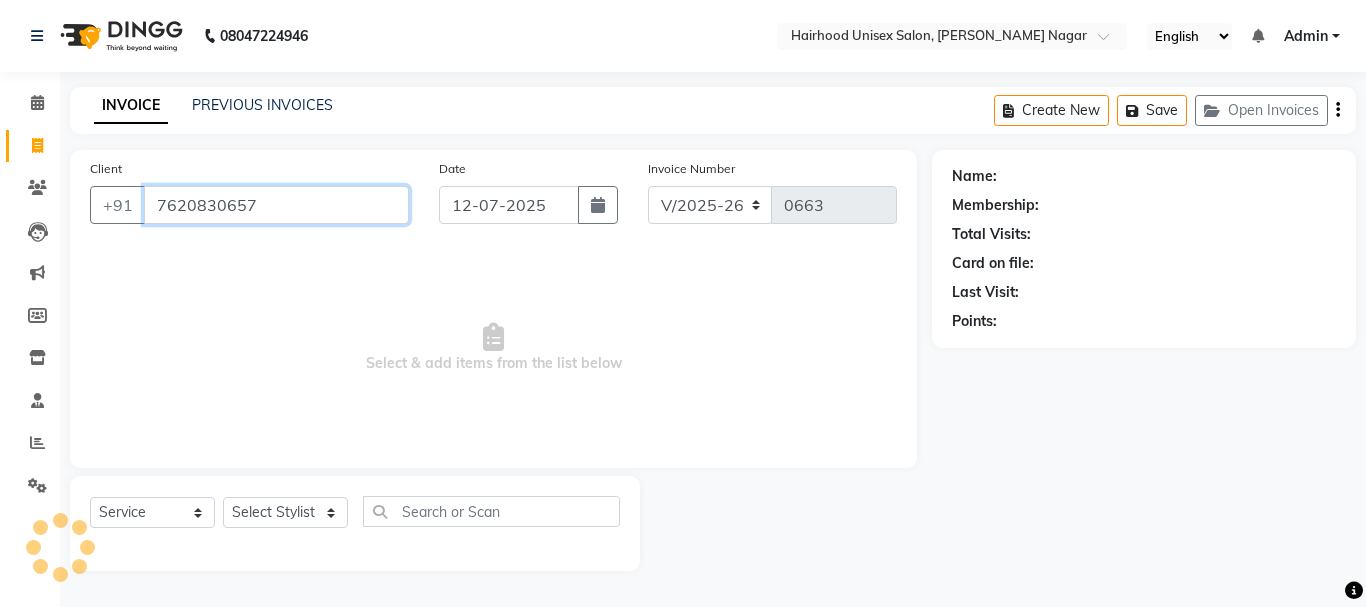 type on "7620830657" 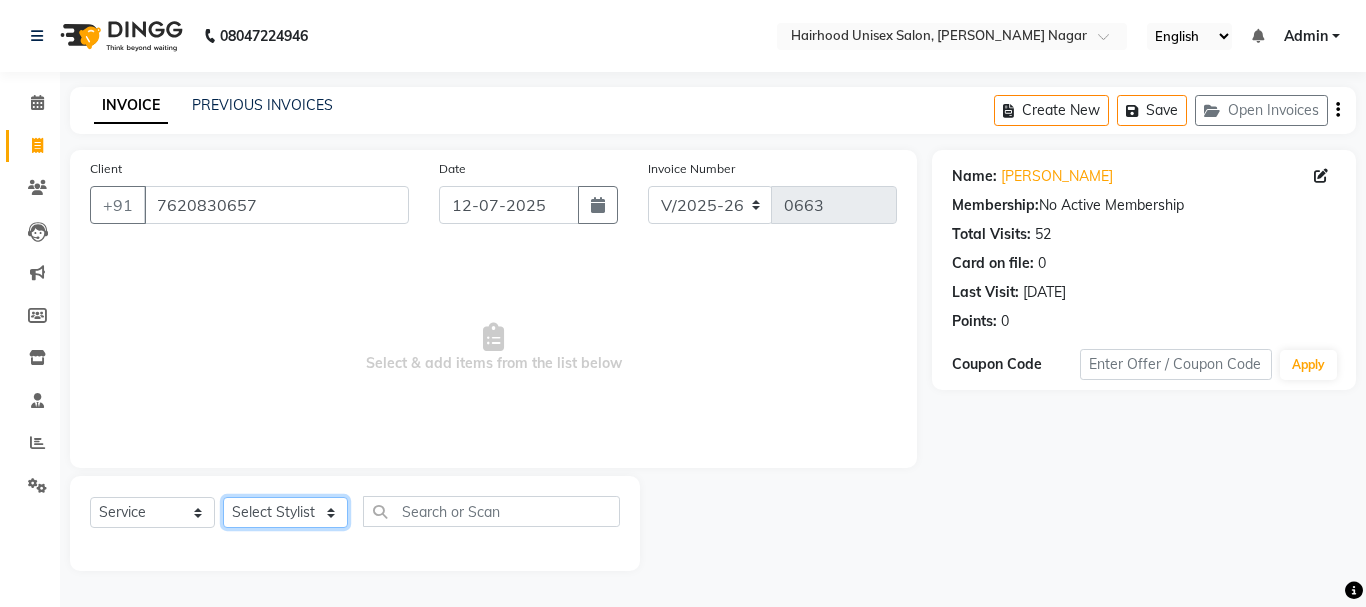 click on "Select Stylist [PERSON_NAME] [PERSON_NAME] Rani Salon" 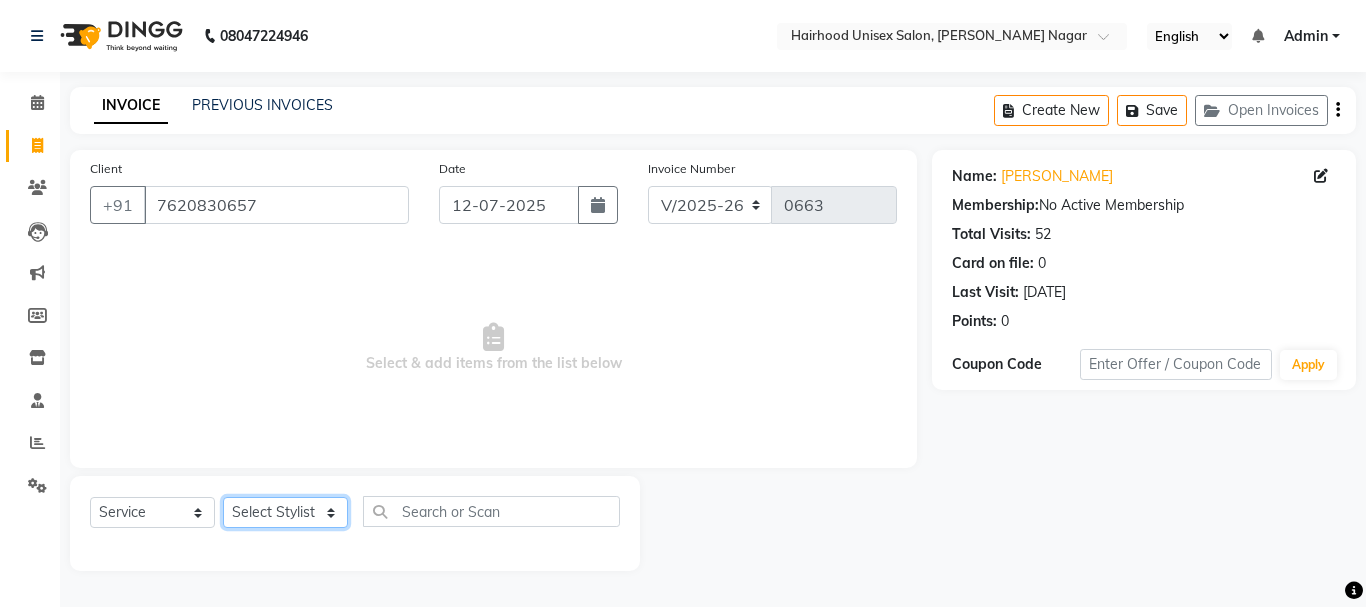 select on "12325" 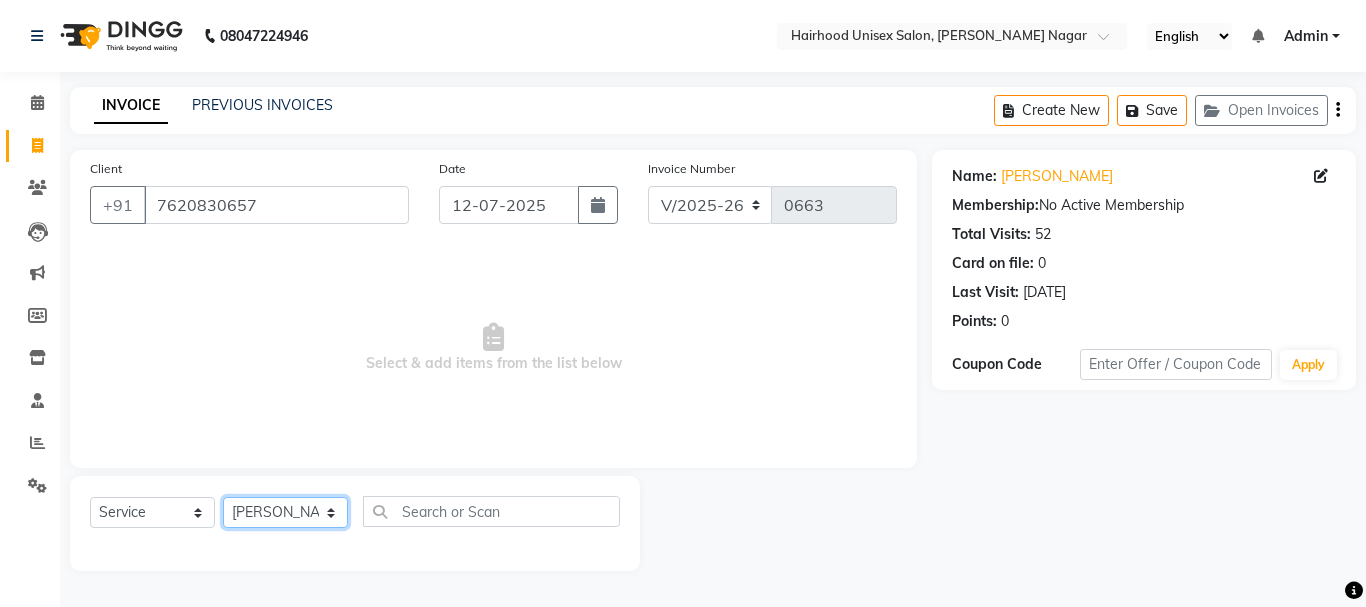 click on "Select Stylist [PERSON_NAME] [PERSON_NAME] Rani Salon" 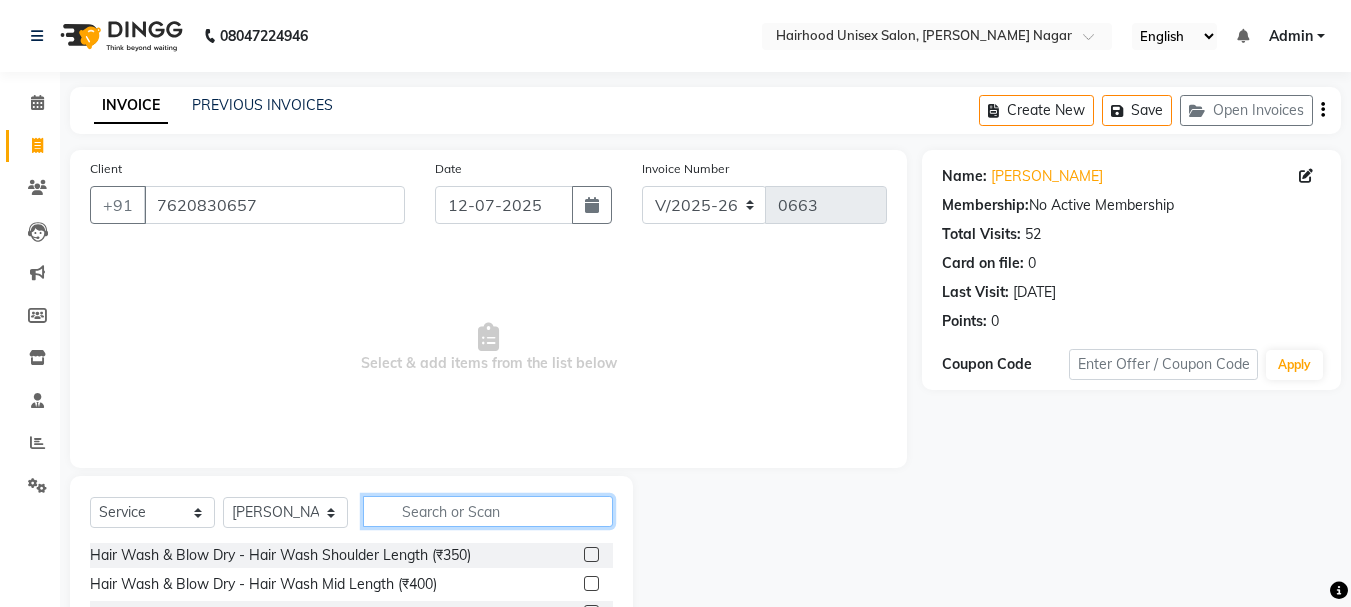 click 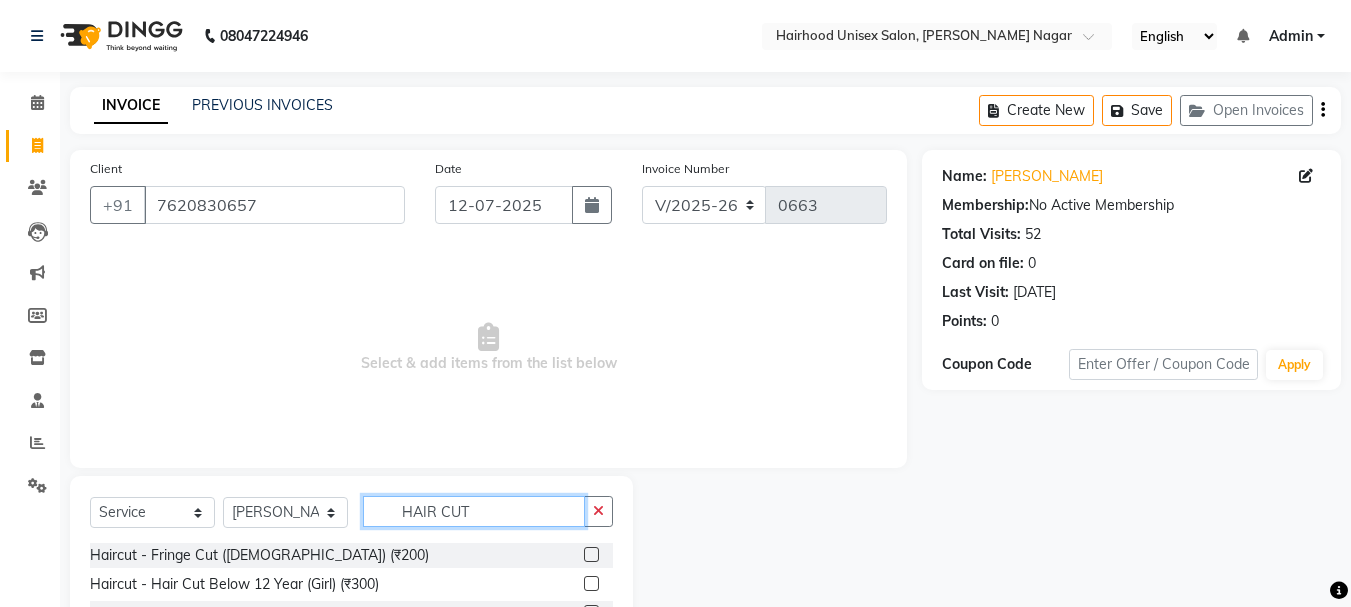 scroll, scrollTop: 139, scrollLeft: 0, axis: vertical 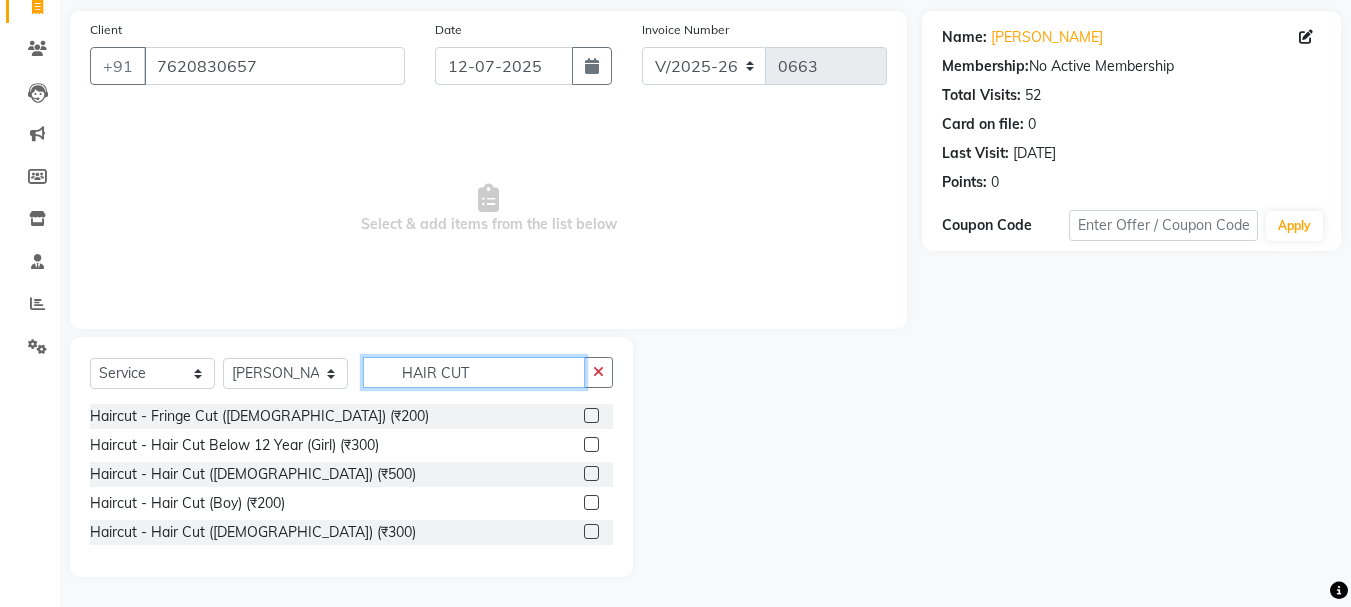 type on "HAIR CUT" 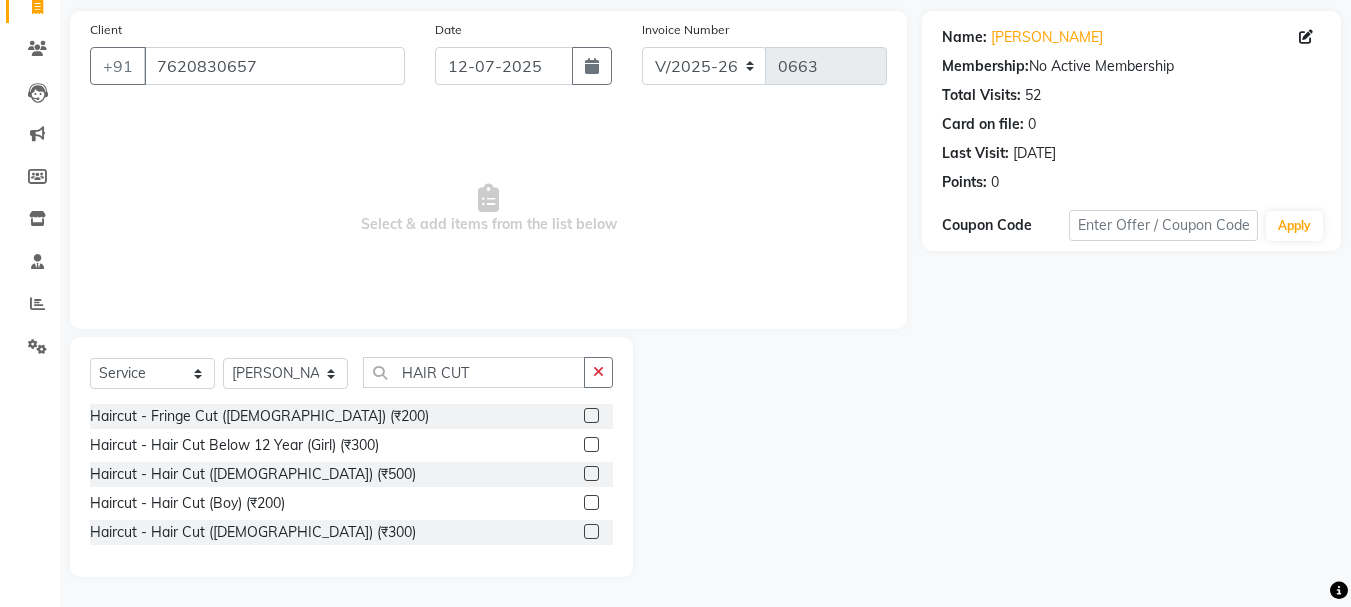 click 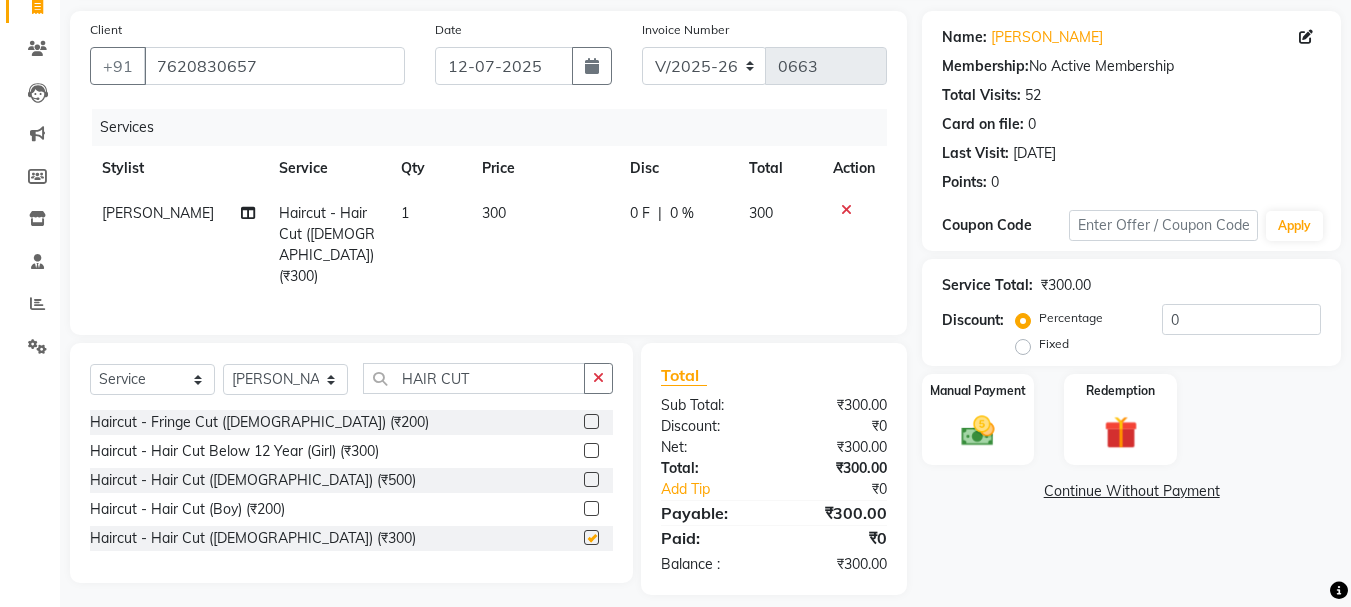 checkbox on "false" 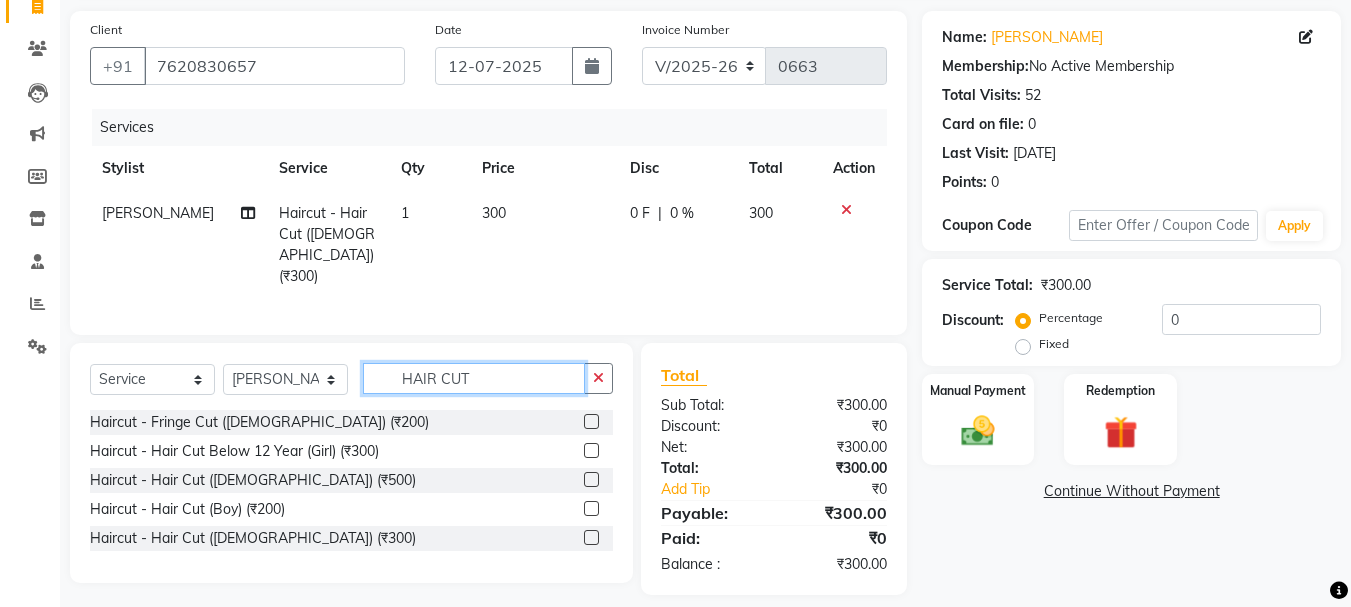 click on "HAIR CUT" 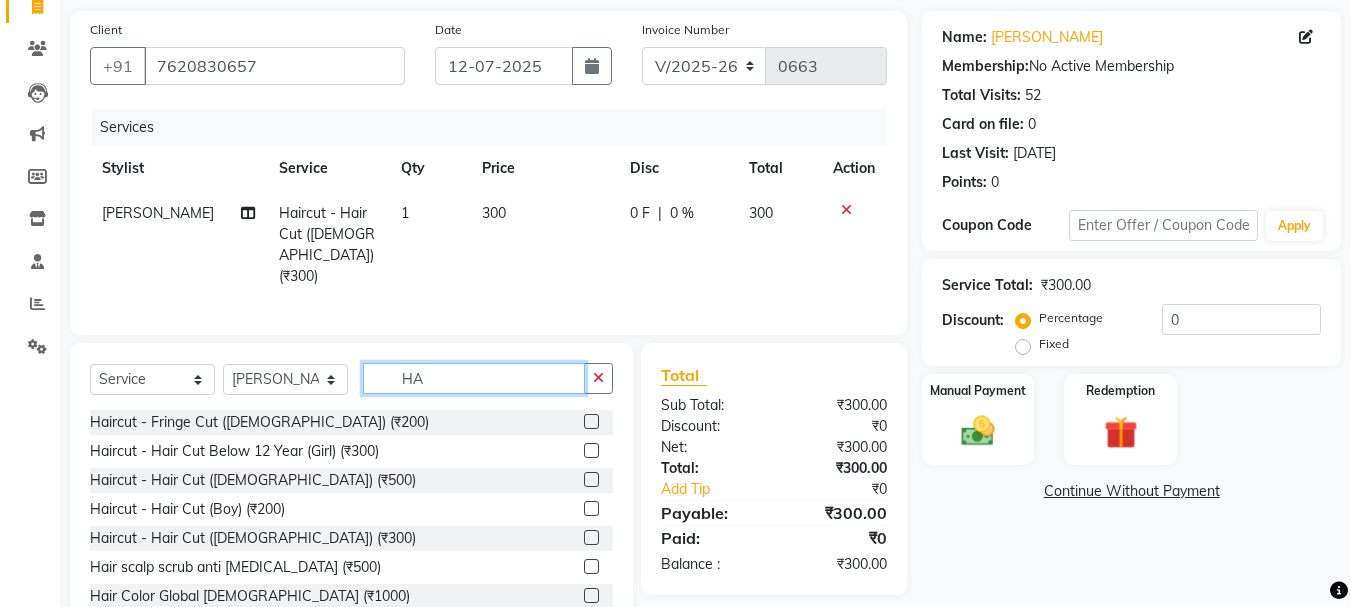 type on "H" 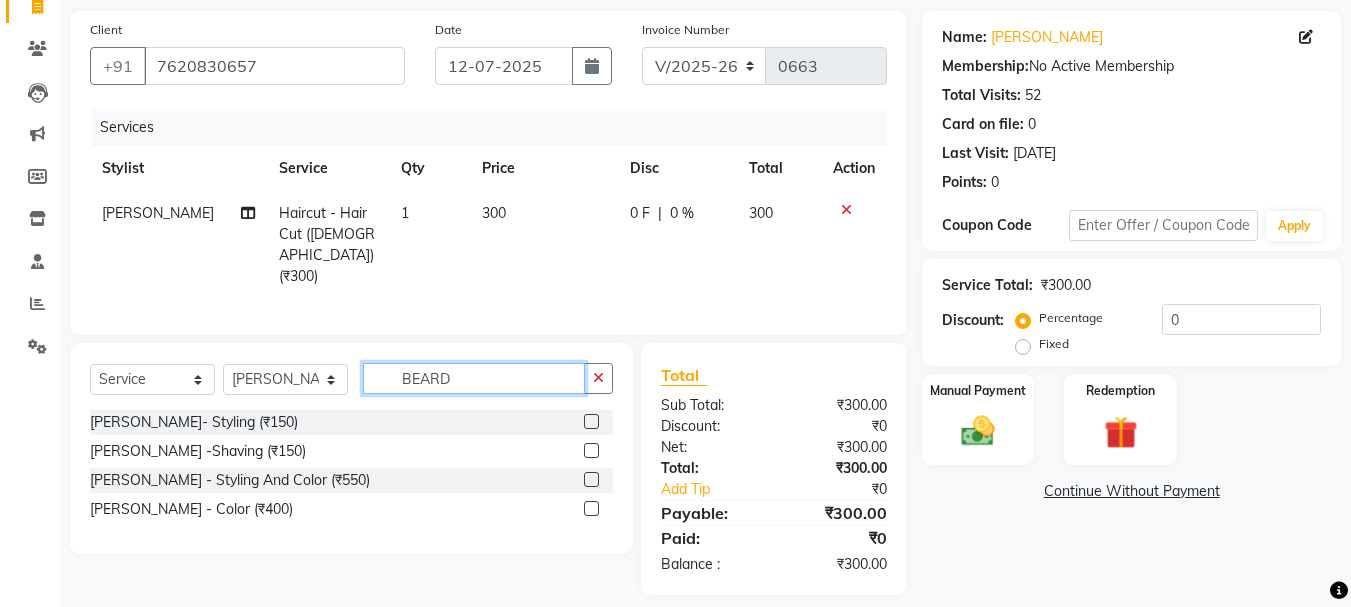 type on "BEARD" 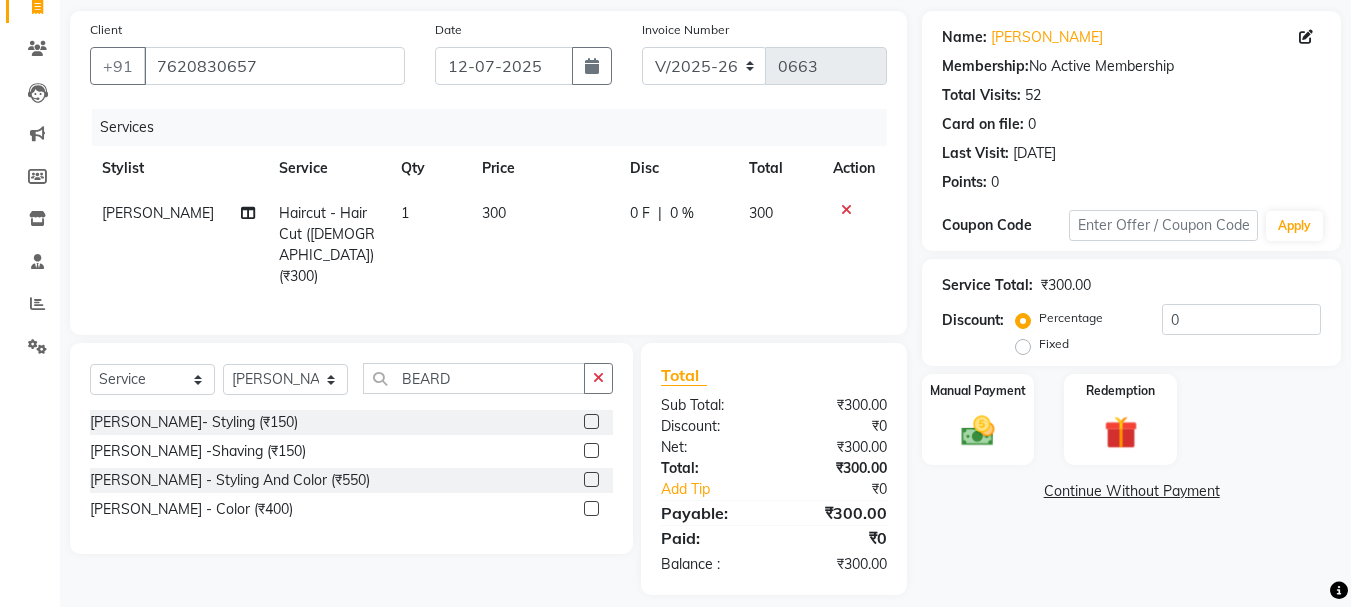 click 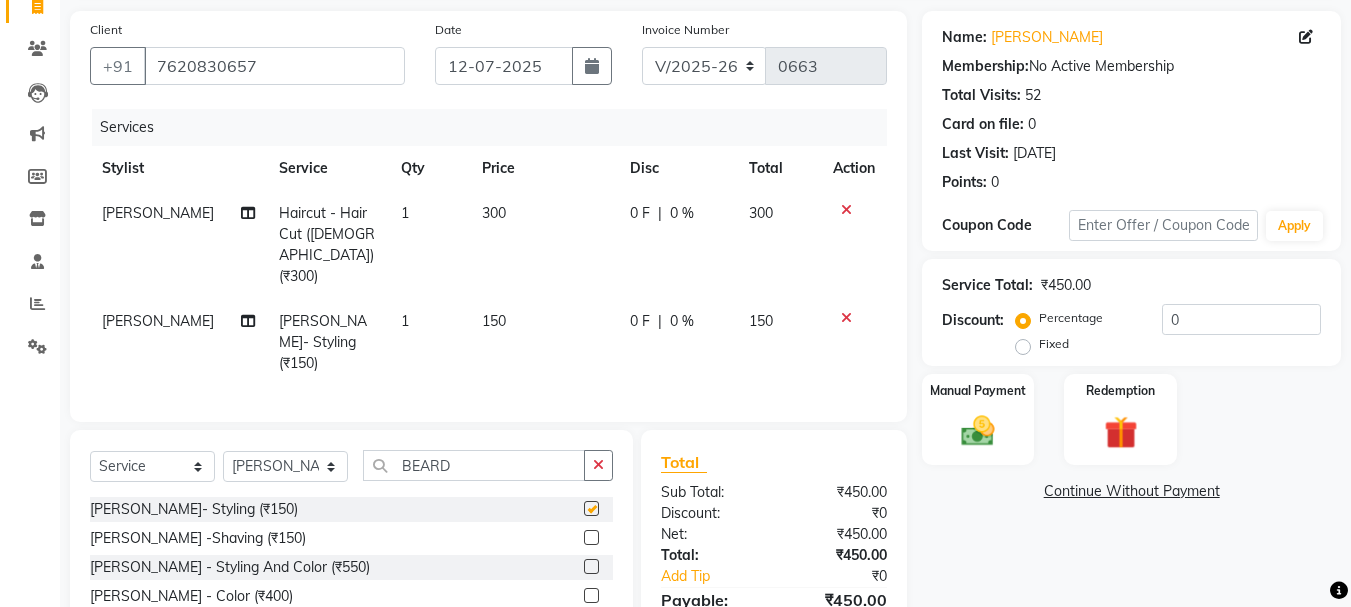 checkbox on "false" 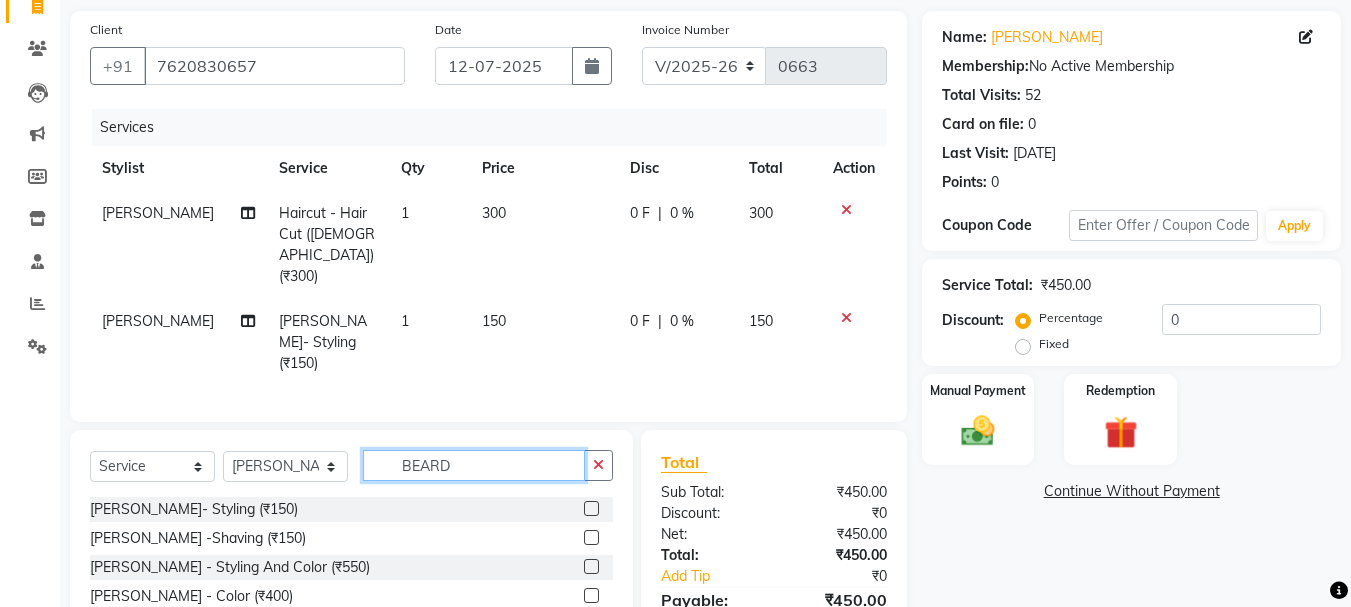 click on "BEARD" 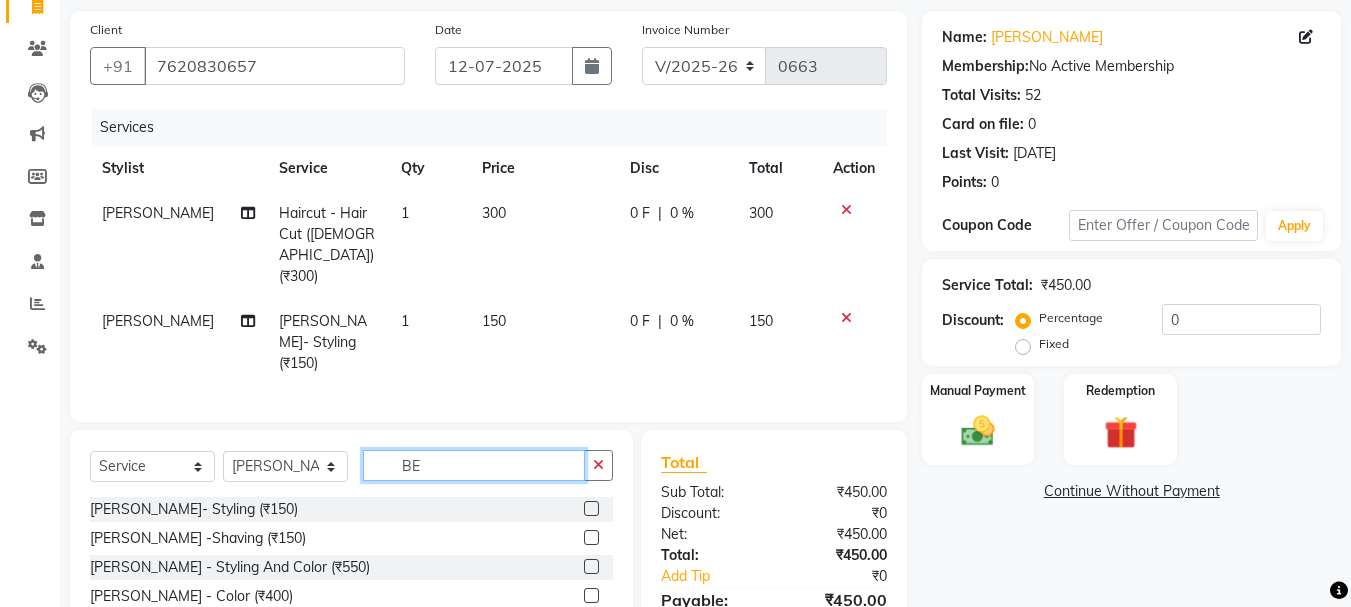 type on "B" 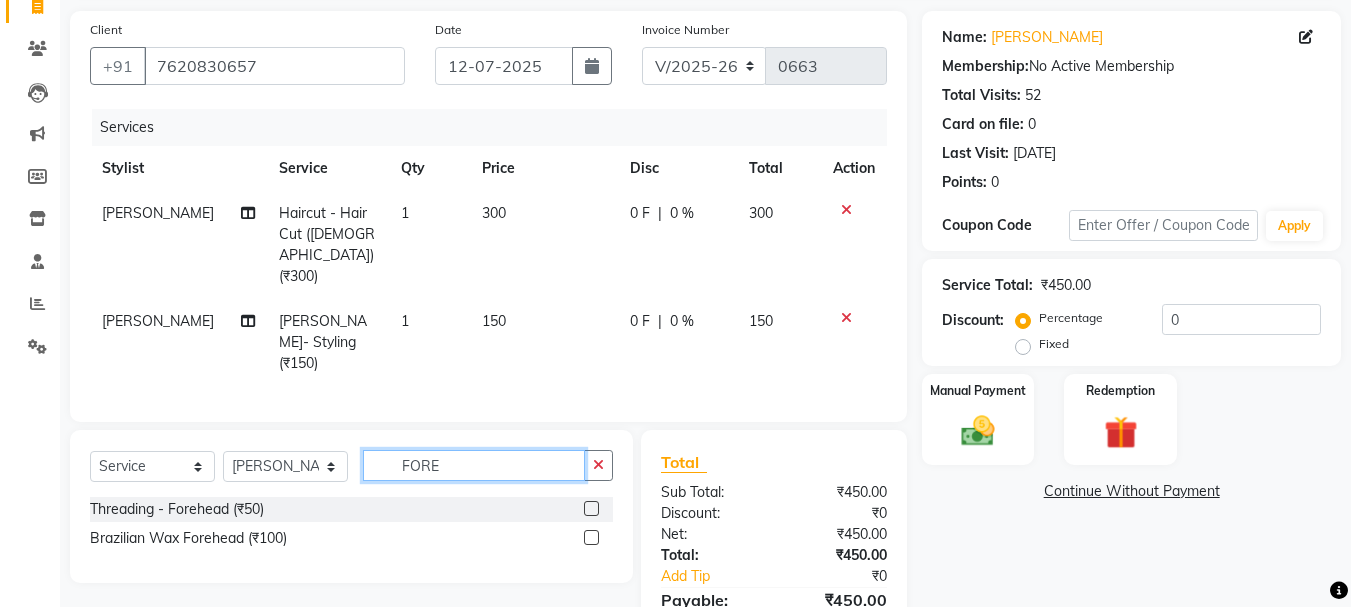 type on "FORE" 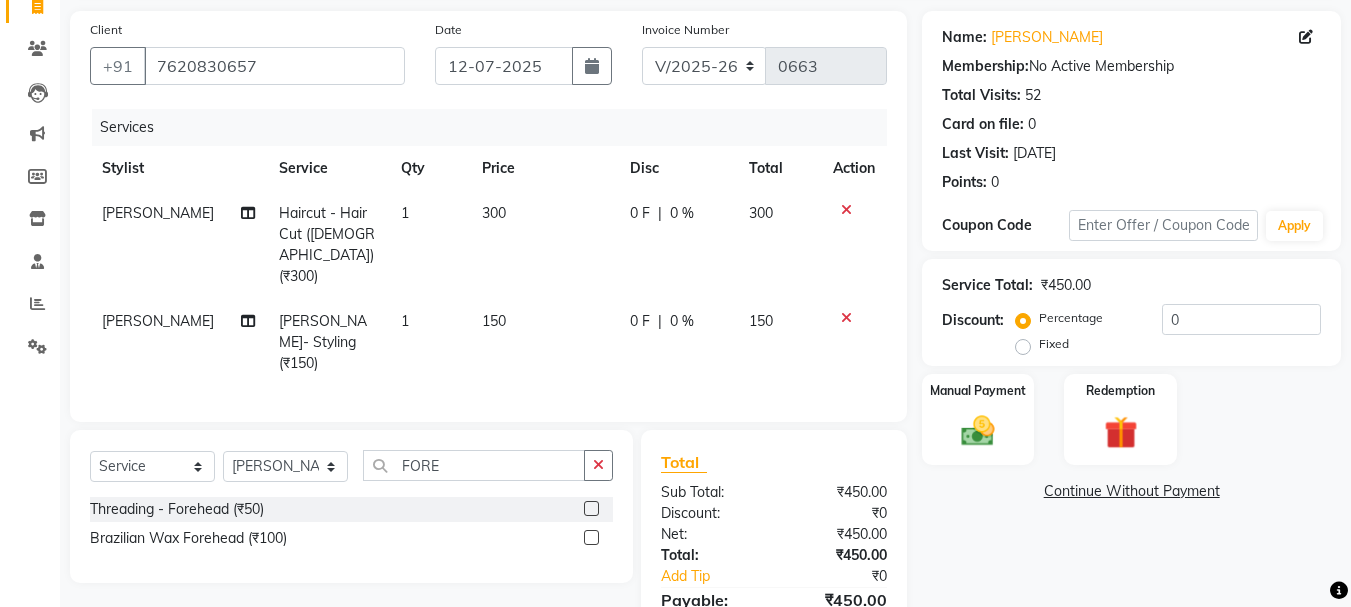 click 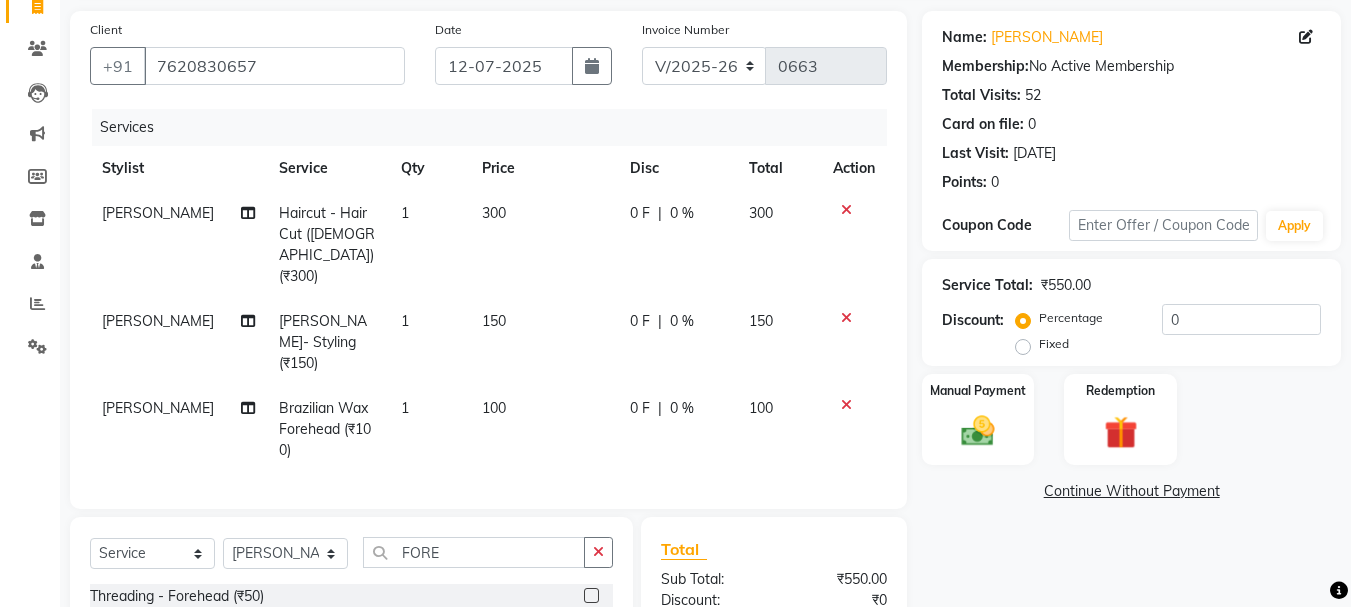 checkbox on "false" 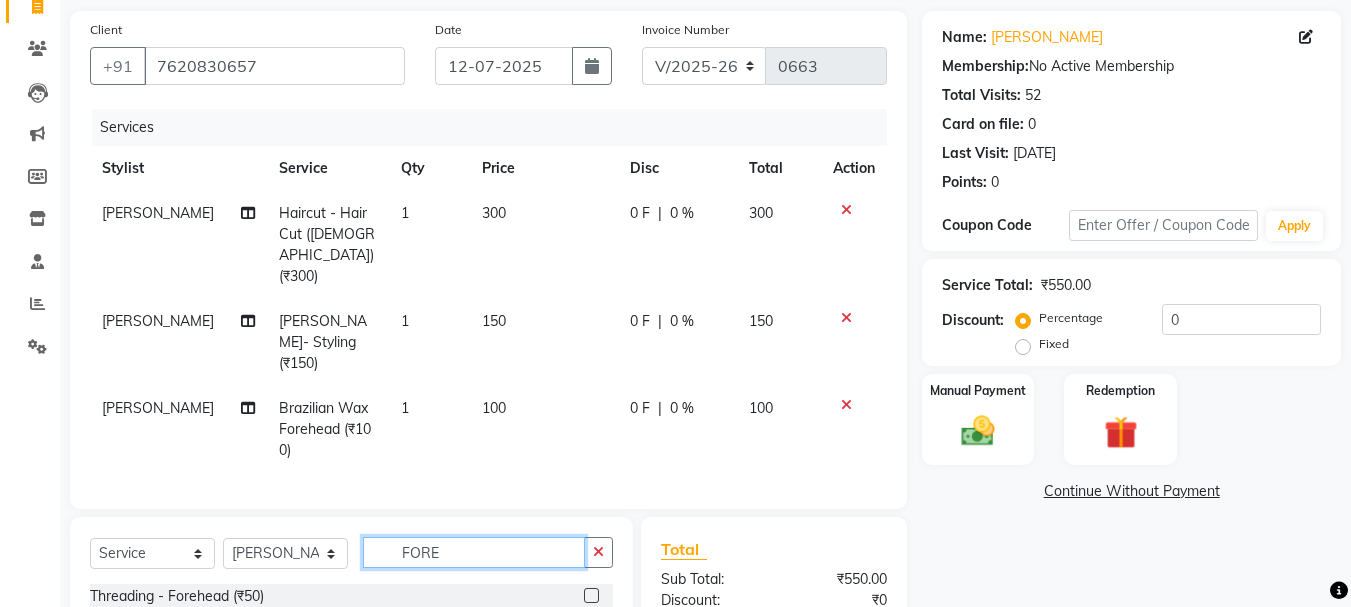 click on "FORE" 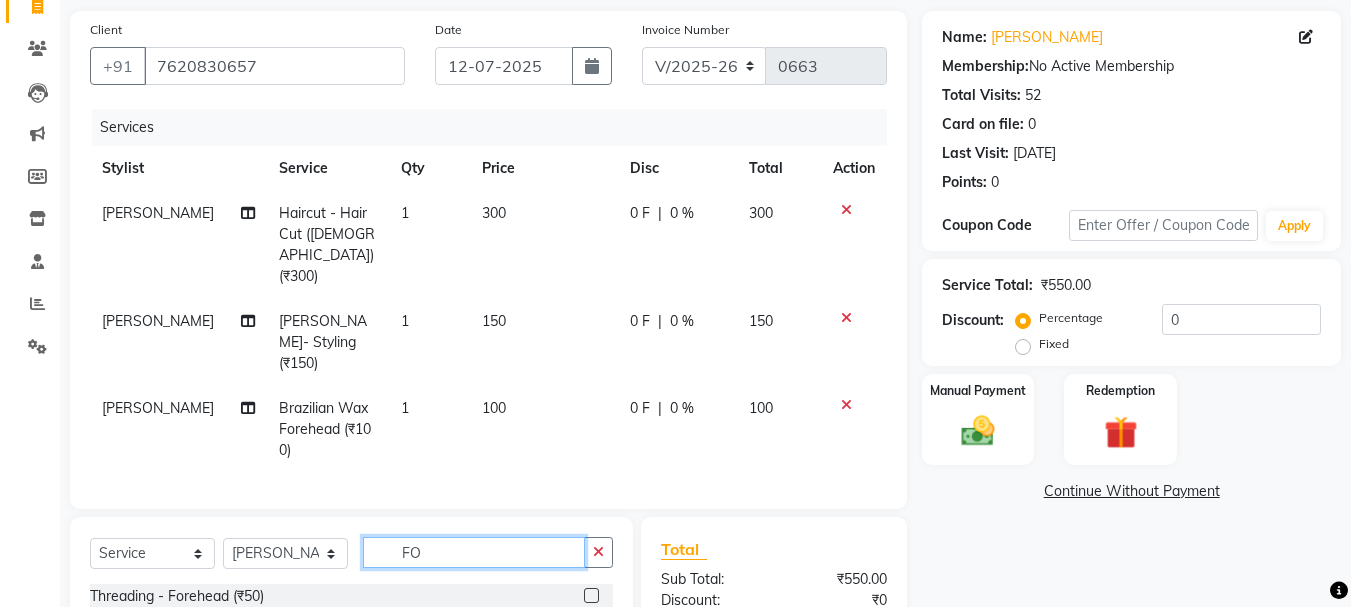 type on "F" 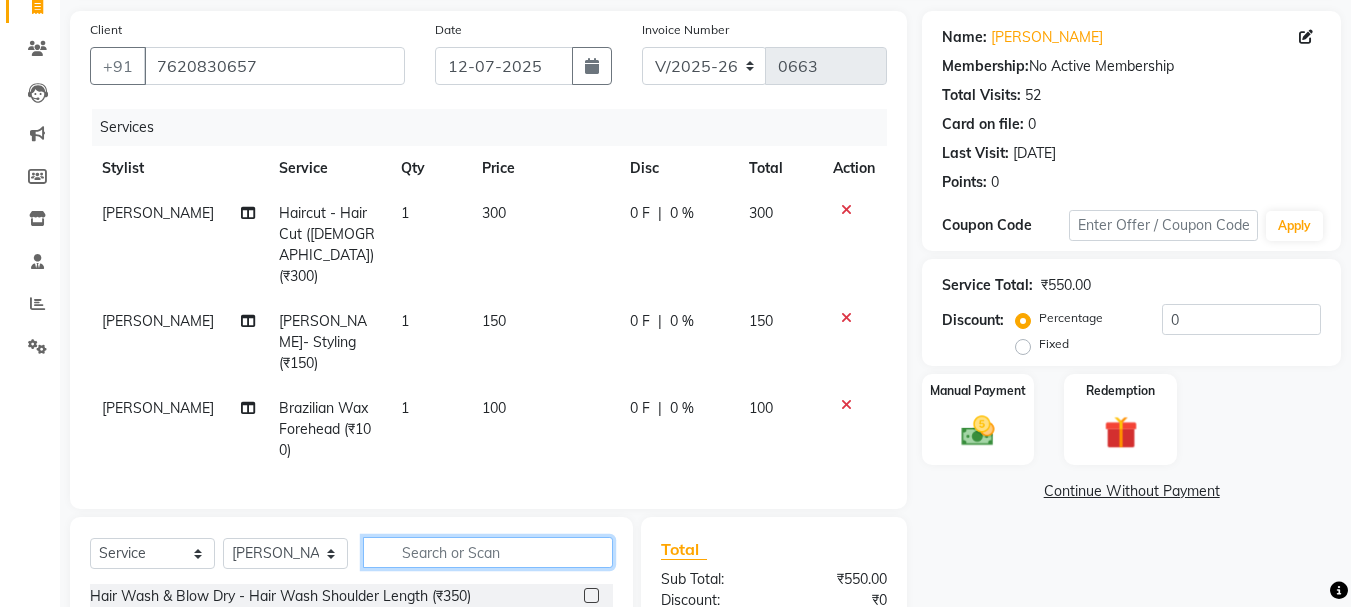 scroll, scrollTop: 347, scrollLeft: 0, axis: vertical 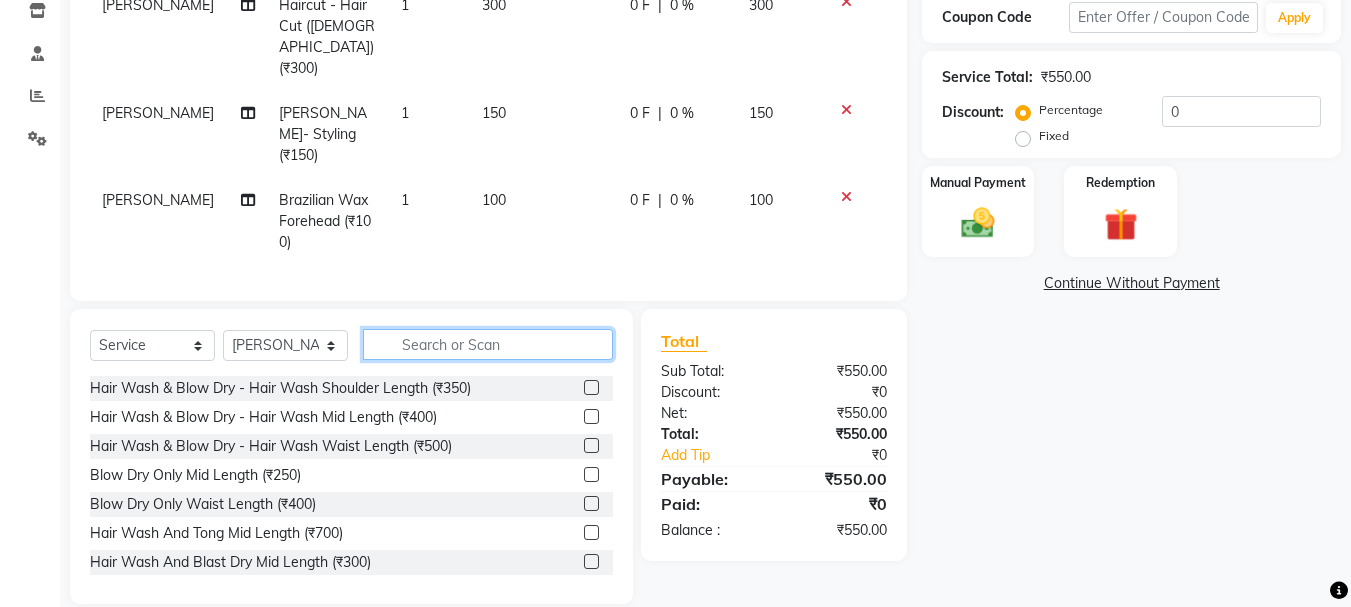 click 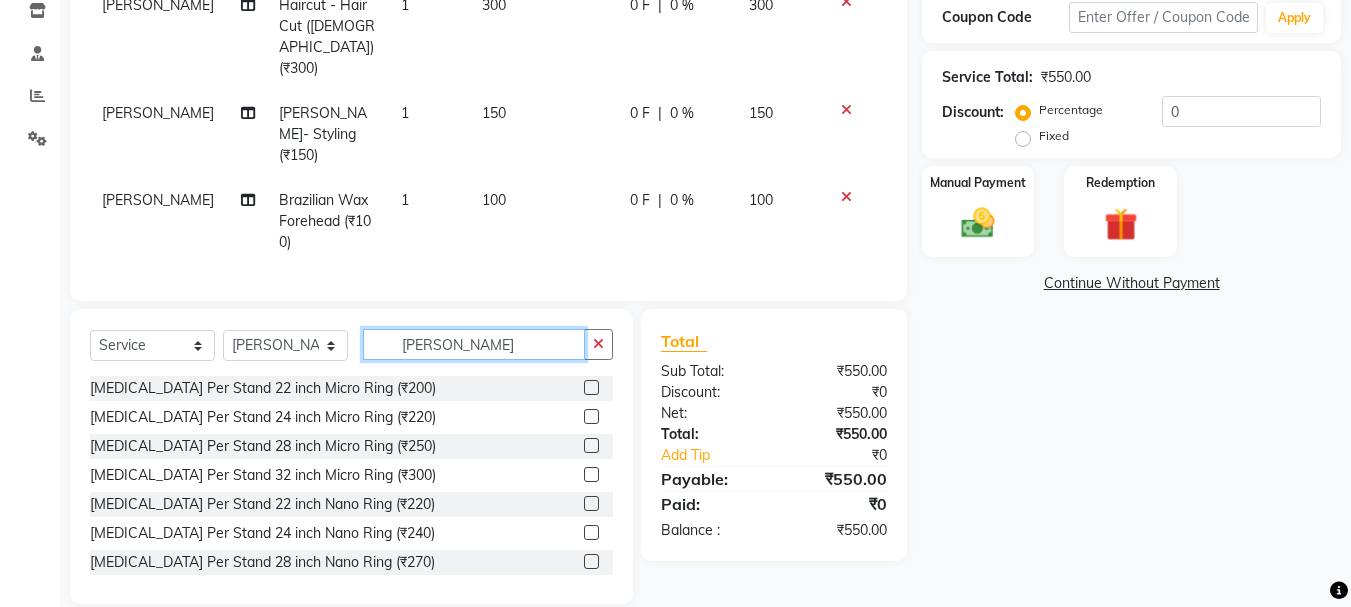 scroll, scrollTop: 304, scrollLeft: 0, axis: vertical 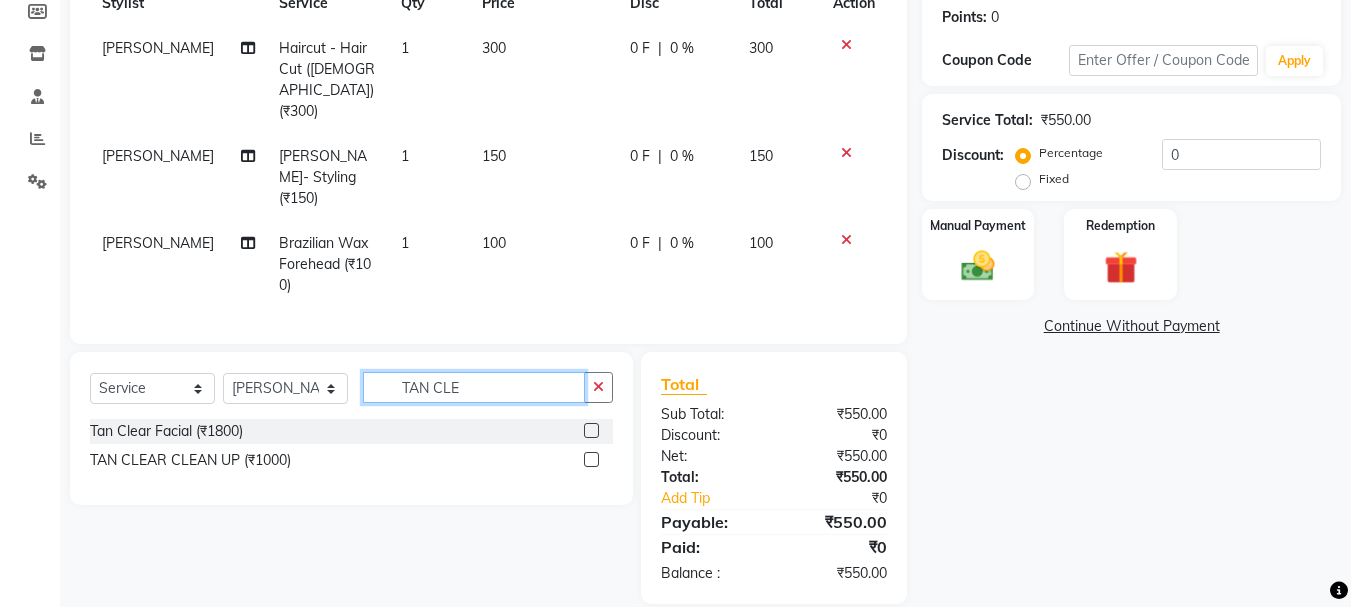 type on "TAN CLE" 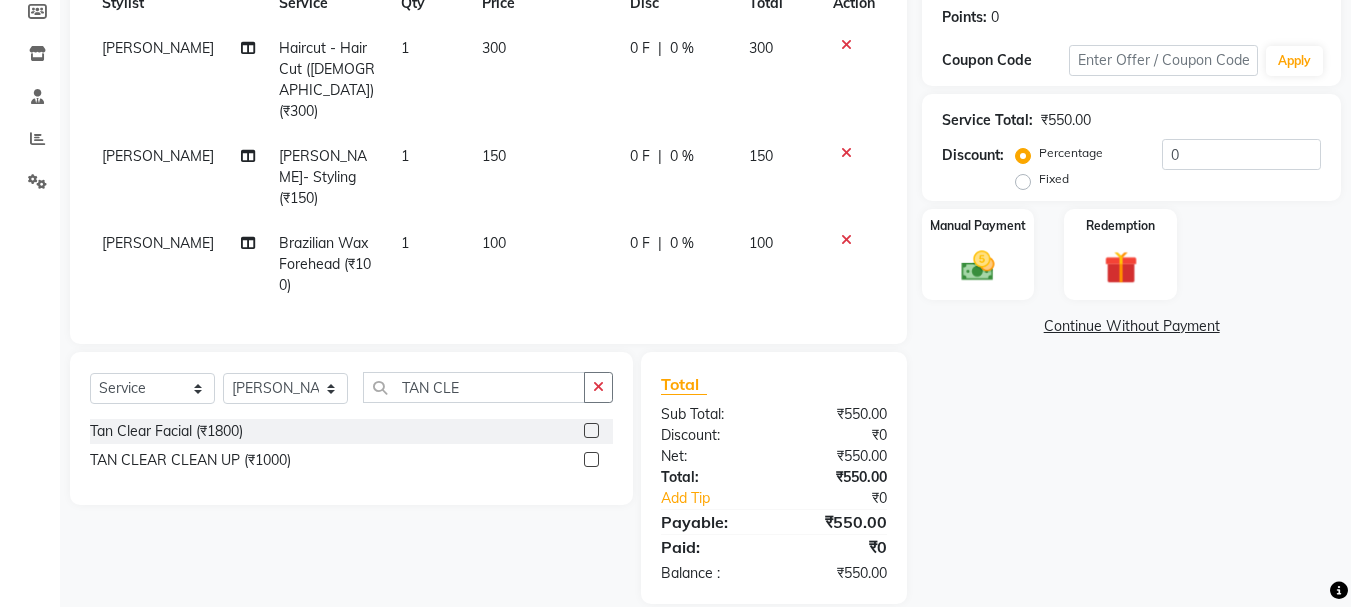 click 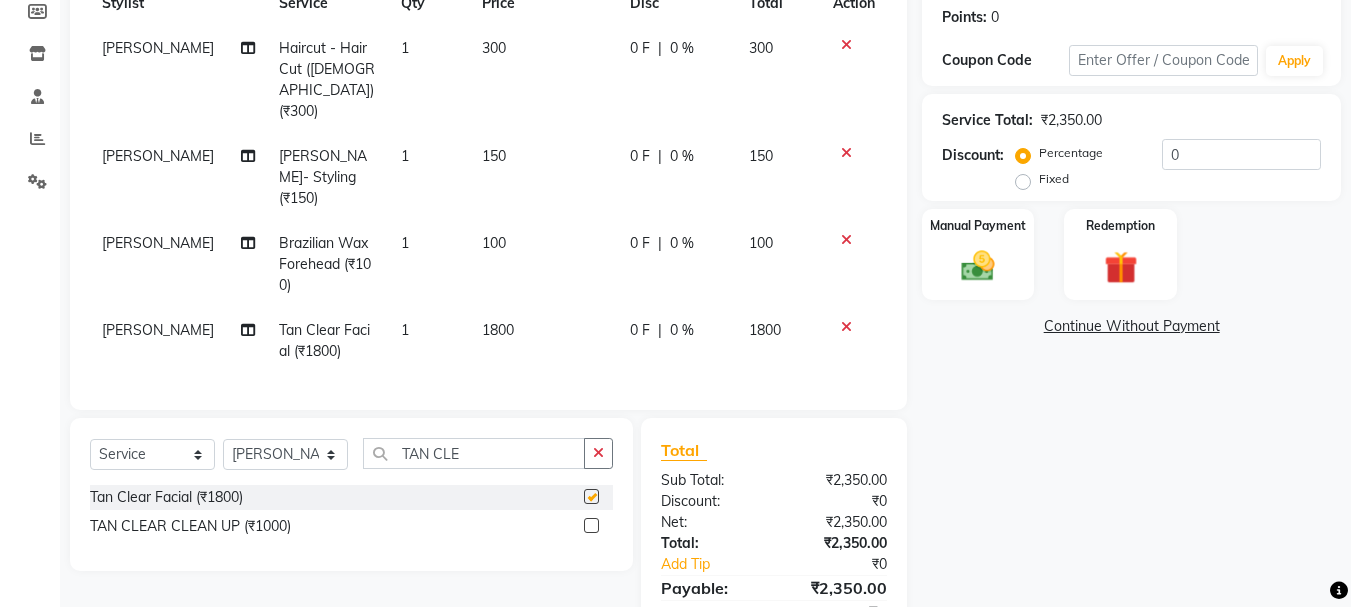 checkbox on "false" 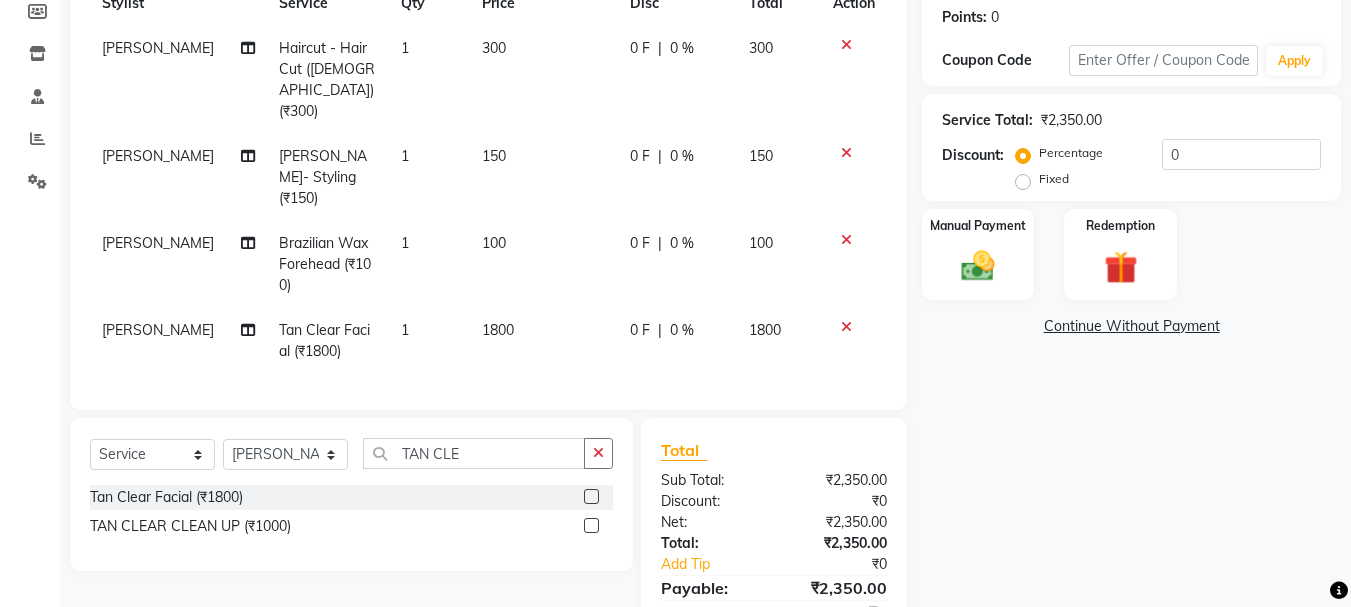 click on "0 F" 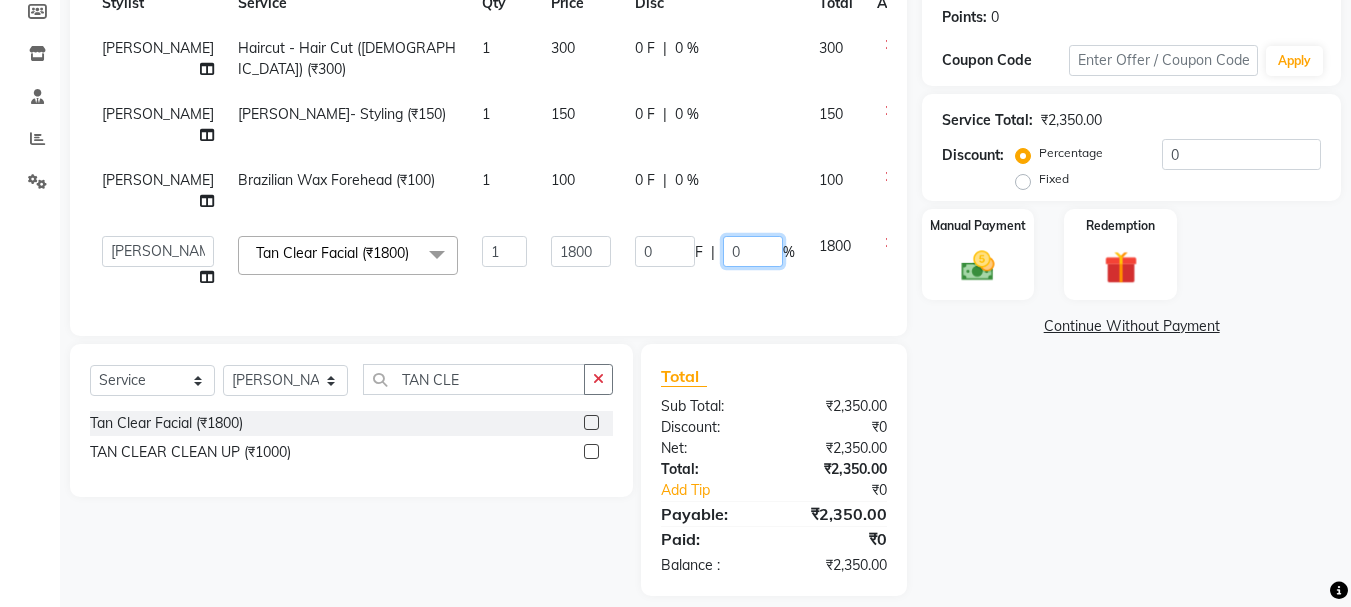 click on "0" 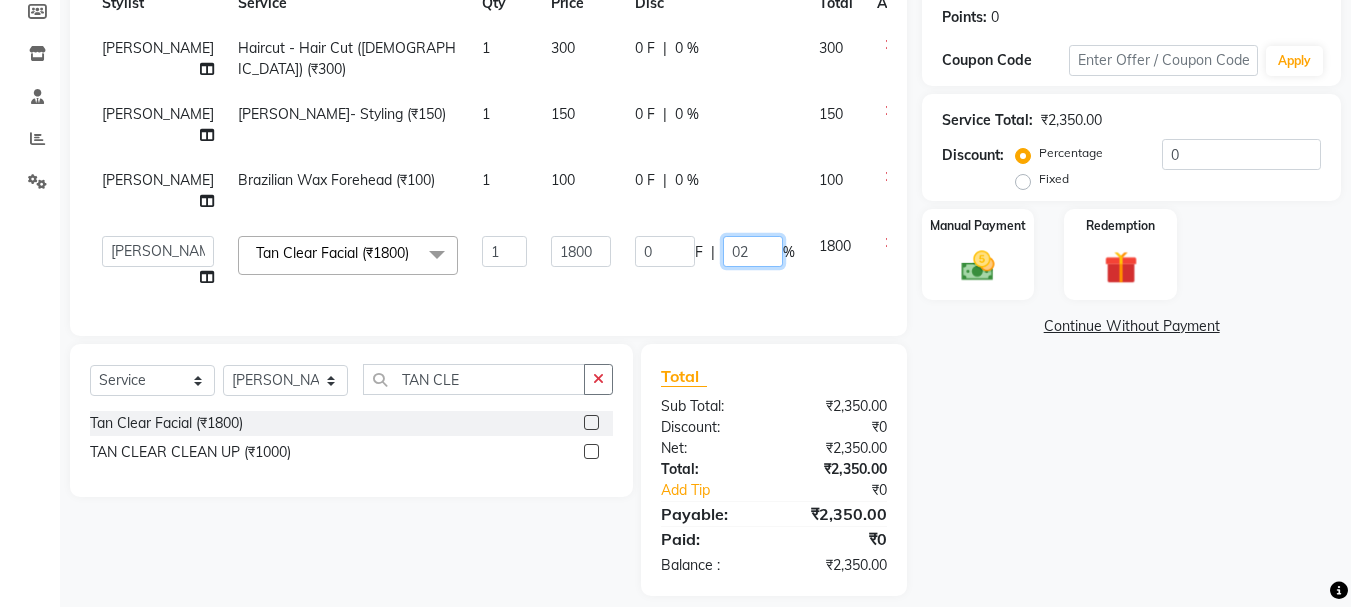 type on "025" 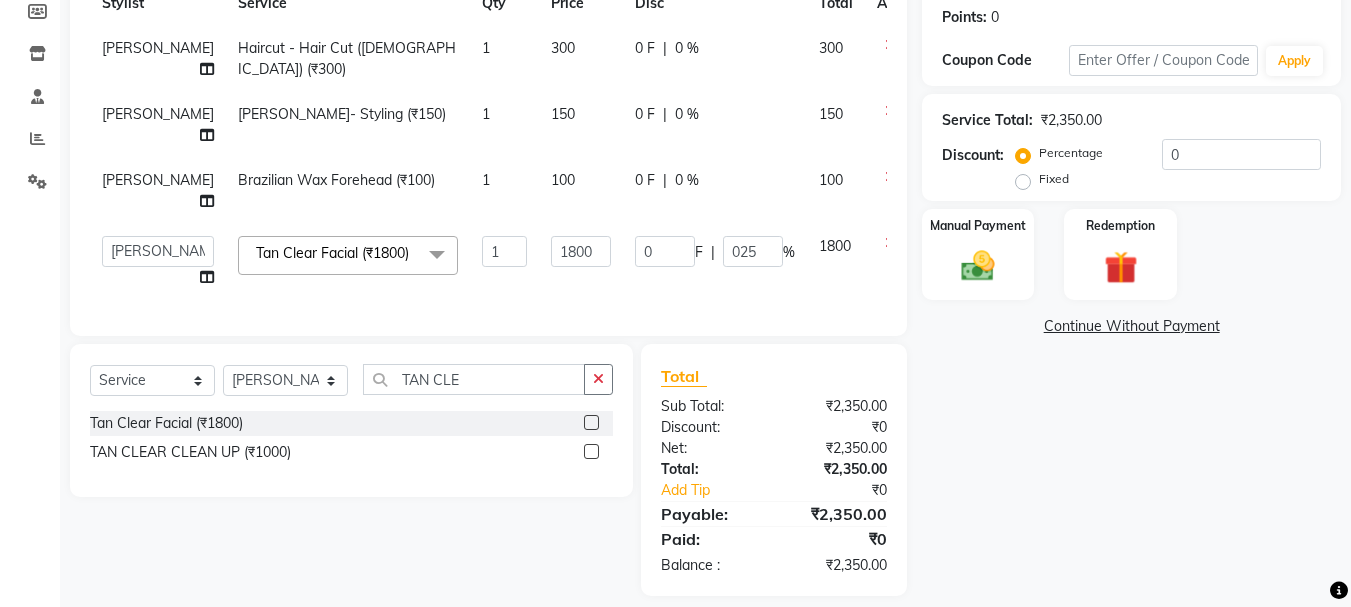 click on "0 F | 025 %" 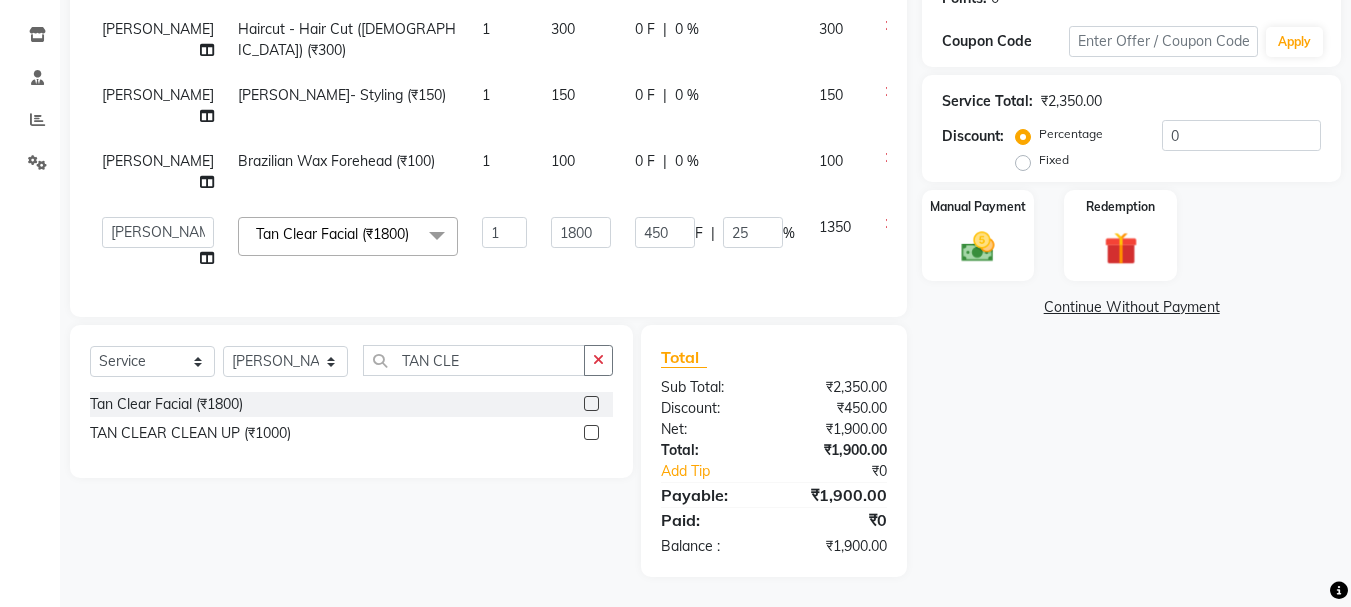 scroll, scrollTop: 0, scrollLeft: 0, axis: both 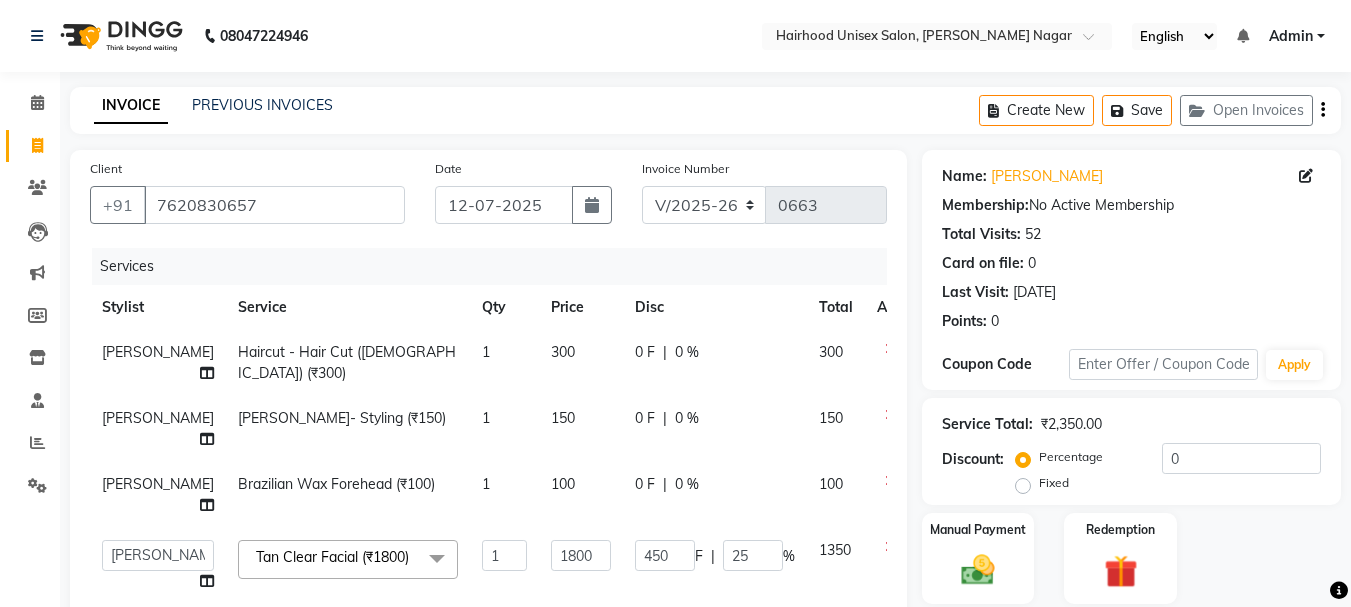 click on "Disc" 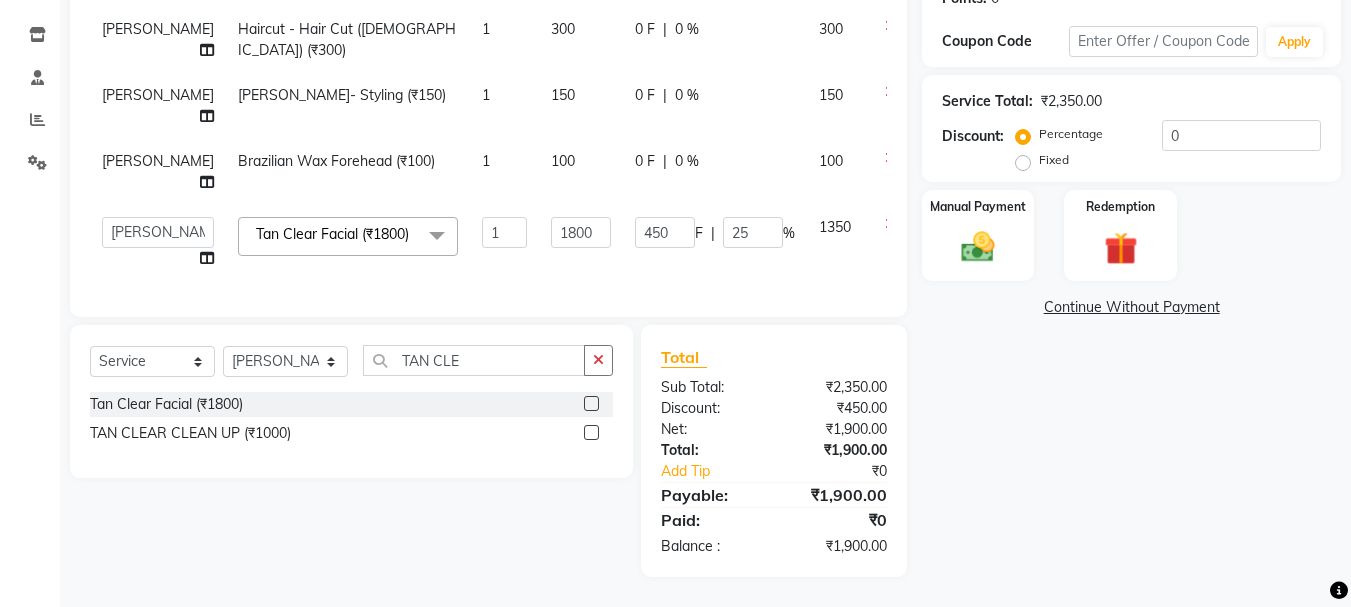 scroll, scrollTop: 0, scrollLeft: 0, axis: both 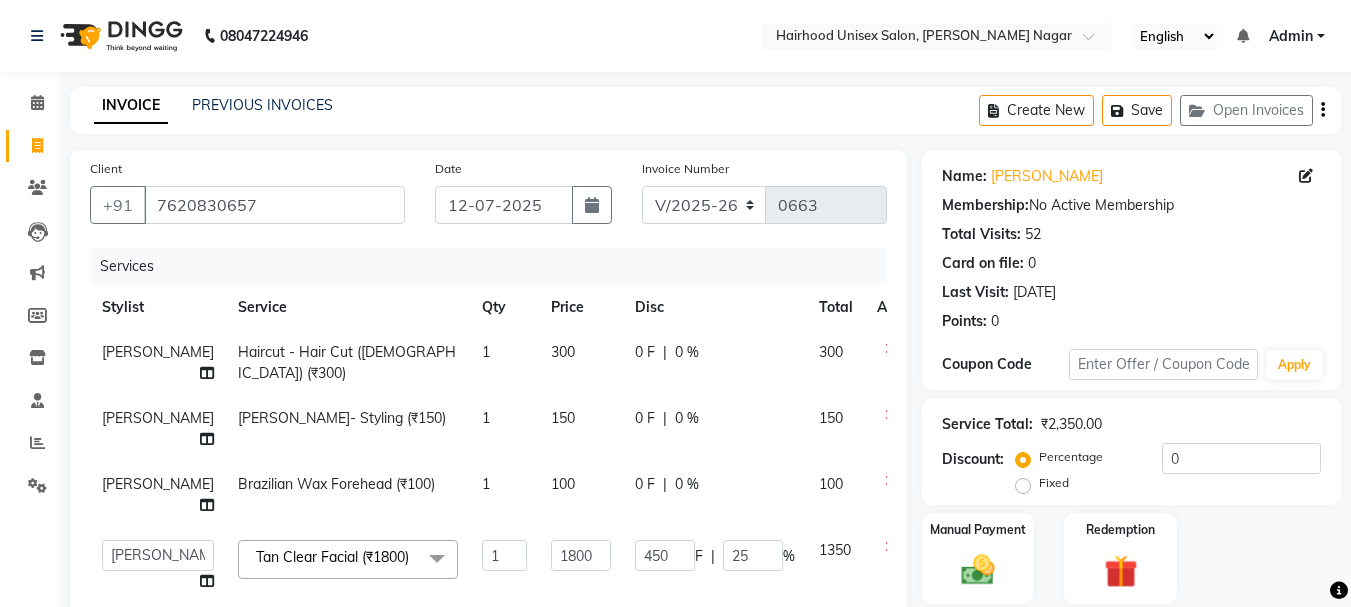 click on "0 %" 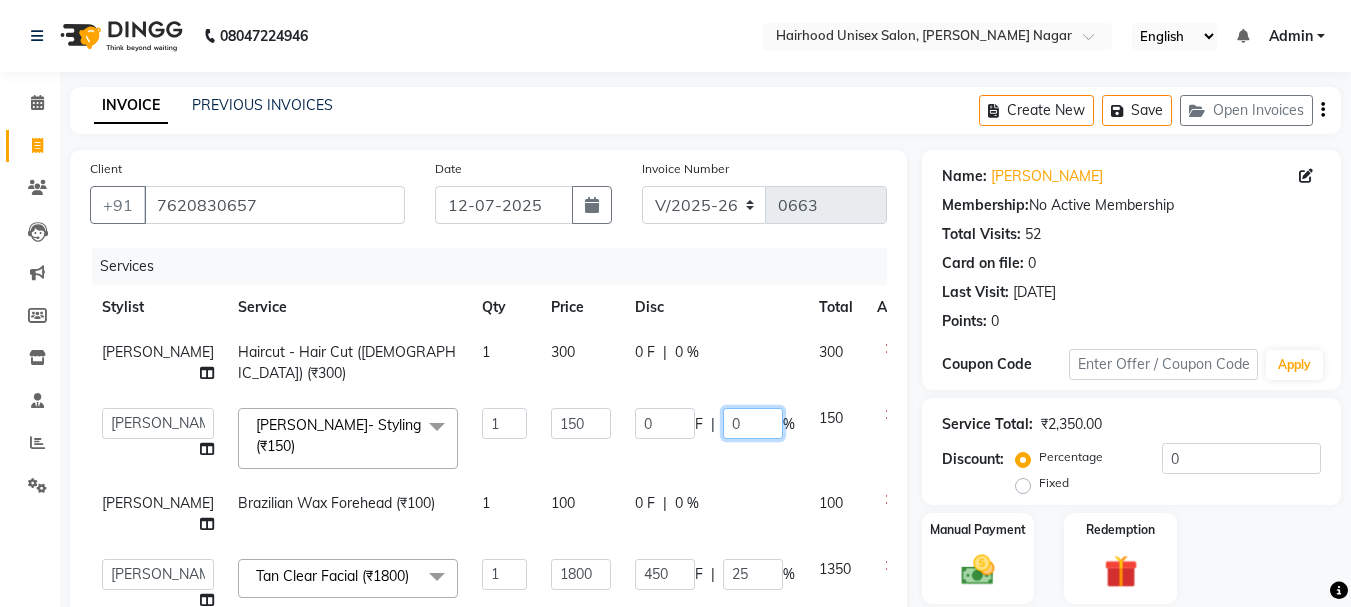click on "0" 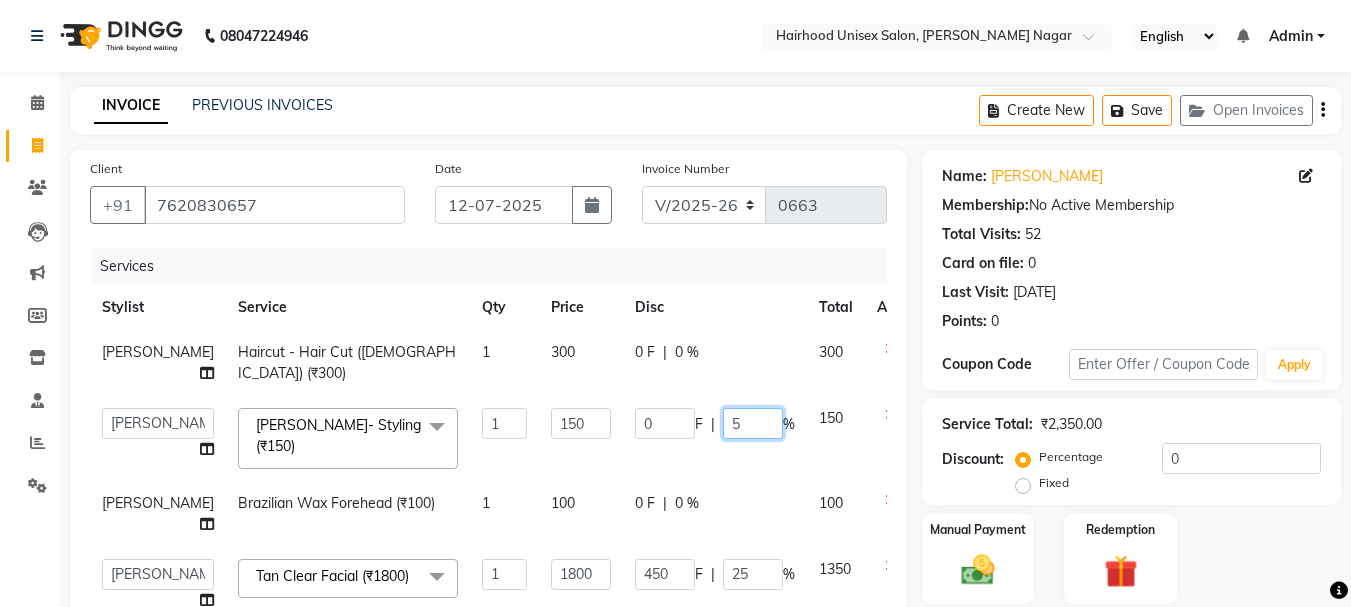 type on "50" 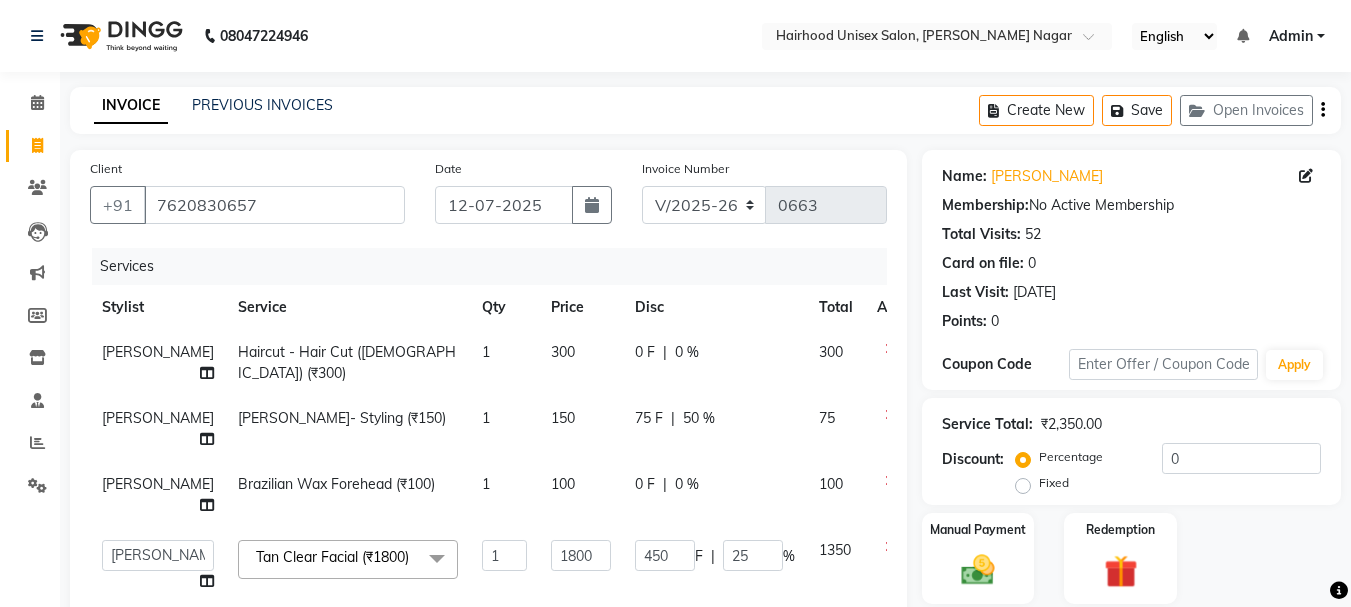 click on "Disc" 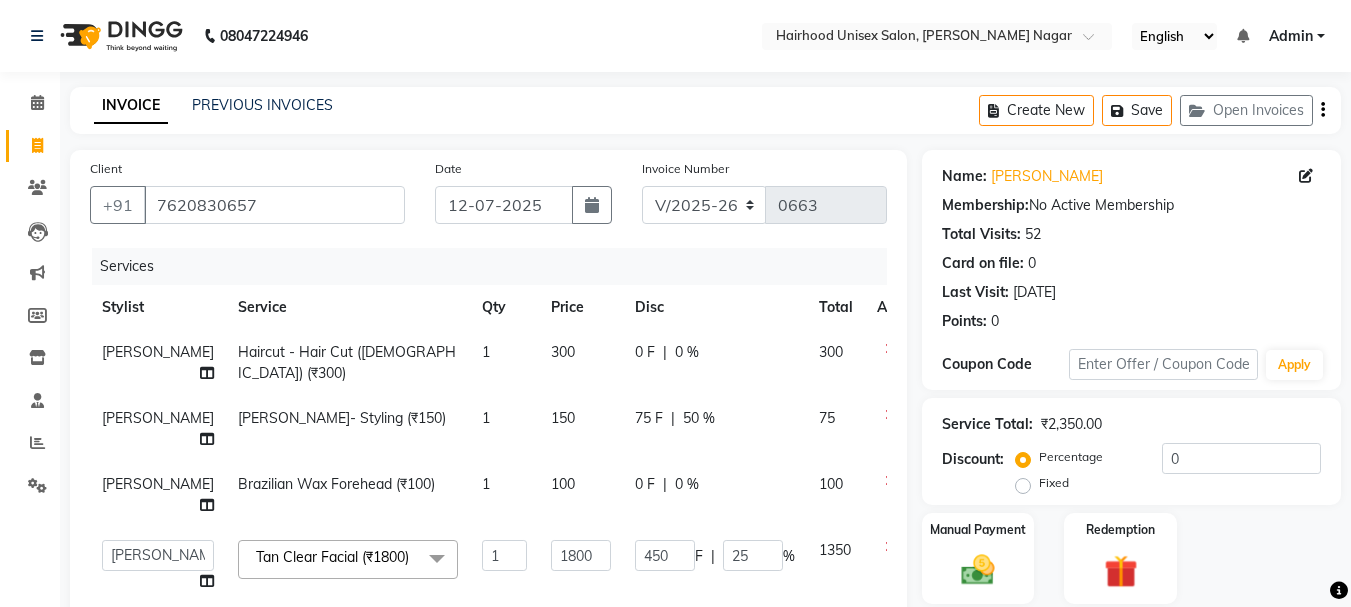 scroll, scrollTop: 347, scrollLeft: 0, axis: vertical 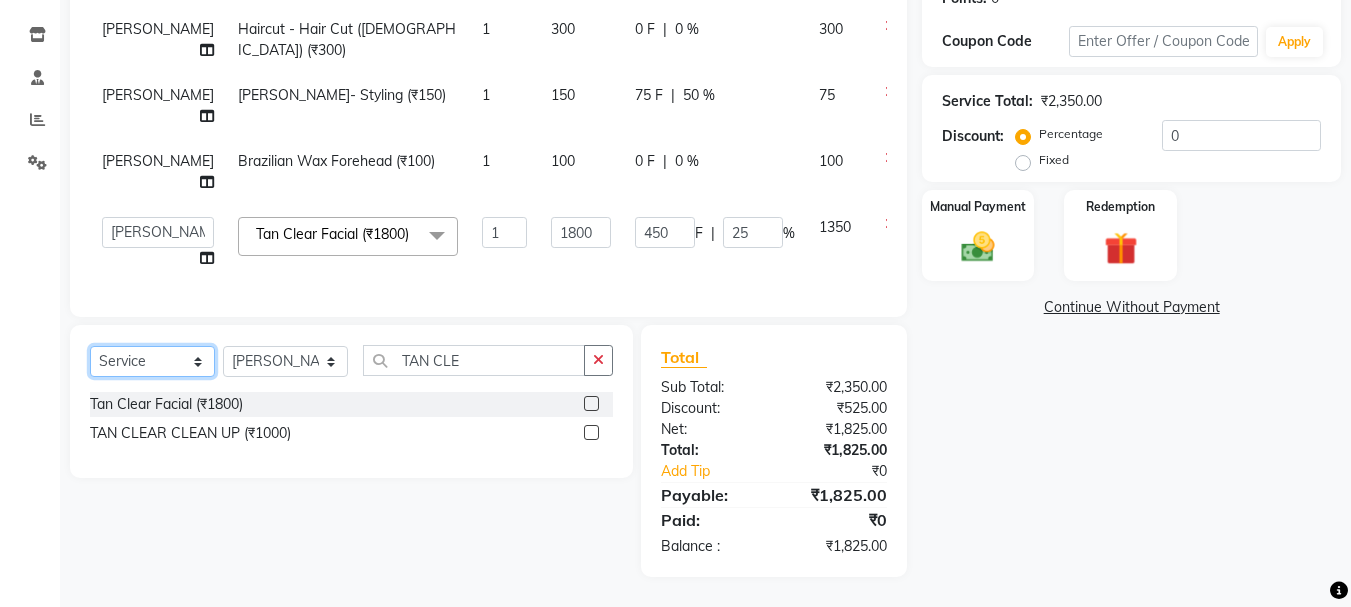 click on "Select  Service  Product  Membership  Package Voucher Prepaid Gift Card" 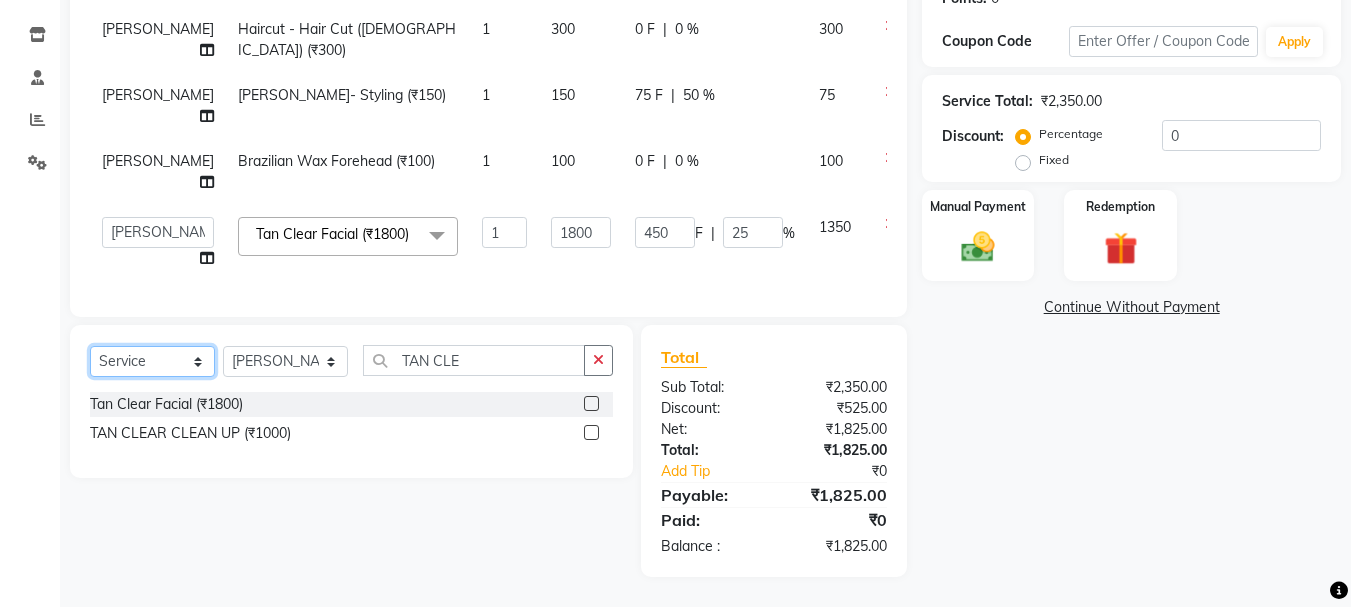 select on "product" 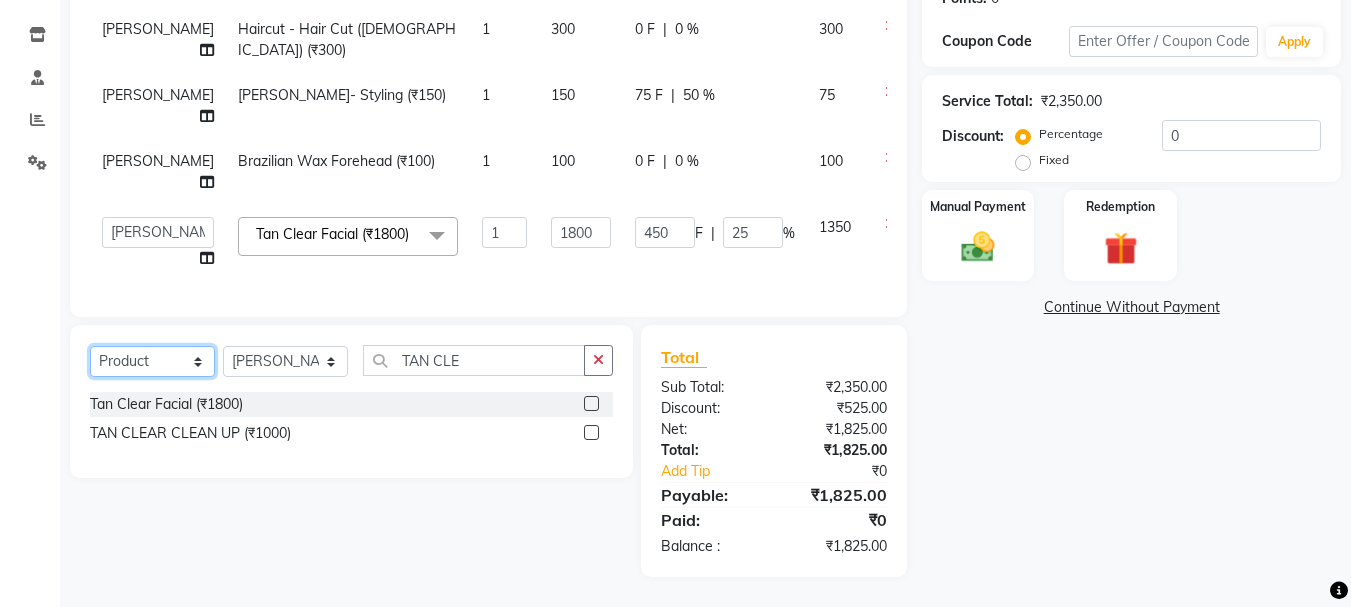 click on "Select  Service  Product  Membership  Package Voucher Prepaid Gift Card" 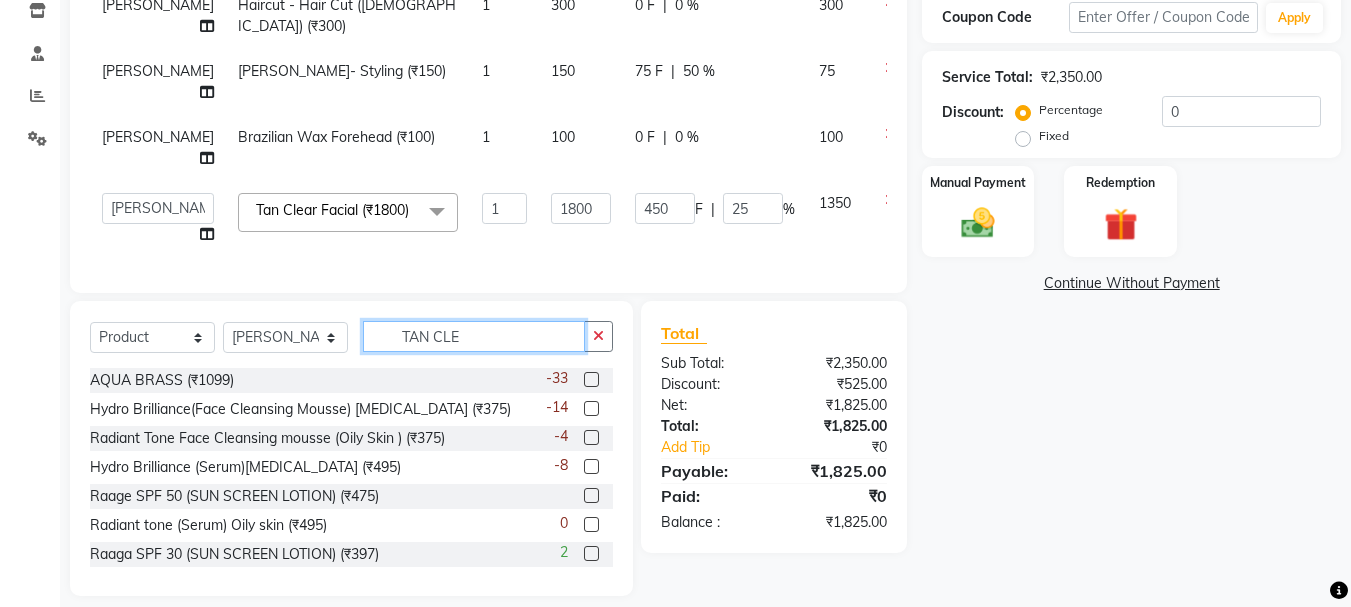 click on "TAN CLE" 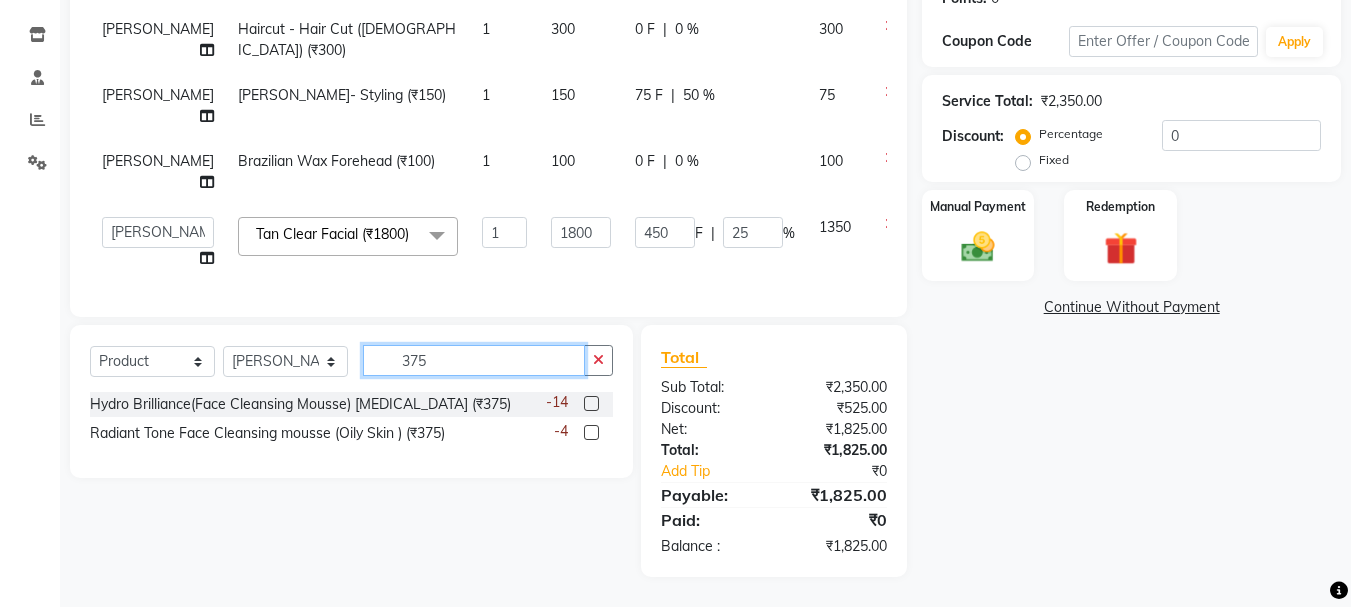 type on "375" 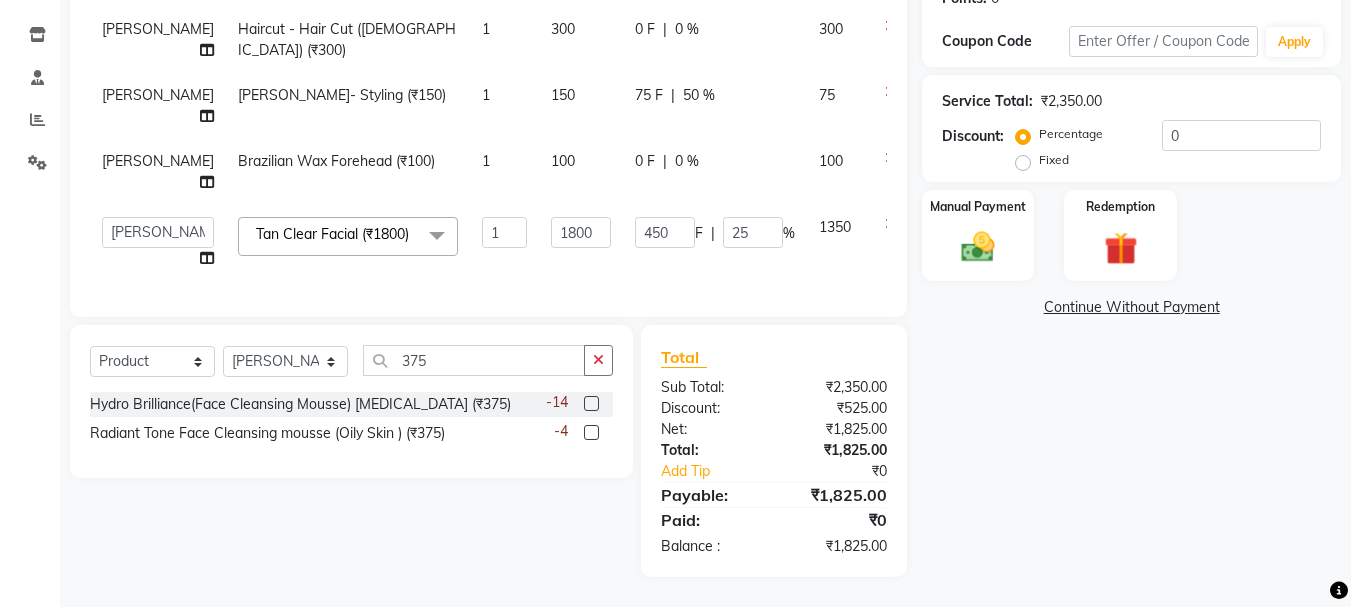 click 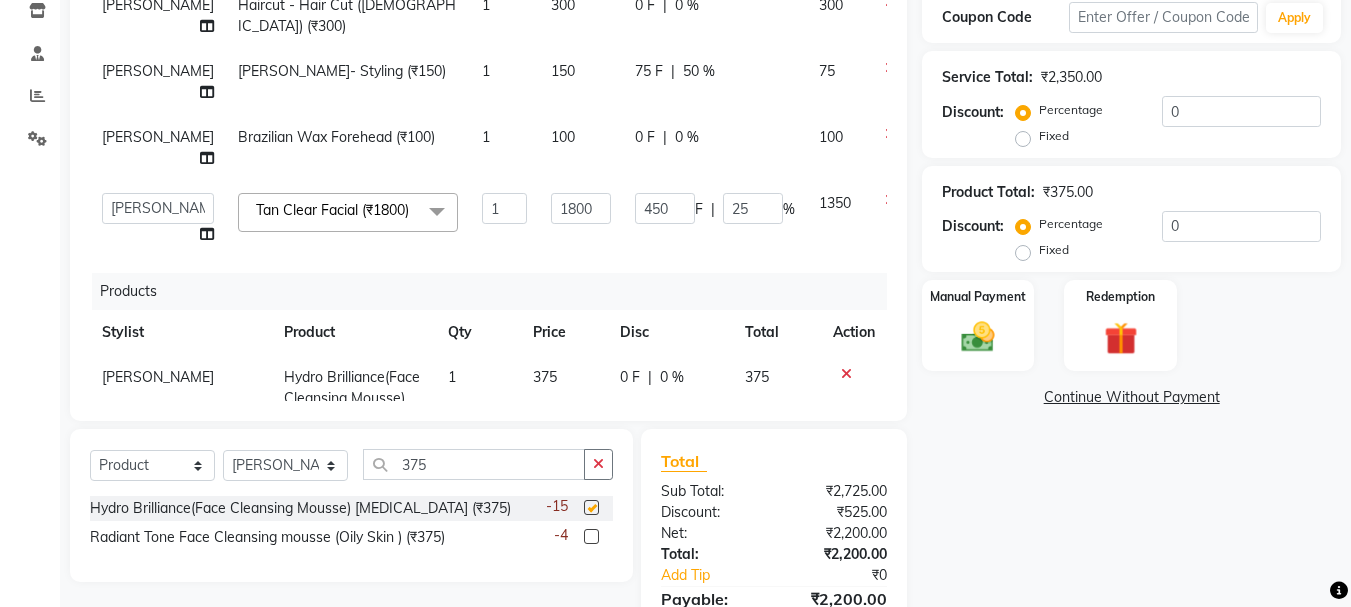 checkbox on "false" 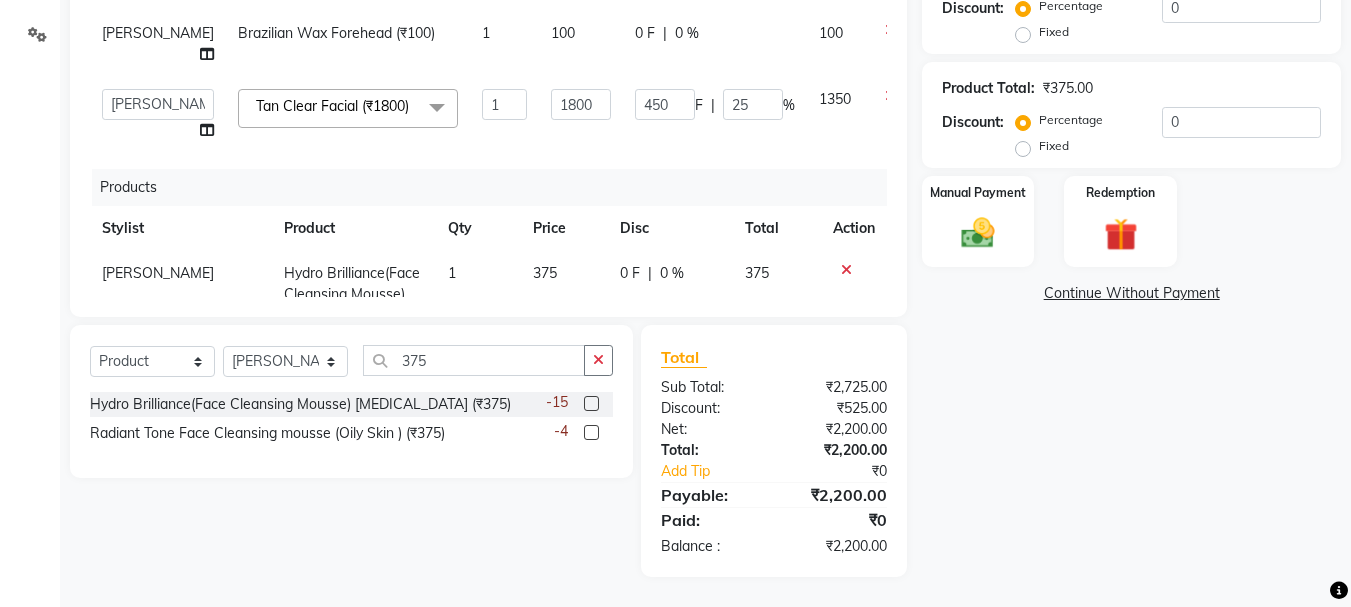 scroll, scrollTop: 258, scrollLeft: 0, axis: vertical 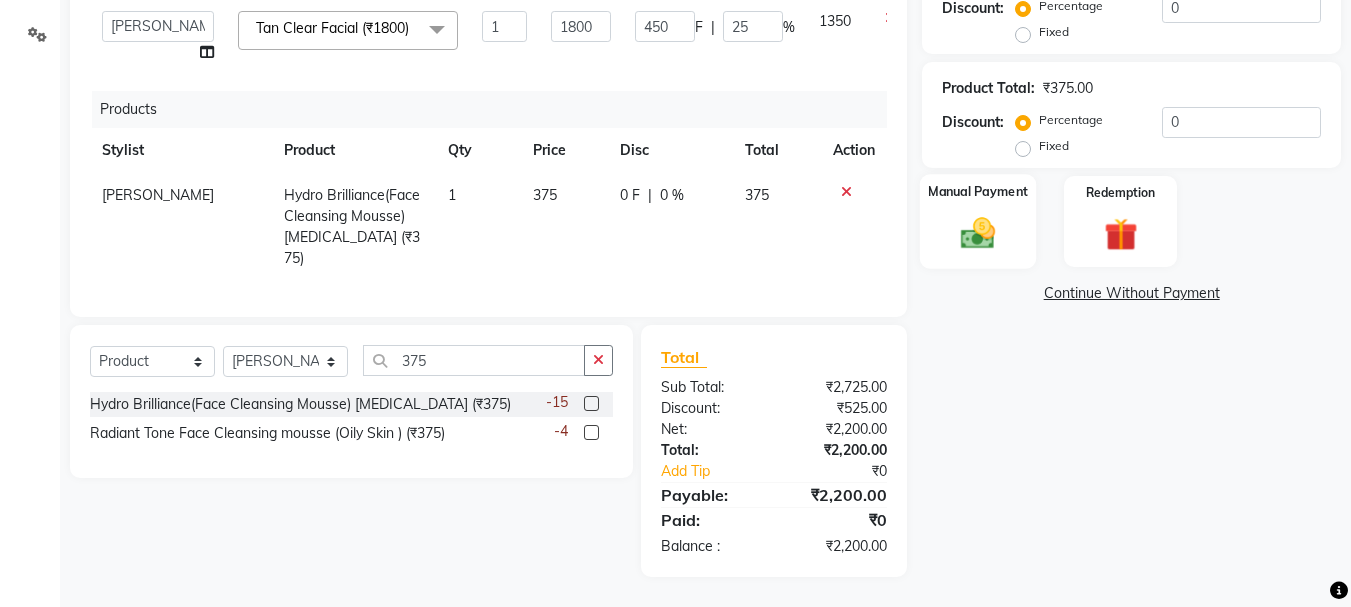 click 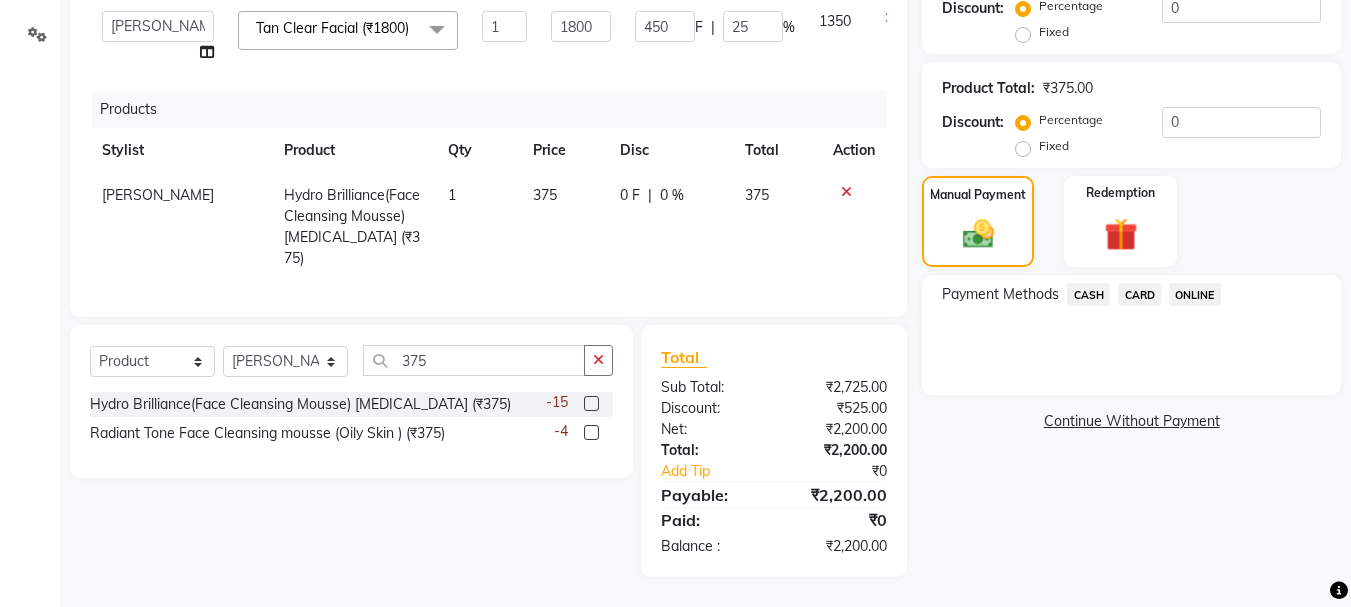 click on "ONLINE" 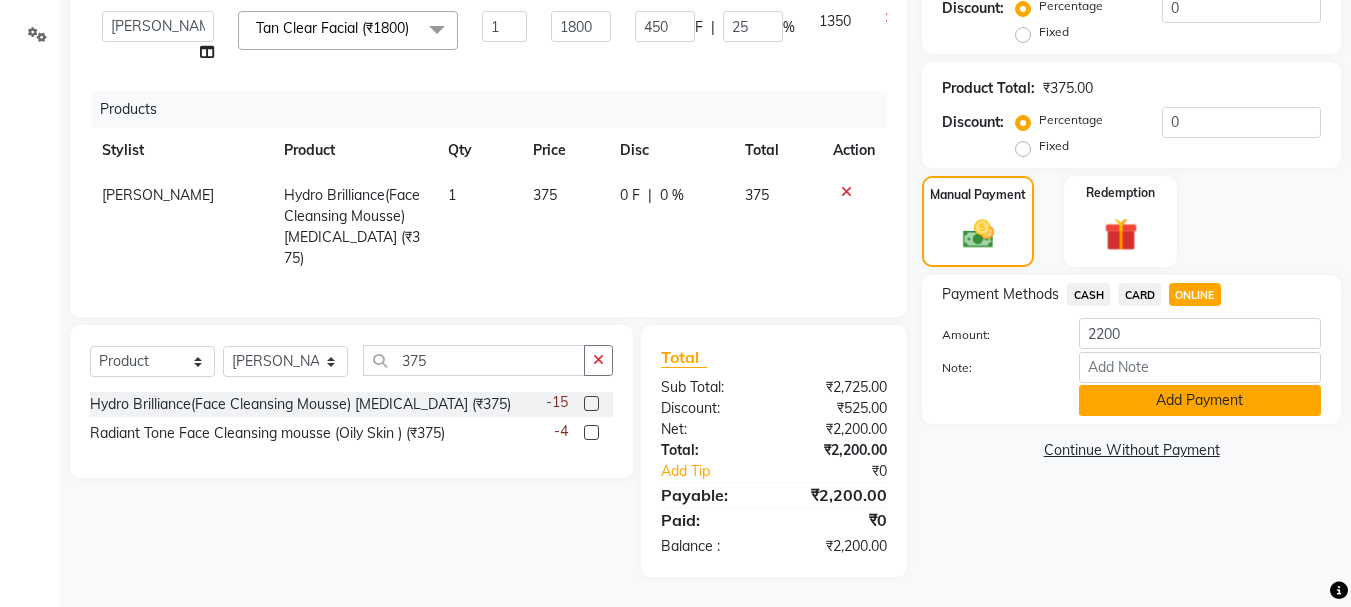 click on "Add Payment" 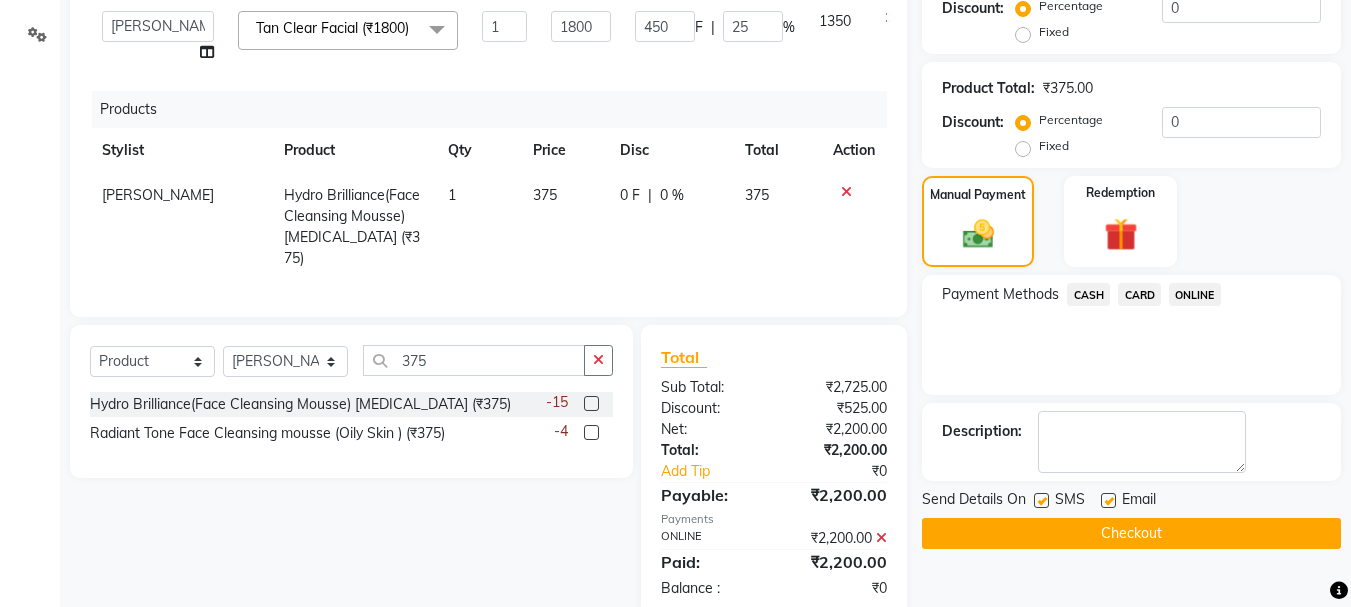 click on "Checkout" 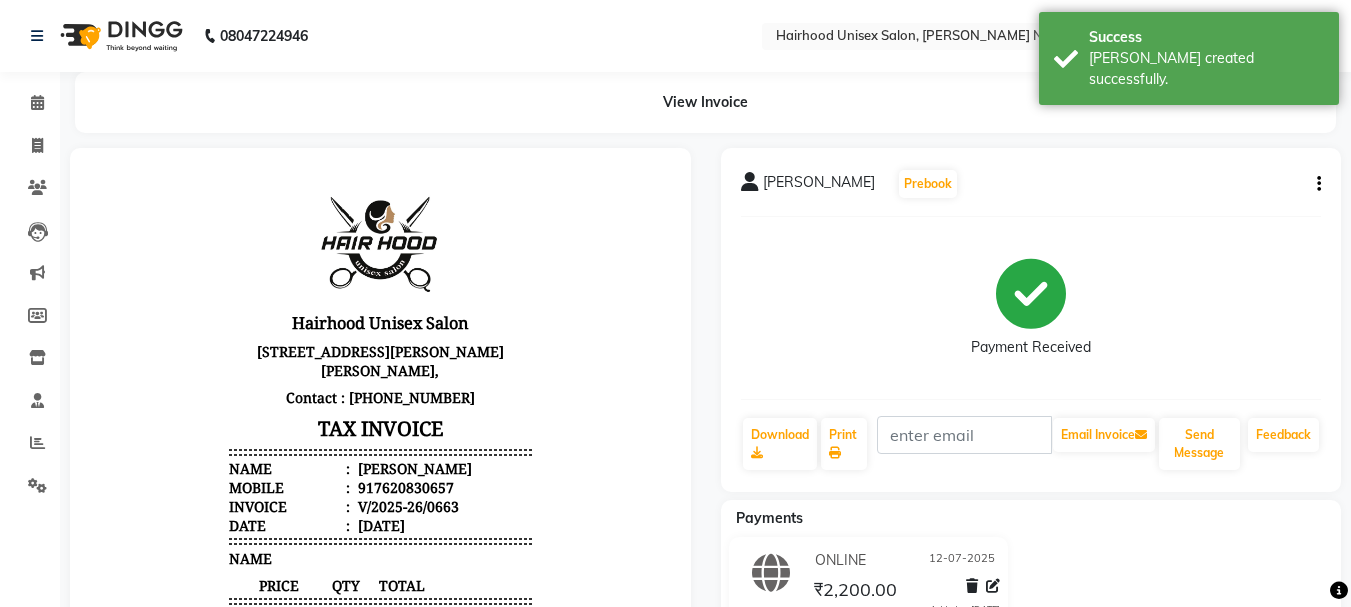scroll, scrollTop: 0, scrollLeft: 0, axis: both 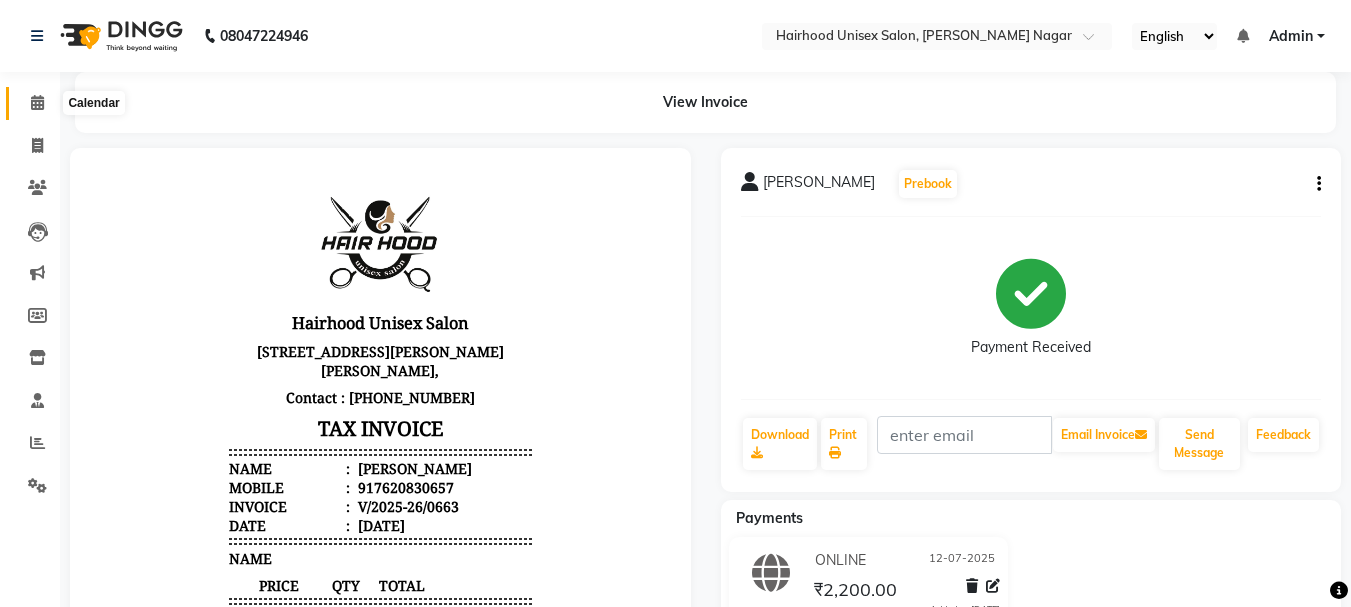 click 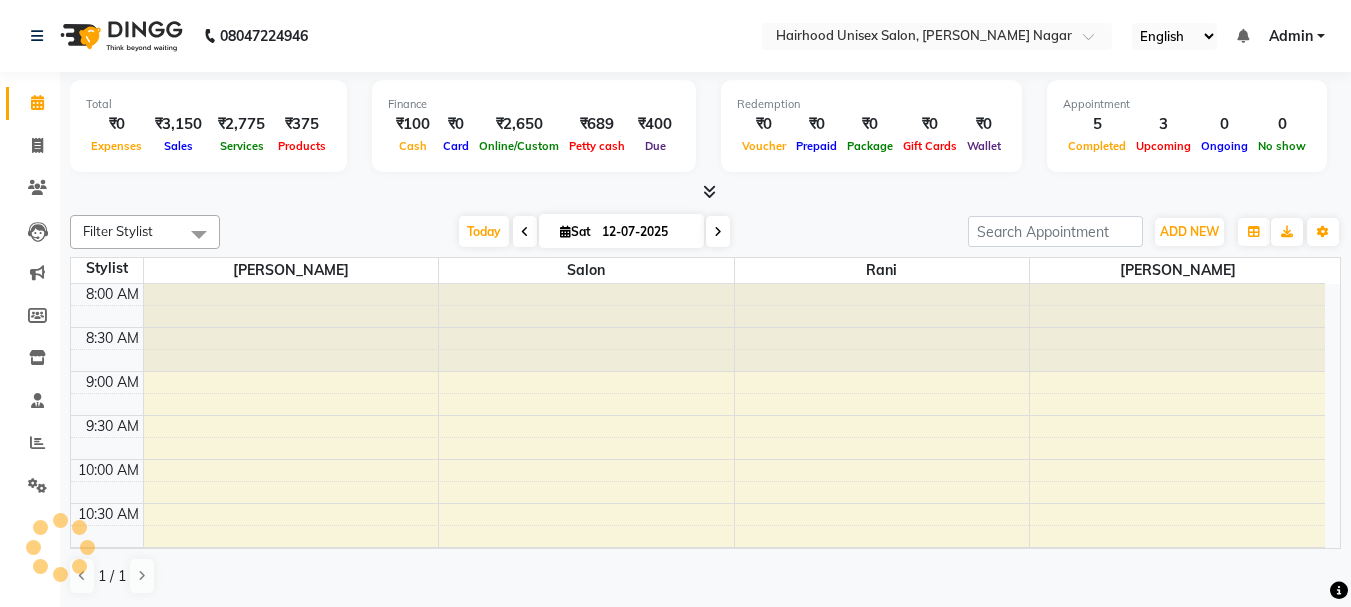 scroll, scrollTop: 0, scrollLeft: 0, axis: both 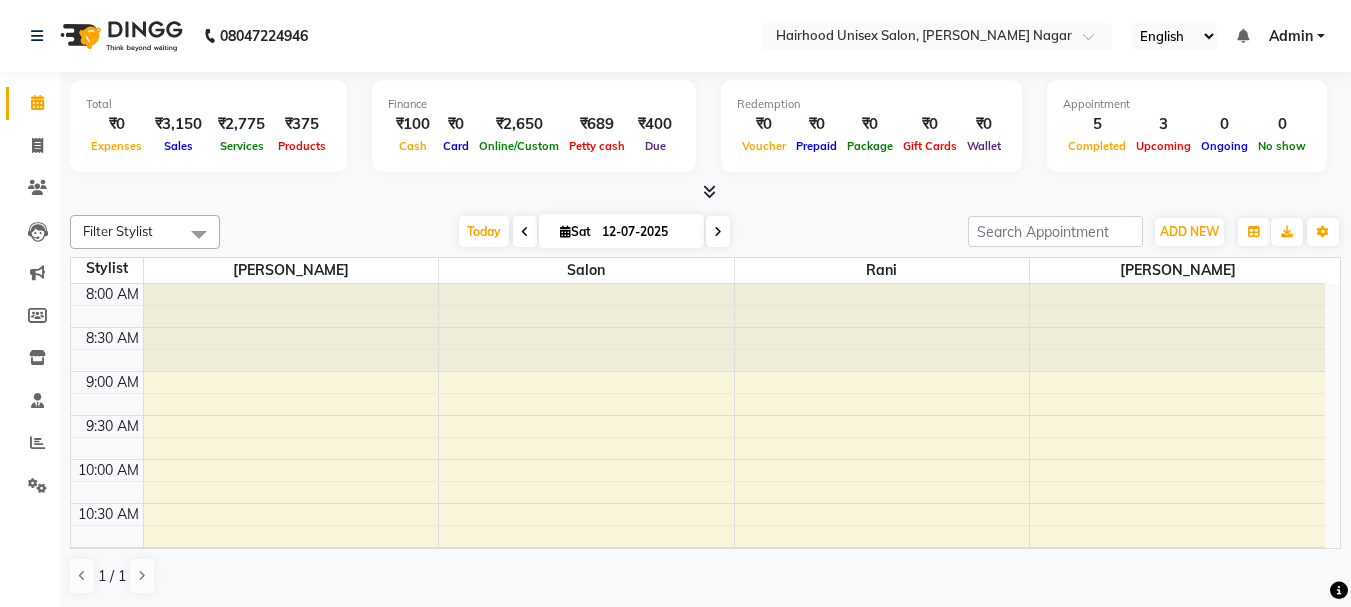 click at bounding box center (709, 191) 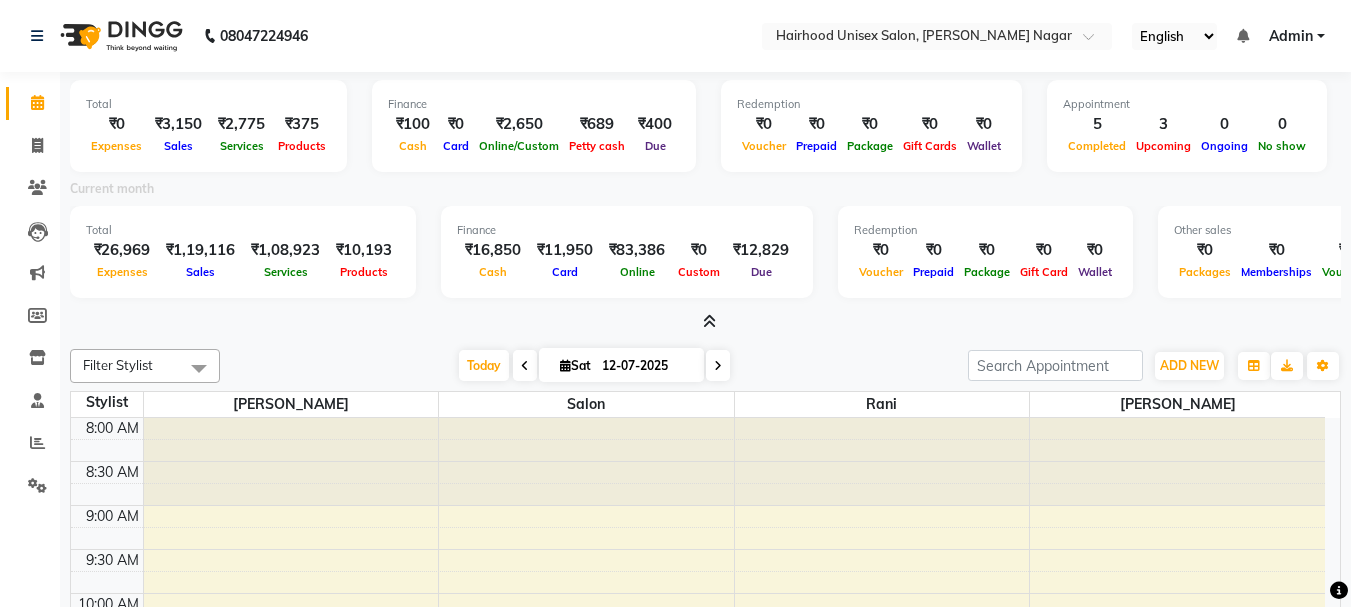 click at bounding box center [709, 321] 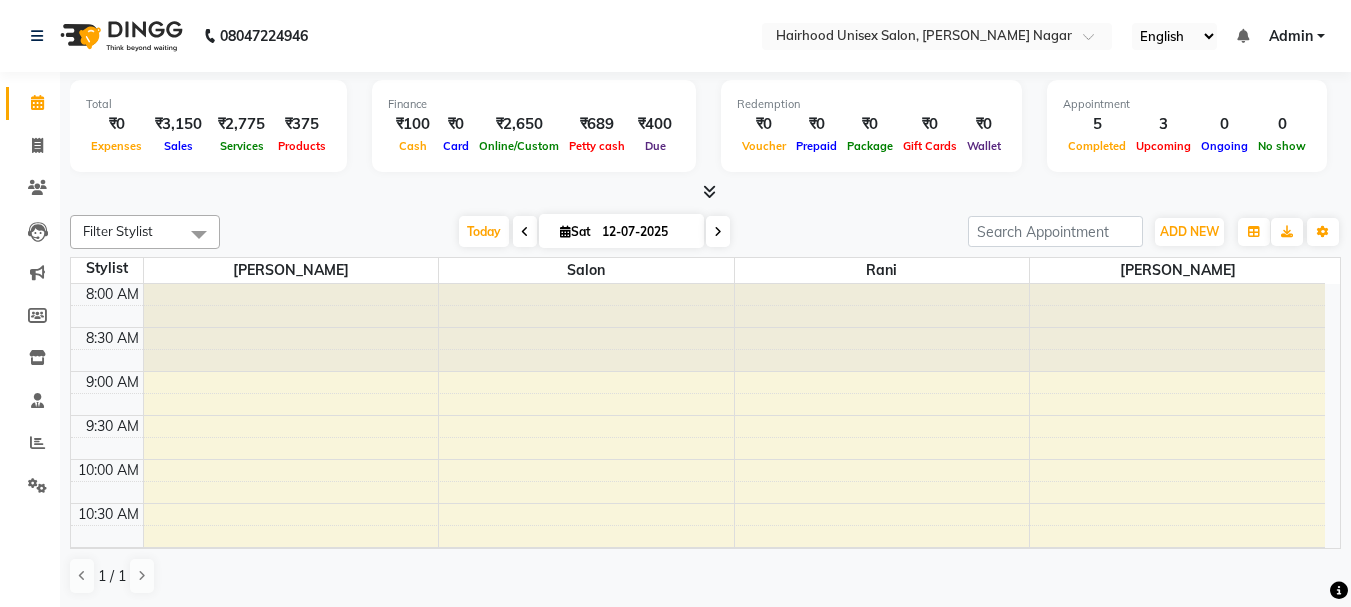 click at bounding box center (709, 191) 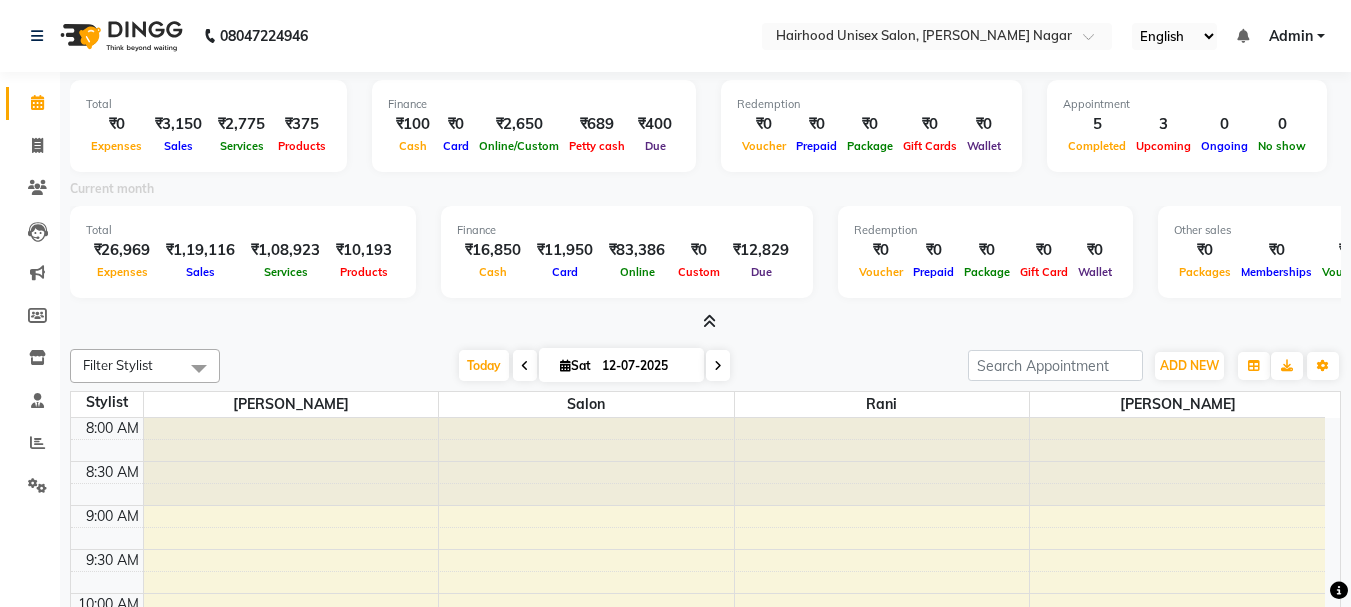 click at bounding box center (709, 321) 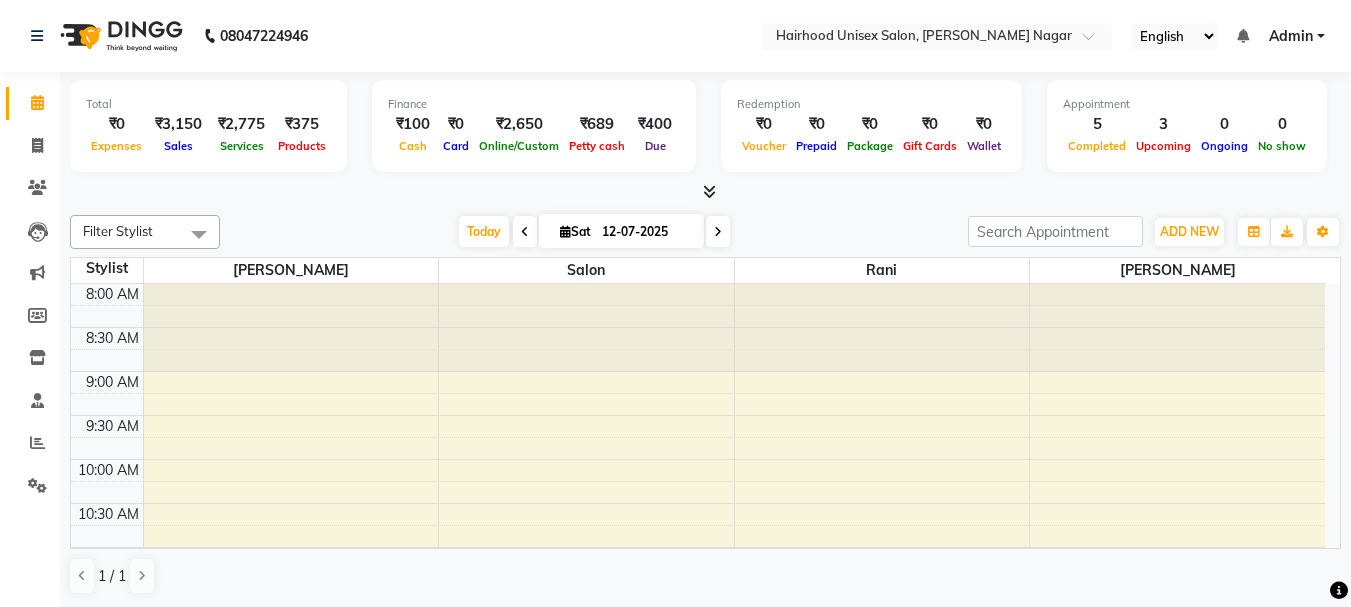 click at bounding box center [1339, 591] 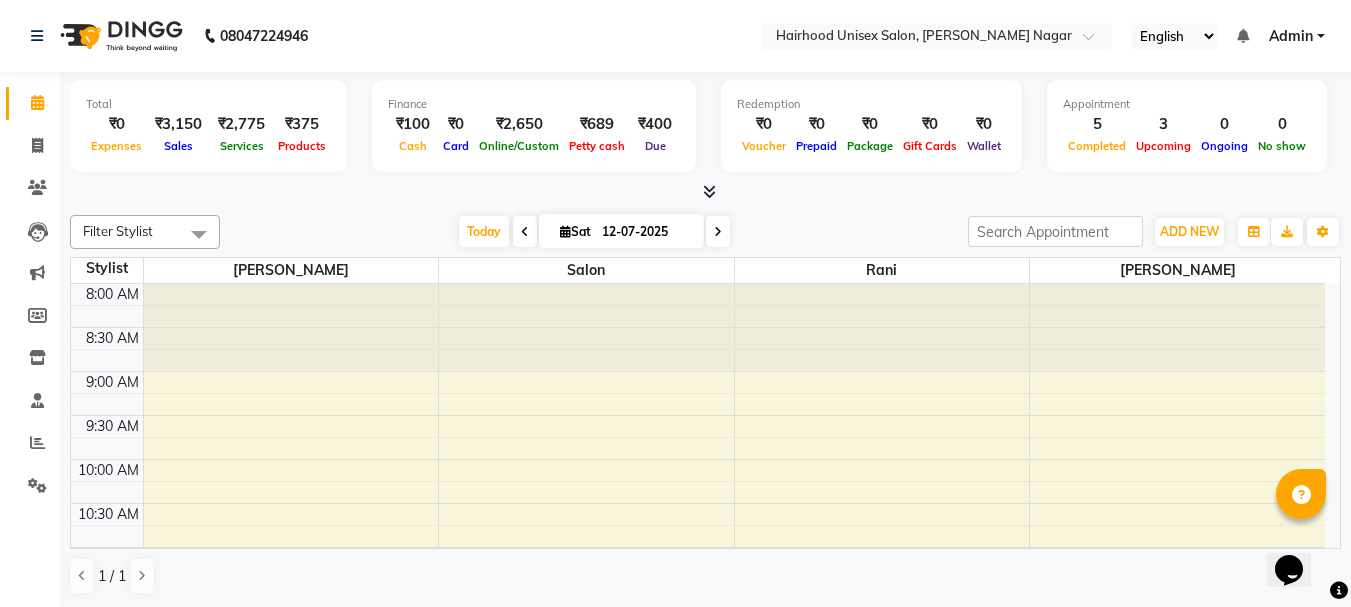 click 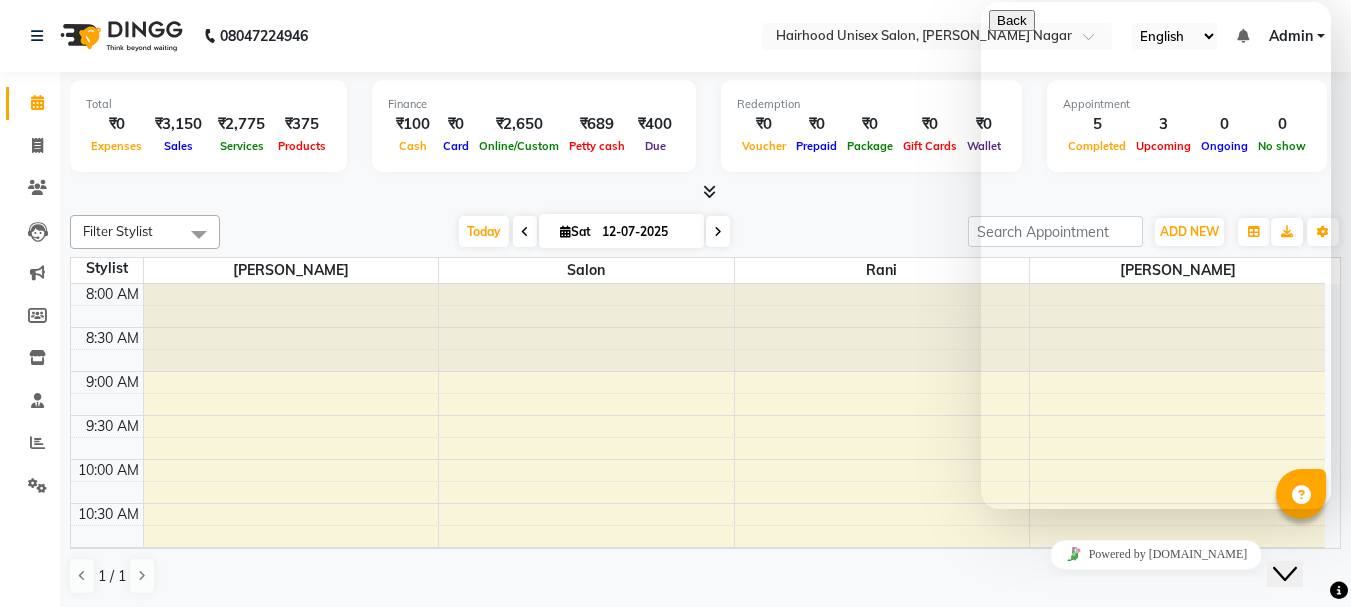 click on "Close Chat This icon closes the chat window." 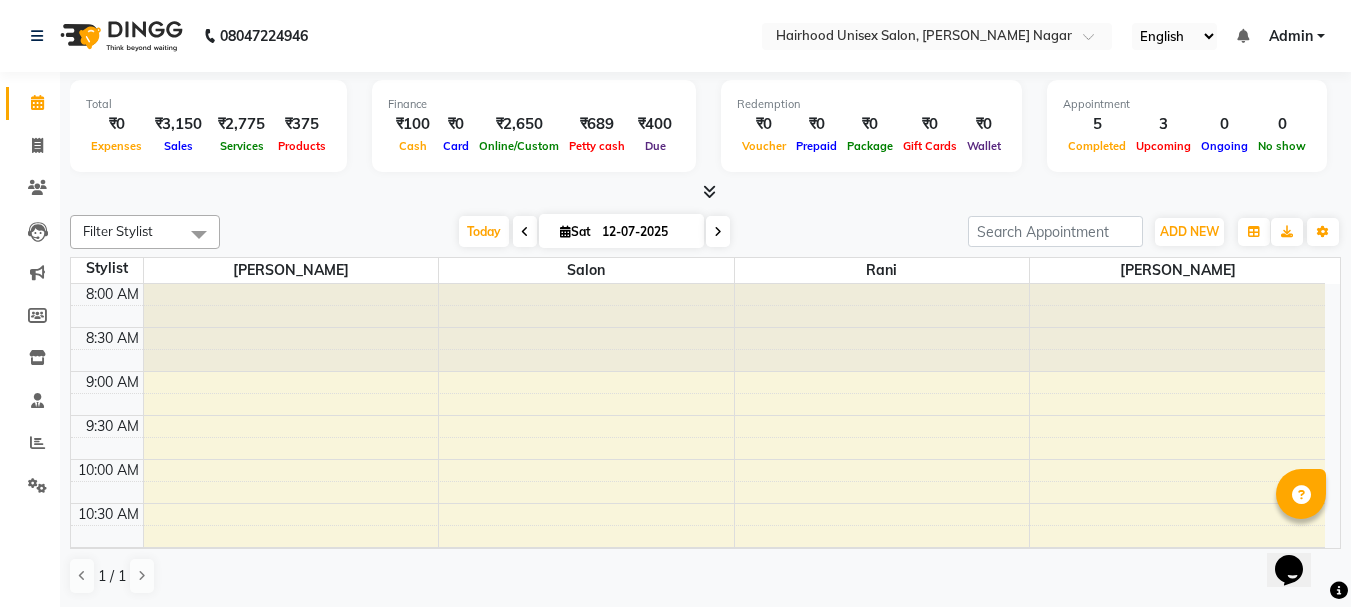click 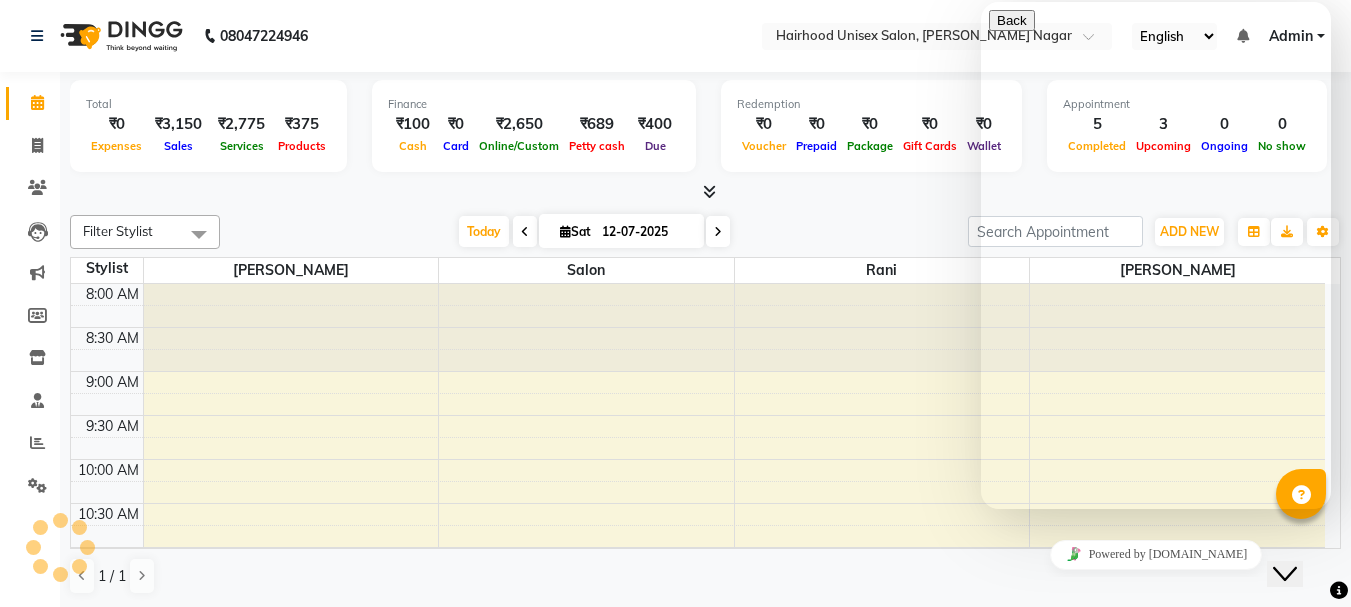 click at bounding box center (997, 767) 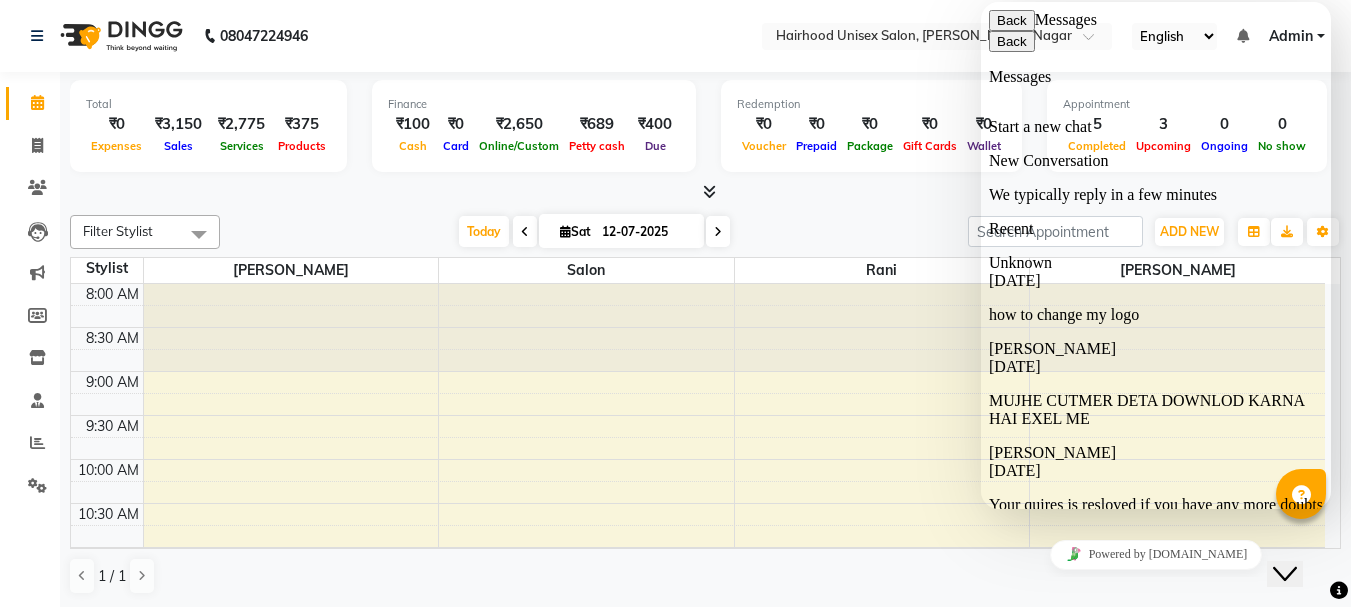 click on "08047224946 Select Location × Hairhood Unisex Salon, [PERSON_NAME]  Nagar English ENGLISH Español العربية मराठी हिंदी ગુજરાતી தமிழ் 中文 Notifications nothing to show Admin Manage Profile Change Password Sign out  Version:3.15.4" 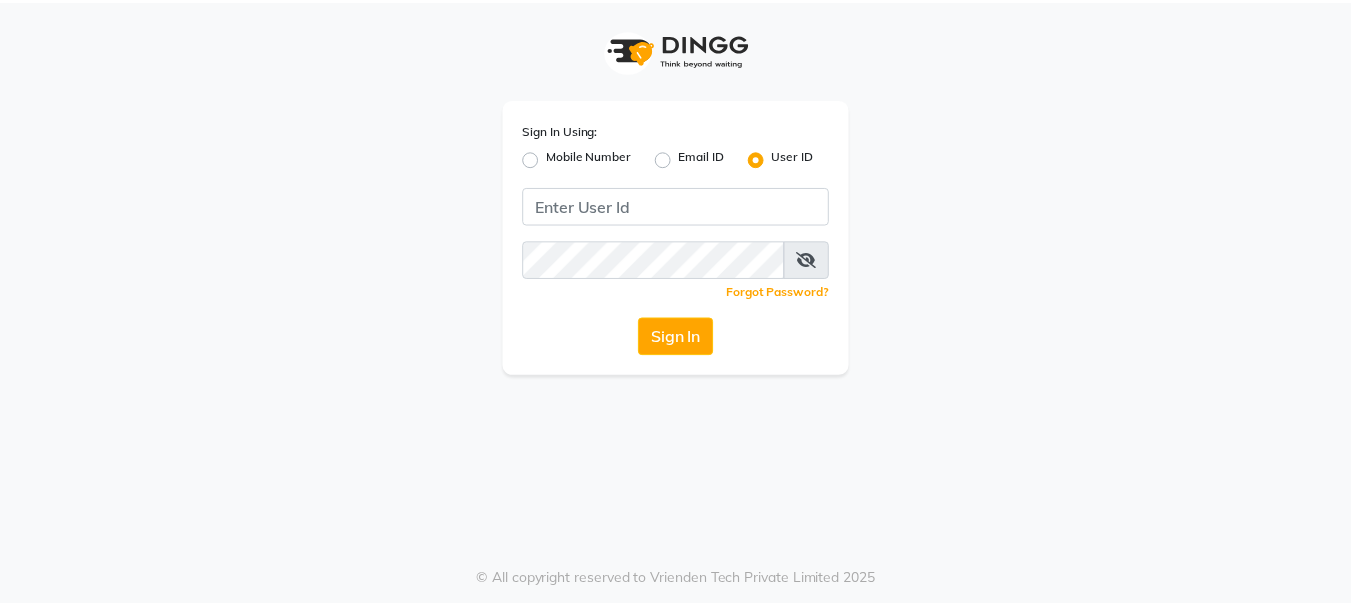 scroll, scrollTop: 0, scrollLeft: 0, axis: both 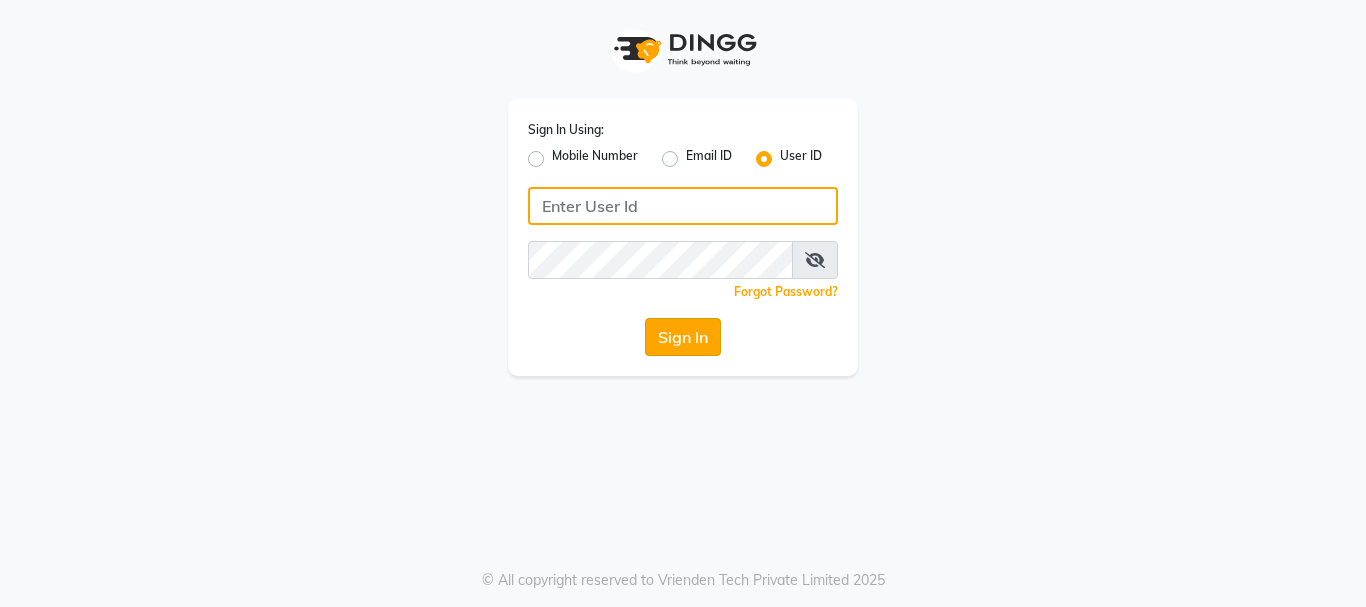 type on "Hairhood" 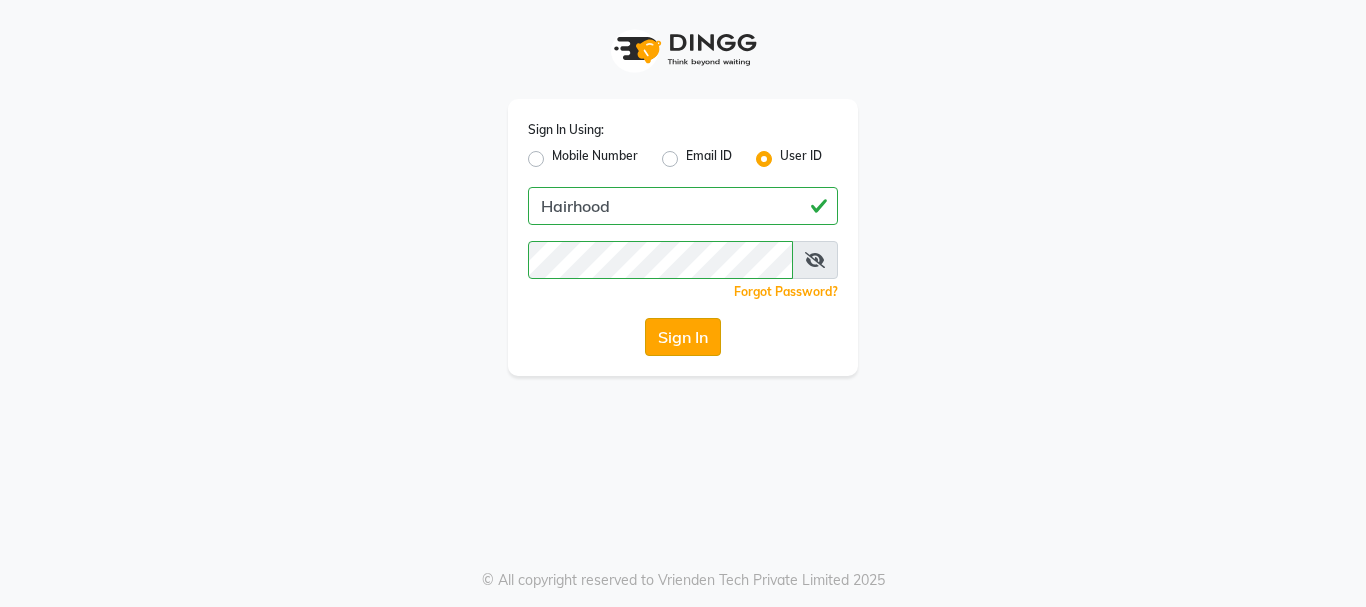 click on "Sign In" 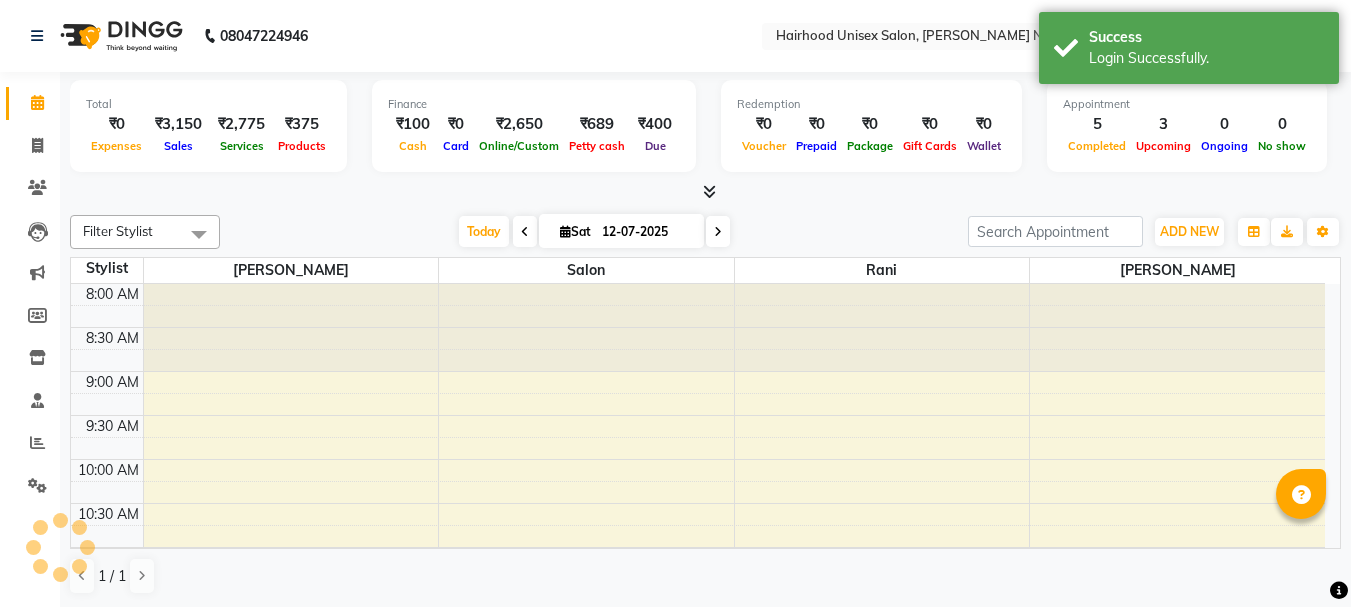 scroll, scrollTop: 0, scrollLeft: 0, axis: both 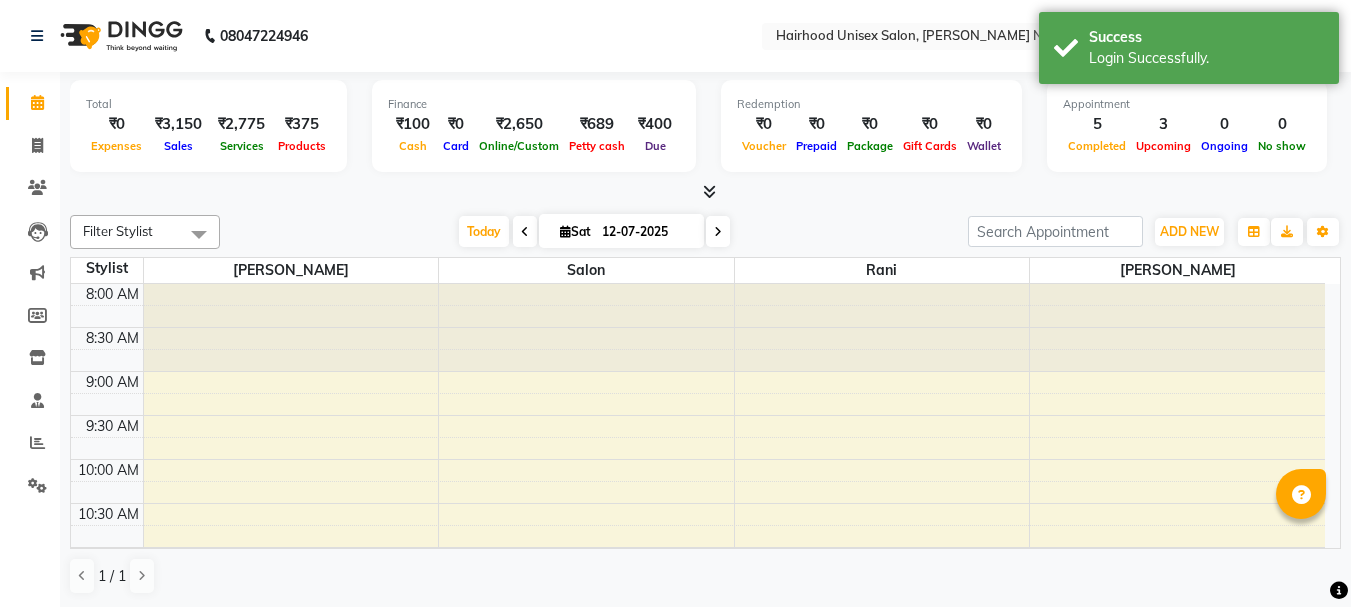 click on "08047224946 Select Location × Hairhood Unisex Salon, [PERSON_NAME]  Nagar English ENGLISH Español العربية मराठी हिंदी ગુજરાતી தமிழ் 中文 Notifications nothing to show Admin Manage Profile Change Password Sign out  Version:3.15.4" 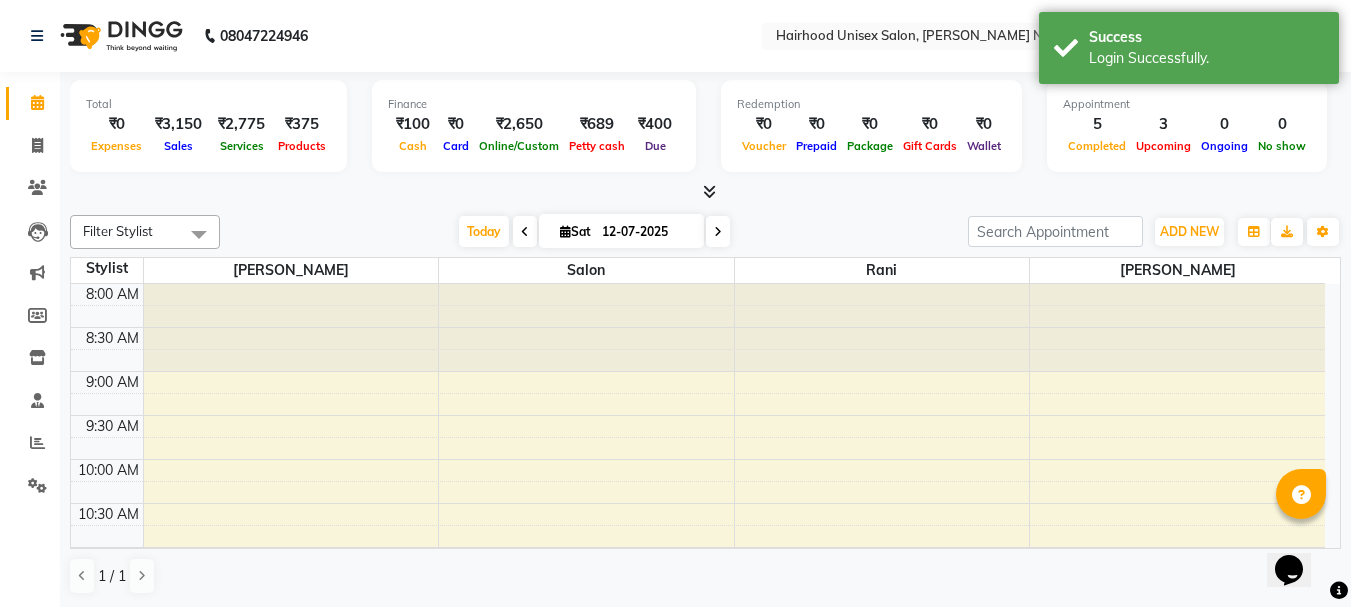 scroll, scrollTop: 0, scrollLeft: 0, axis: both 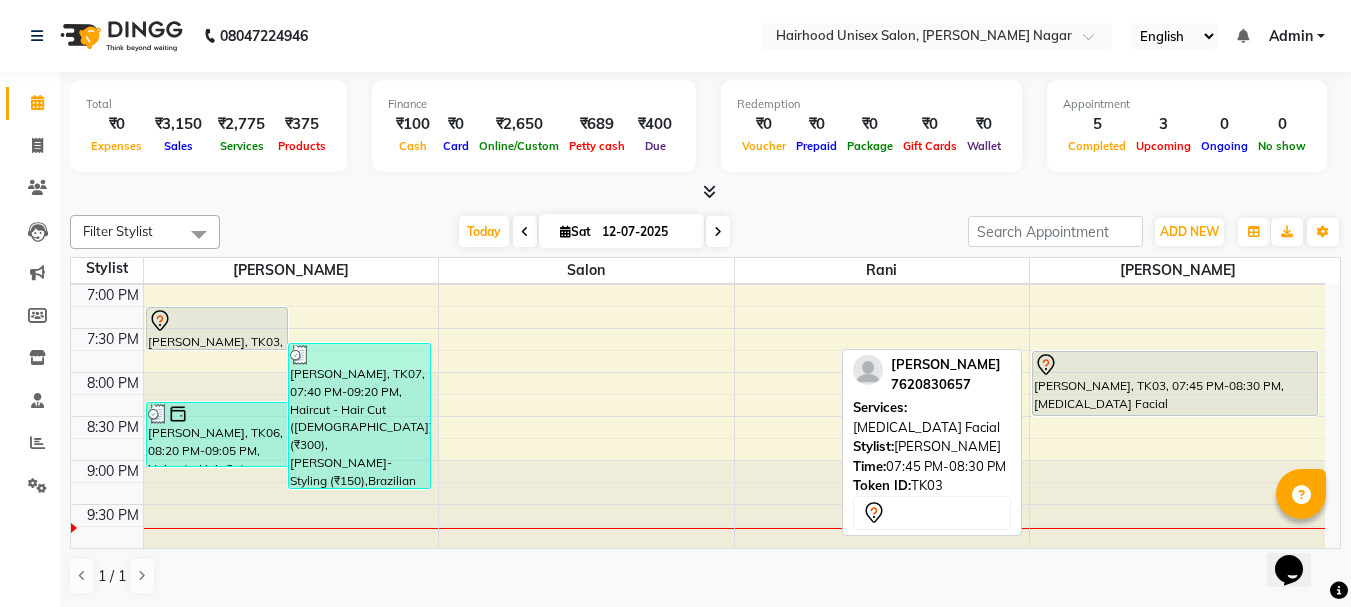 click on "[PERSON_NAME], TK03, 07:45 PM-08:30 PM,  [MEDICAL_DATA] Facial" at bounding box center (1175, 383) 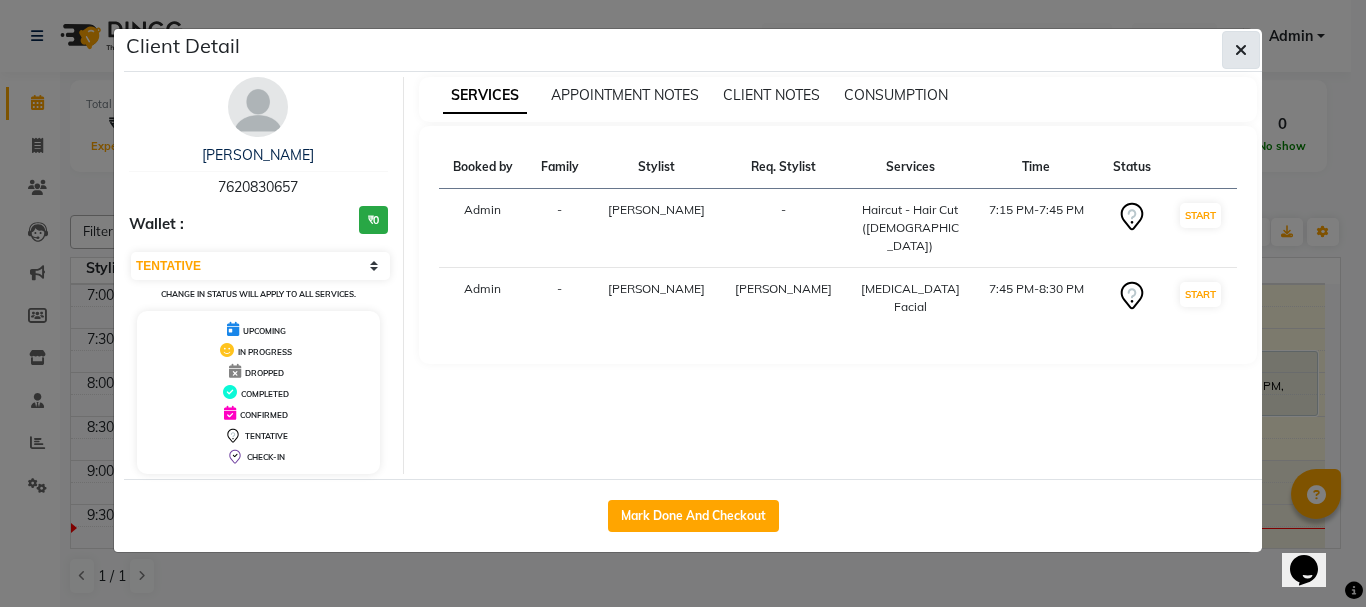 click 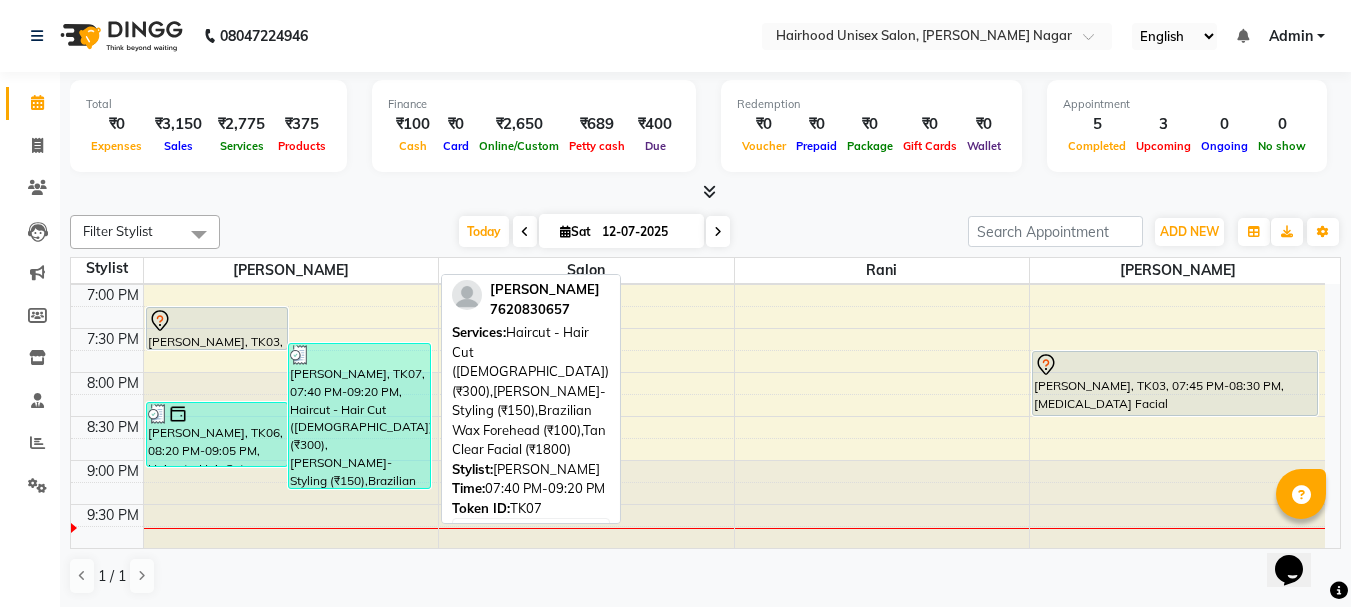 click on "[PERSON_NAME], TK07, 07:40 PM-09:20 PM, Haircut - Hair Cut ([DEMOGRAPHIC_DATA]) (₹300),[PERSON_NAME]- Styling (₹150),Brazilian Wax Forehead (₹100),Tan Clear Facial  (₹1800)" at bounding box center (359, 416) 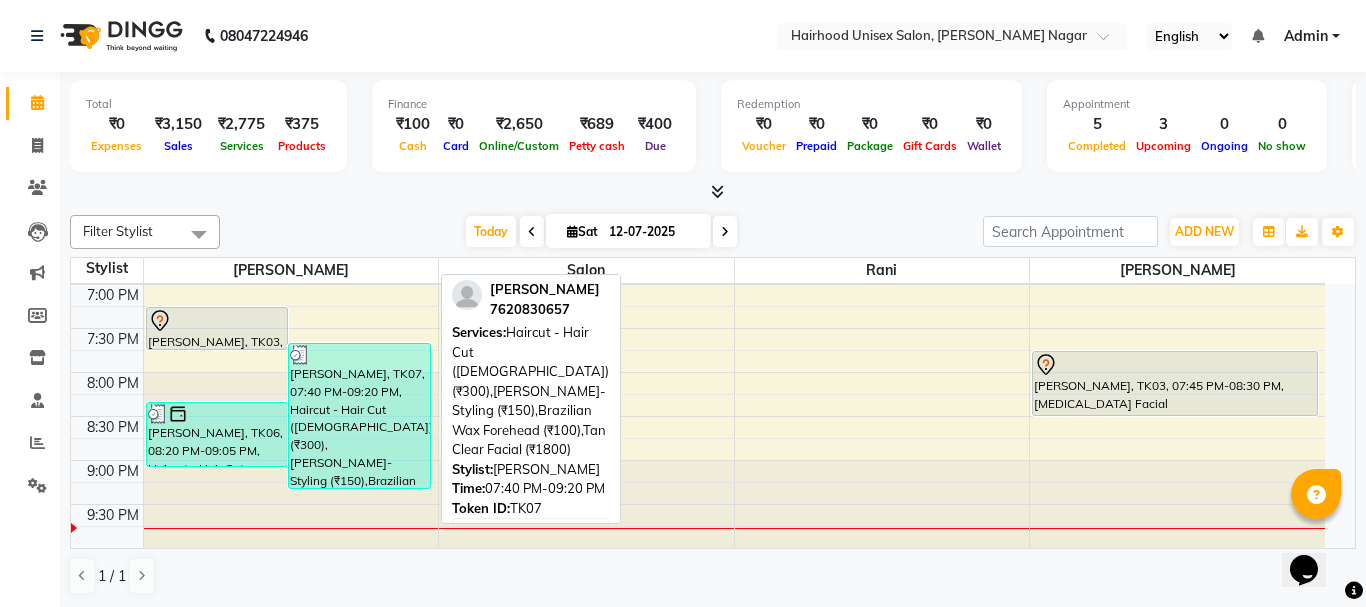 select on "3" 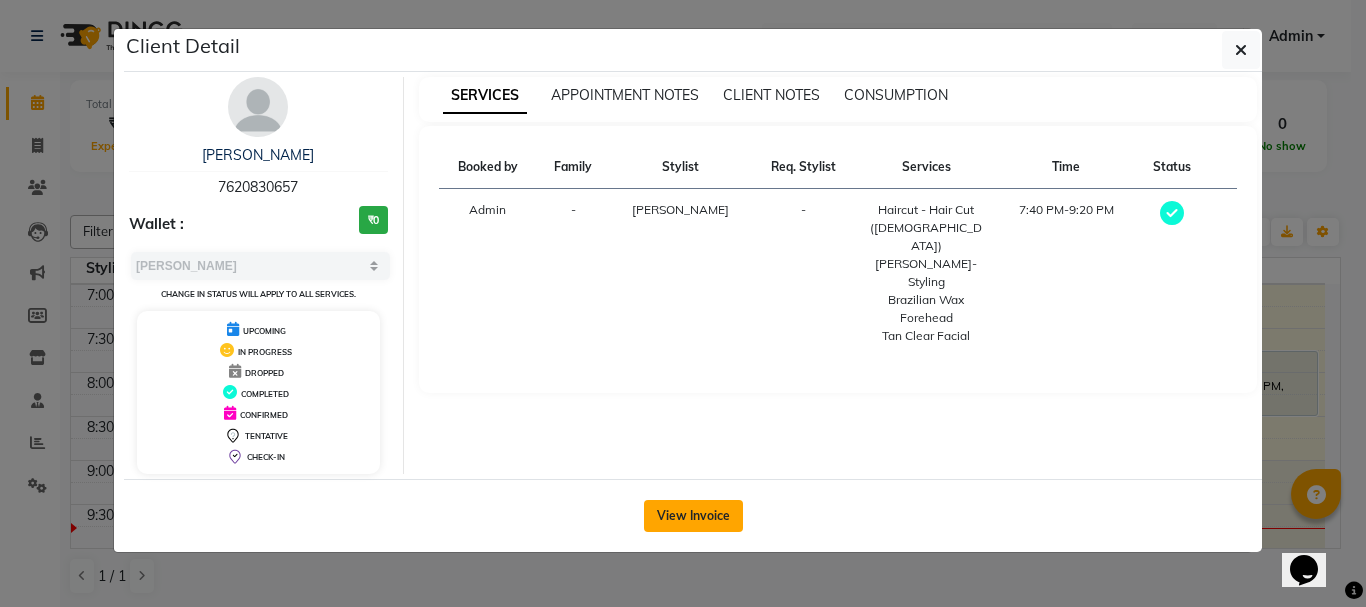 click on "View Invoice" 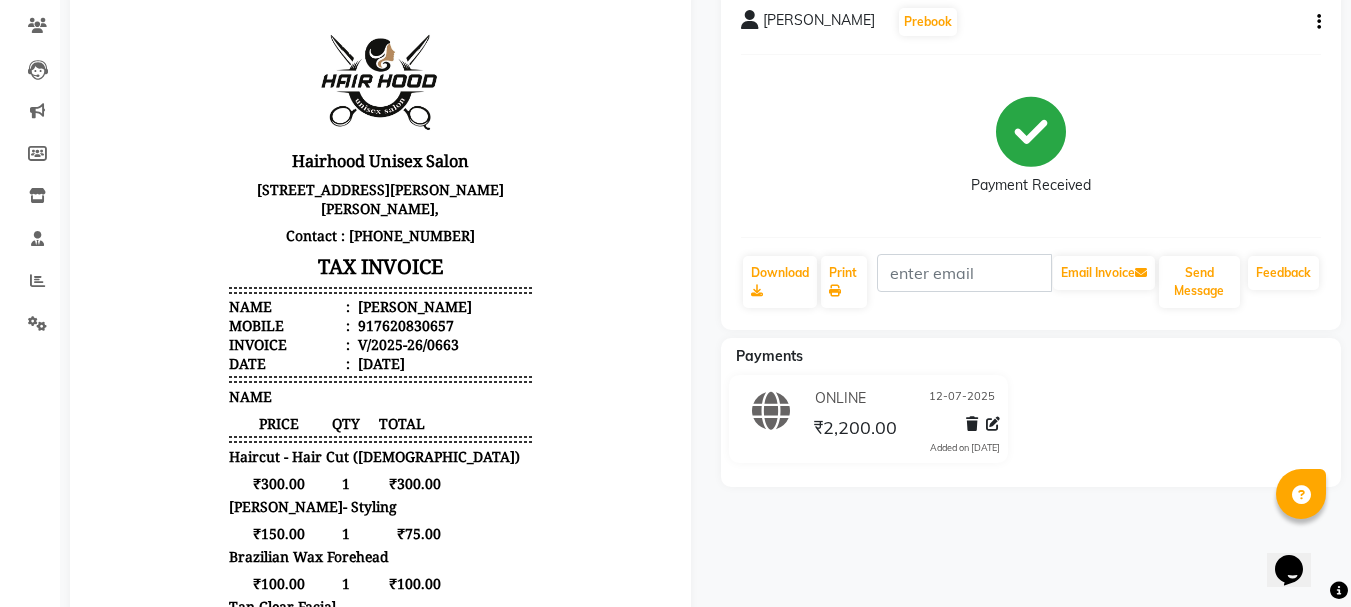 scroll, scrollTop: 0, scrollLeft: 0, axis: both 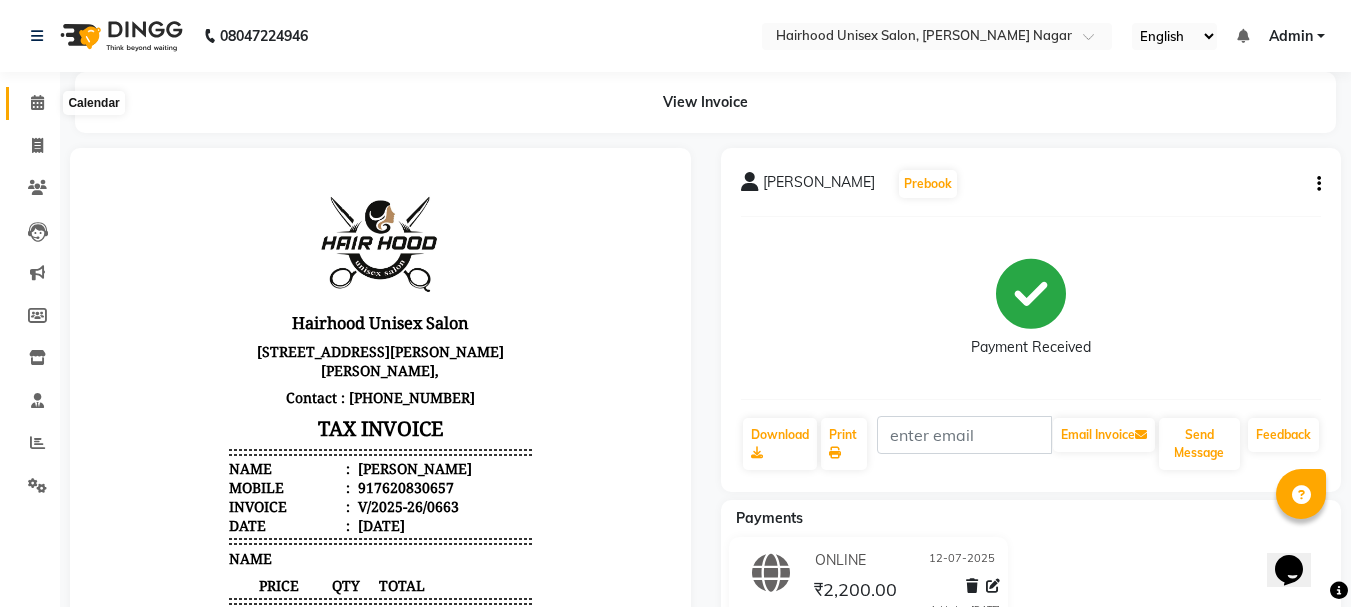 click 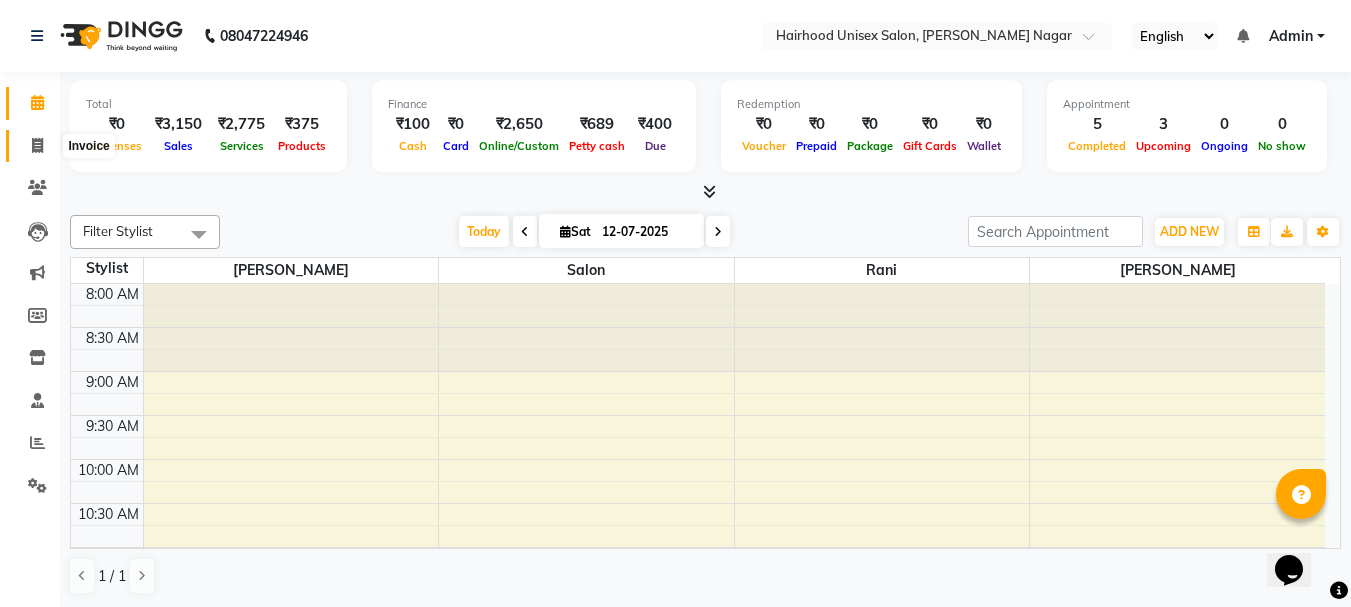 click 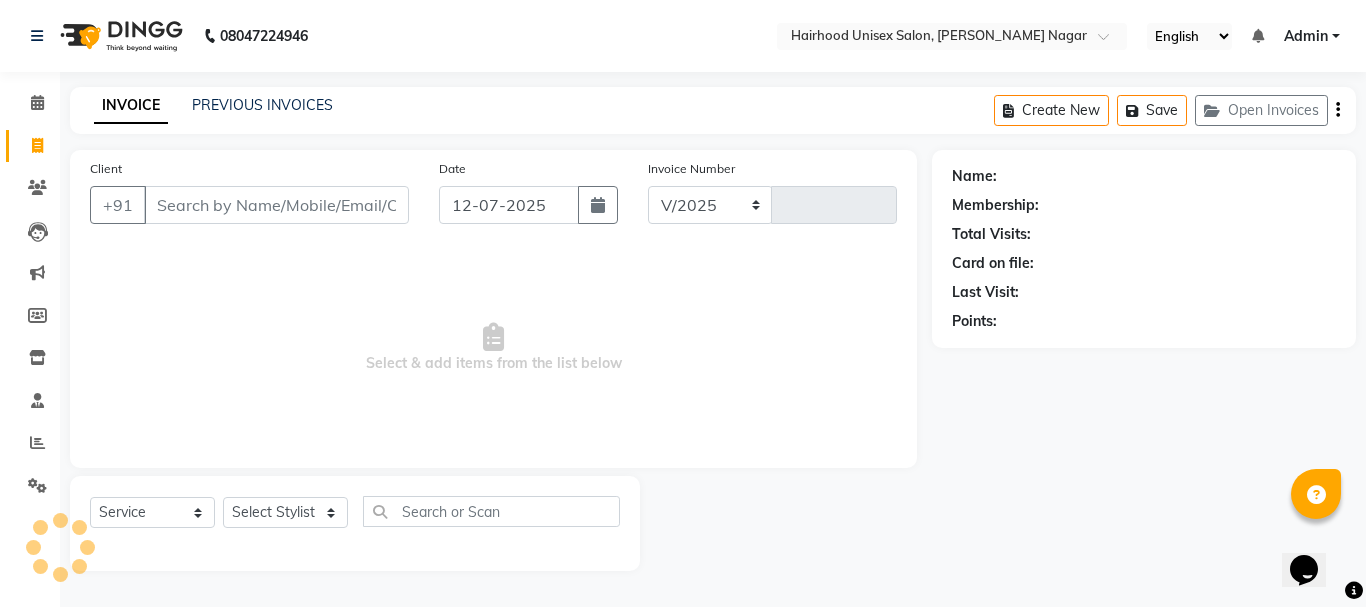 select on "754" 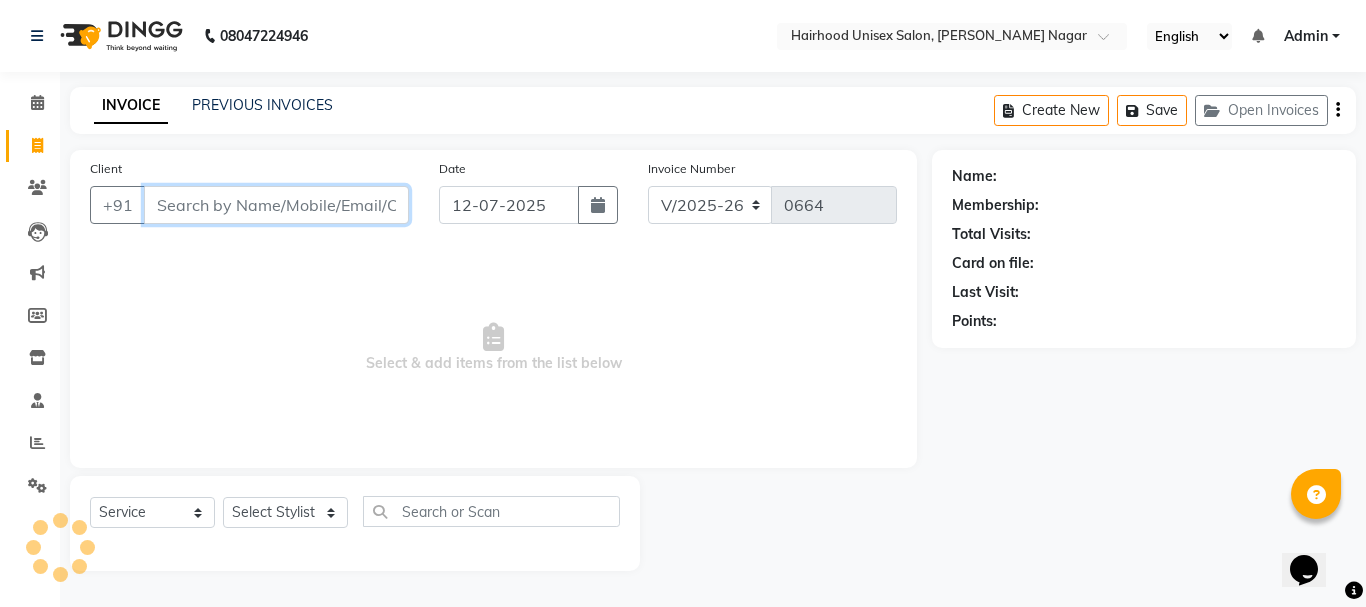 click on "Client" at bounding box center [276, 205] 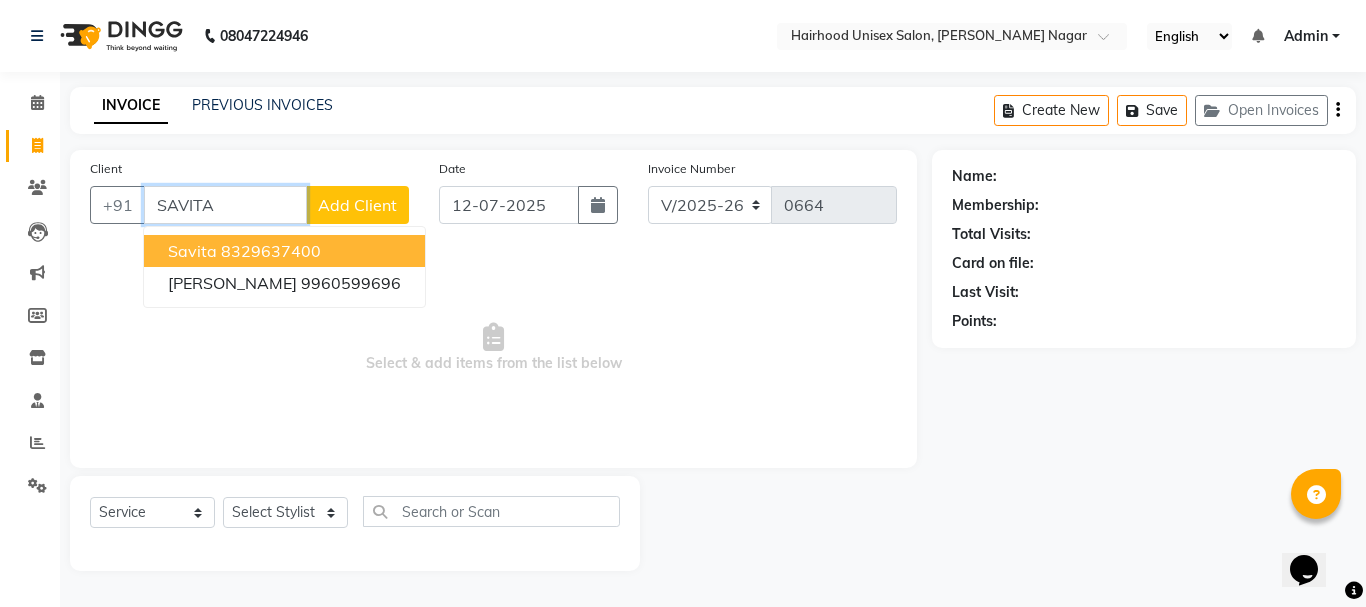 click on "8329637400" at bounding box center (271, 251) 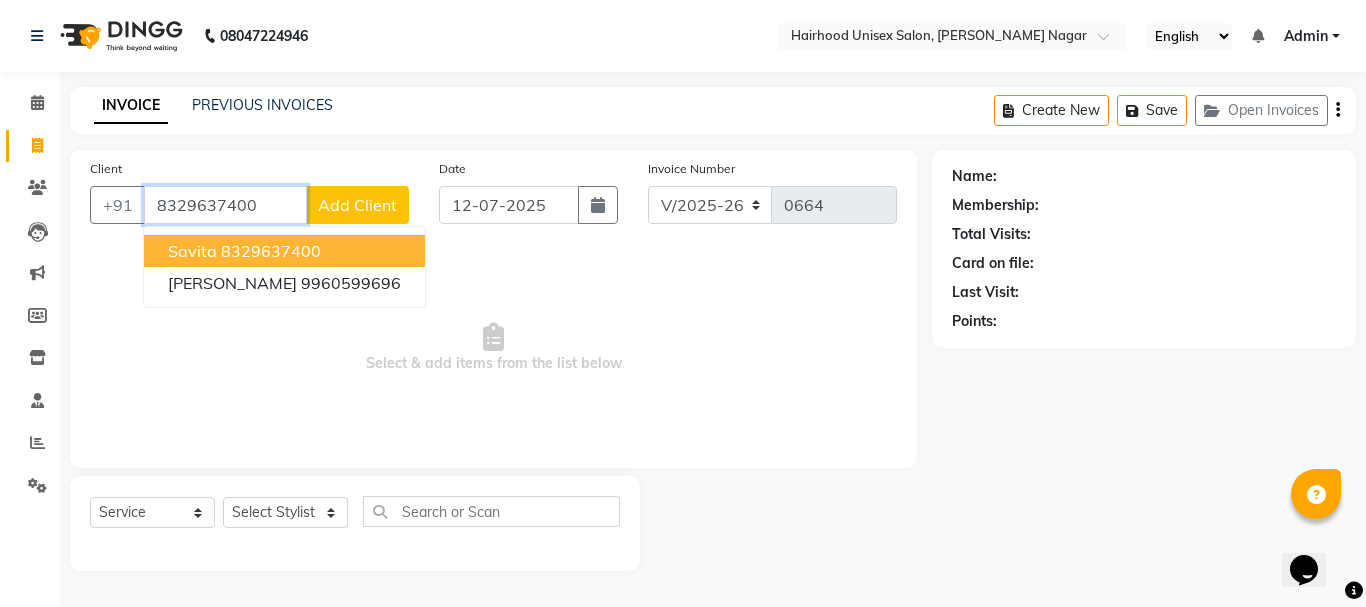 type on "8329637400" 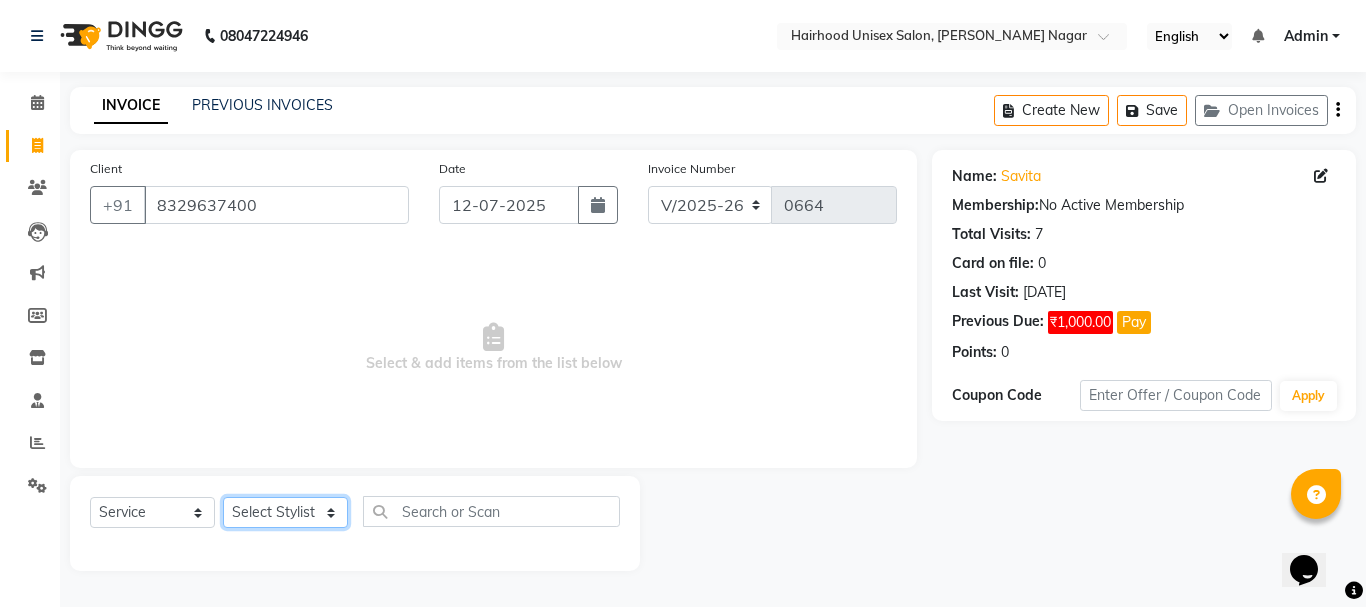 click on "Select Stylist [PERSON_NAME] [PERSON_NAME] Rani Salon" 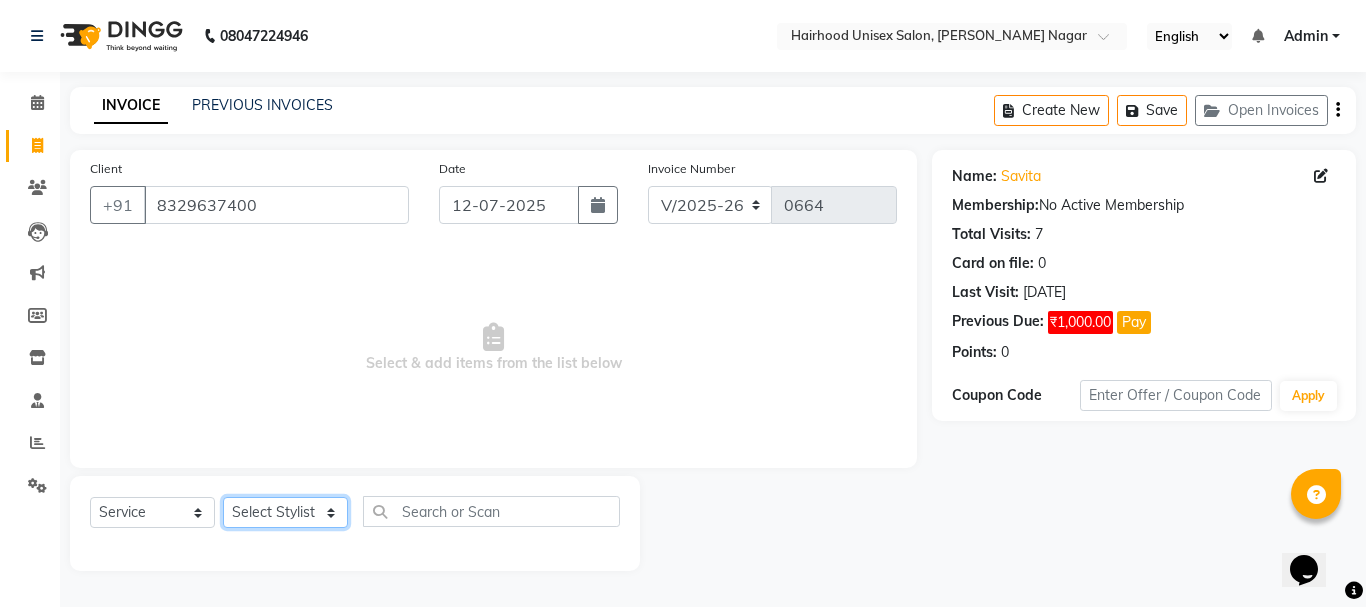 select on "12325" 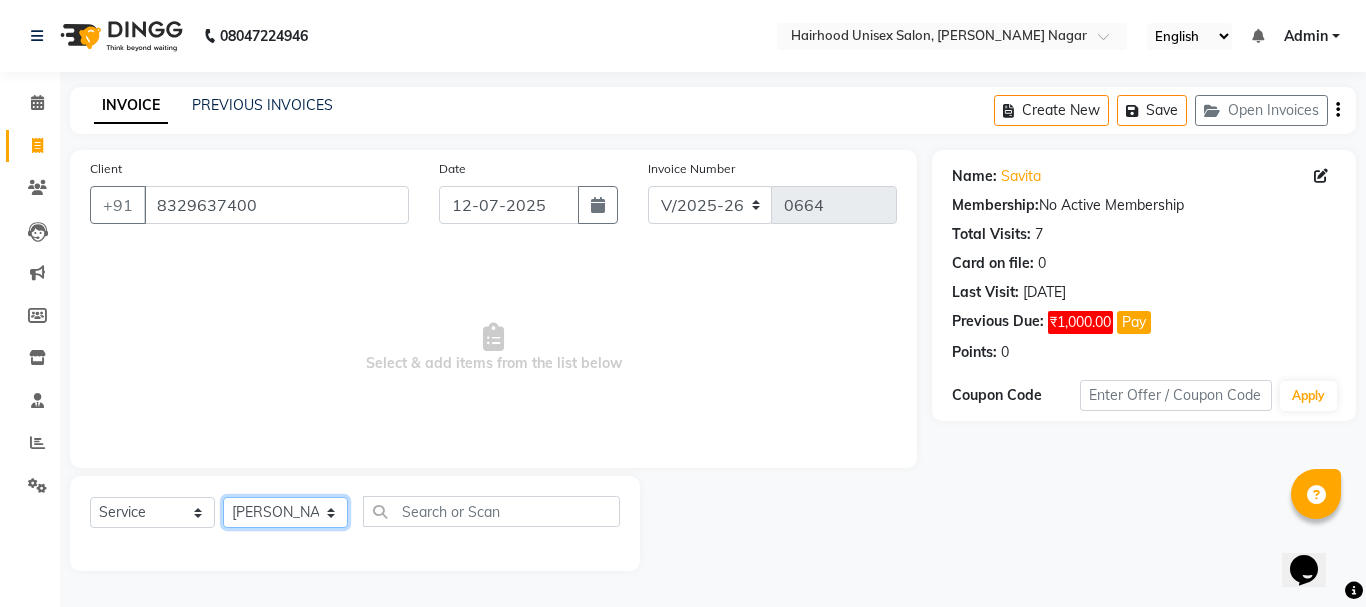 click on "Select Stylist [PERSON_NAME] [PERSON_NAME] Rani Salon" 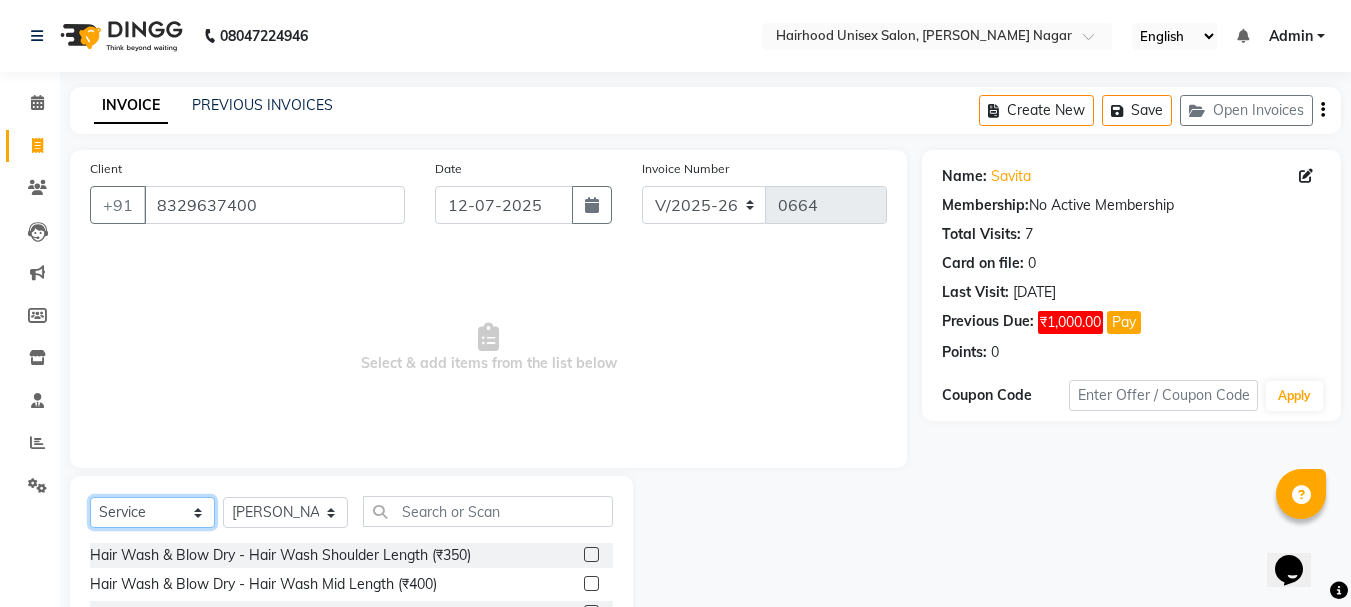 click on "Select  Service  Product  Membership  Package Voucher Prepaid Gift Card" 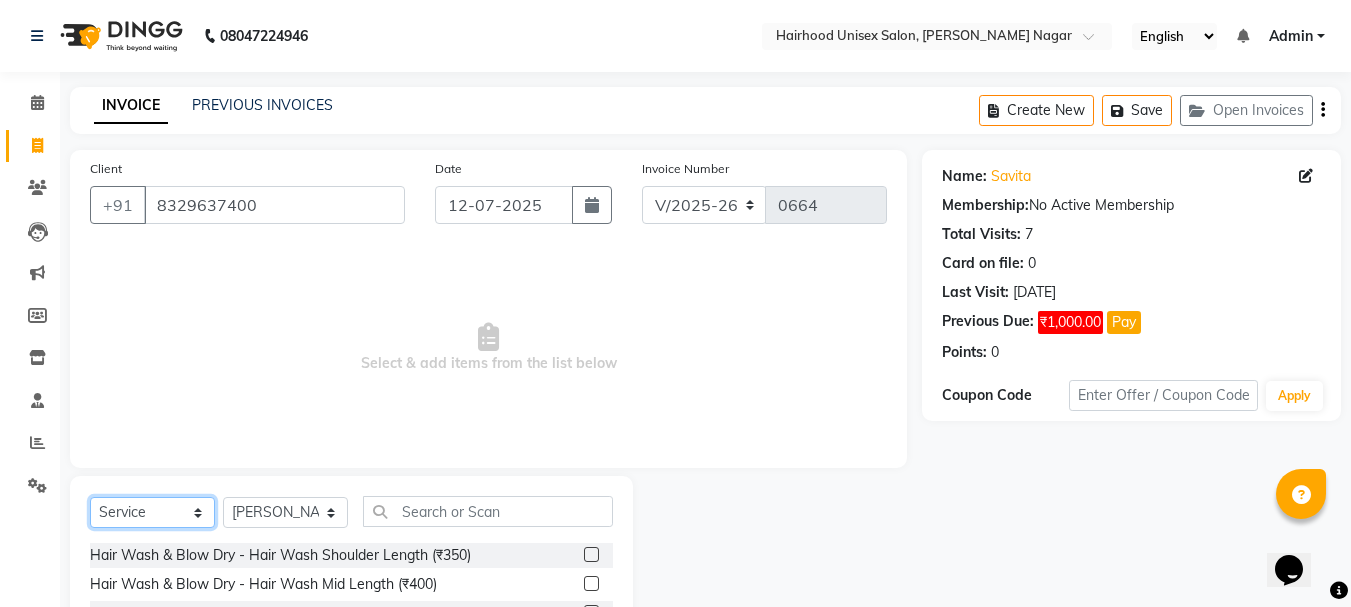select on "product" 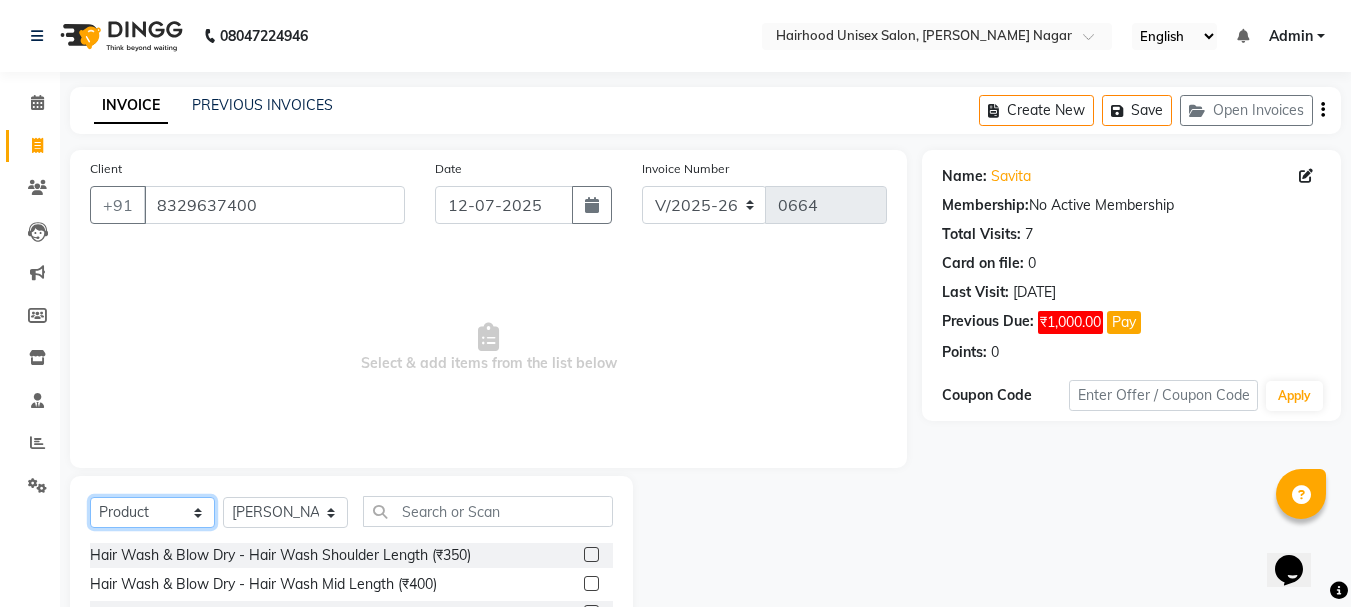 click on "Select  Service  Product  Membership  Package Voucher Prepaid Gift Card" 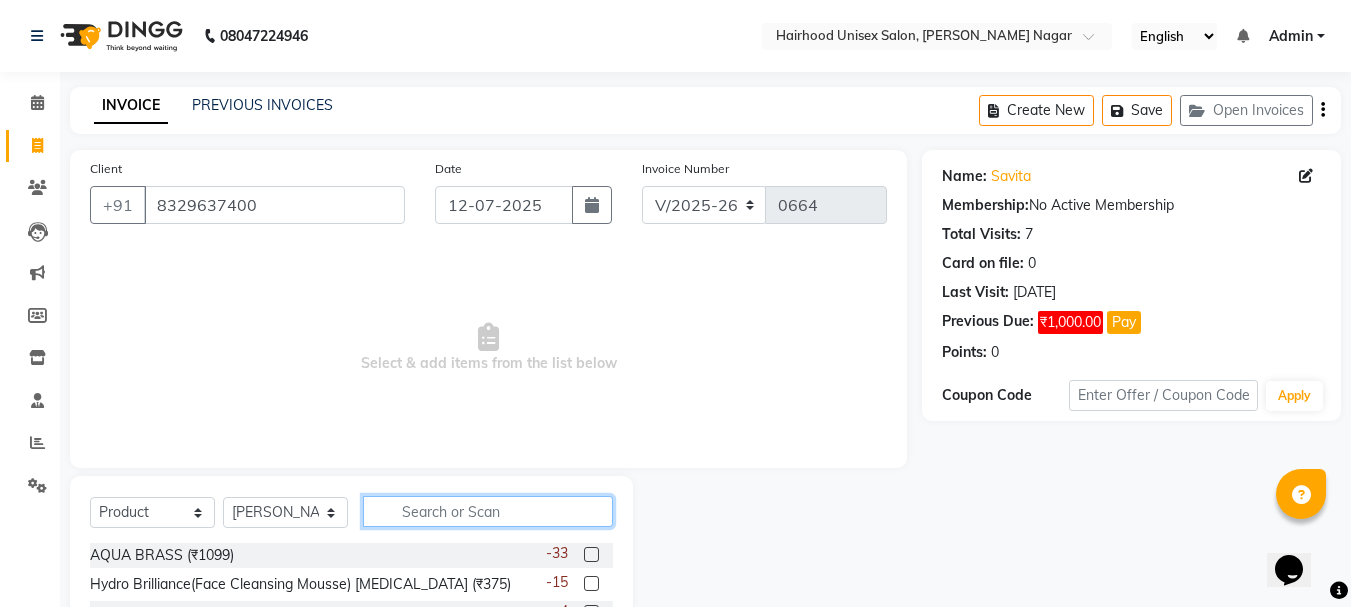 click 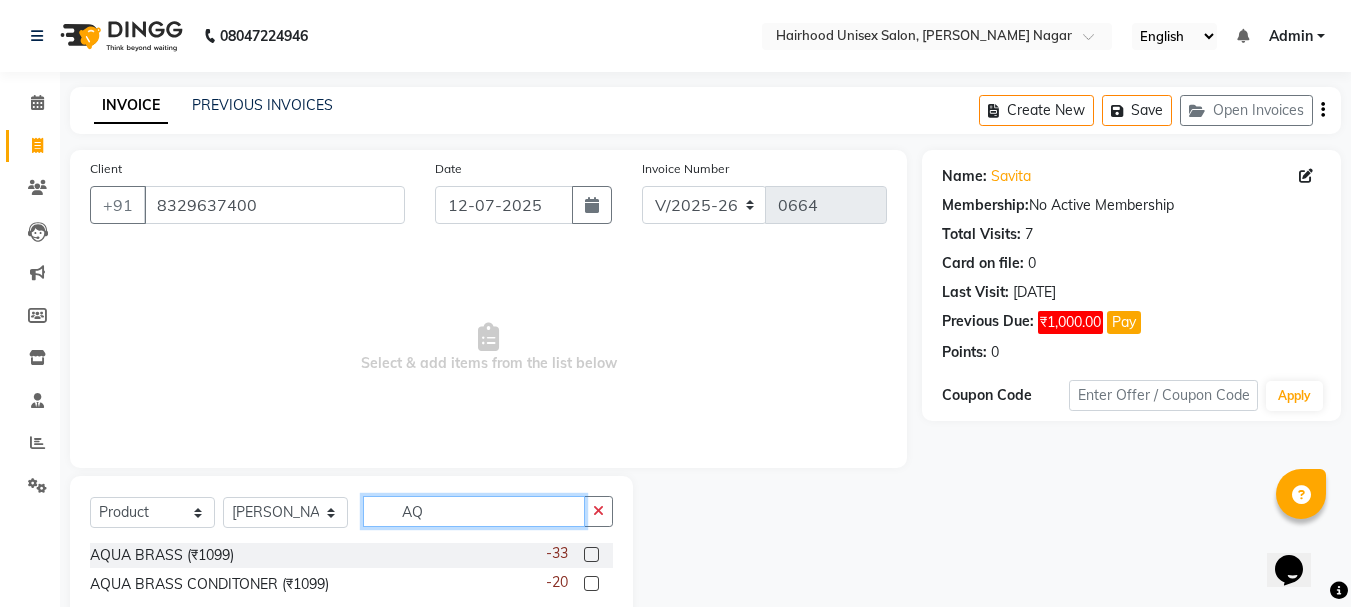type on "AQ" 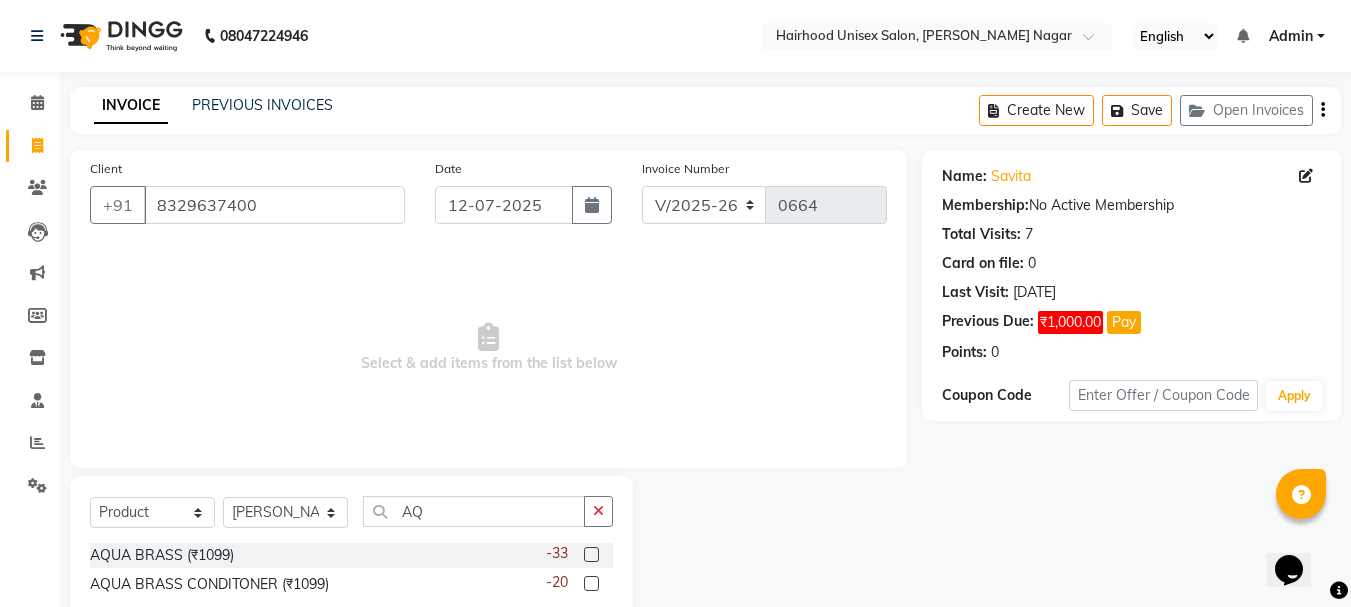 click 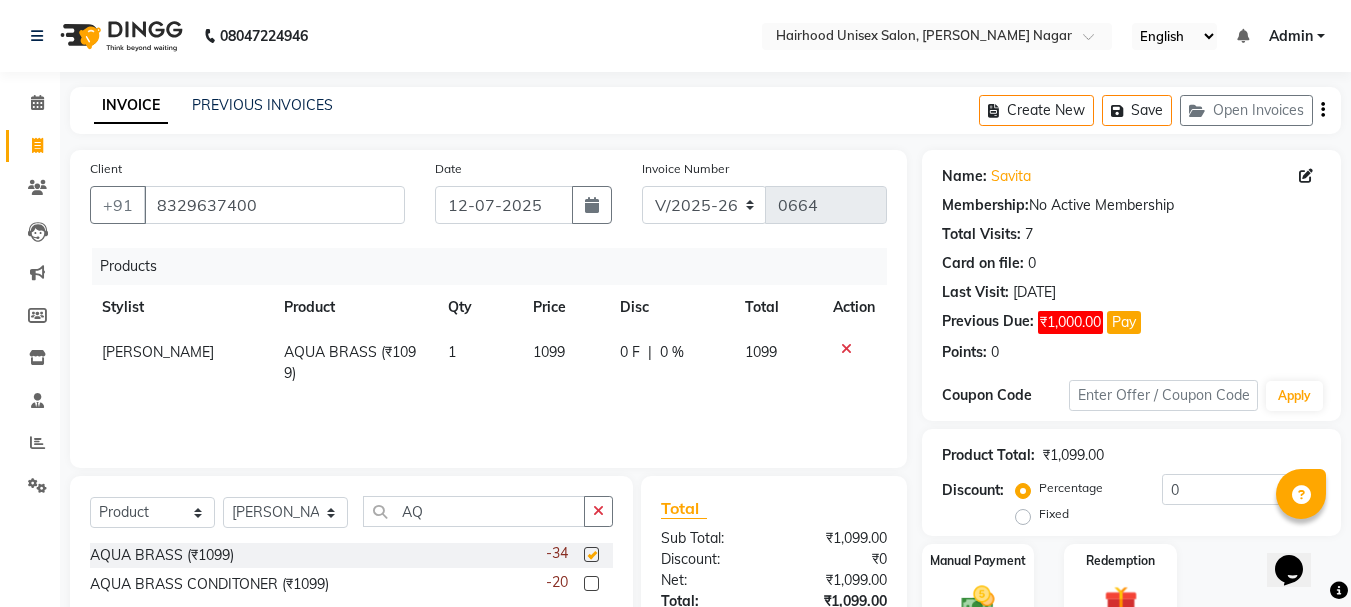 checkbox on "false" 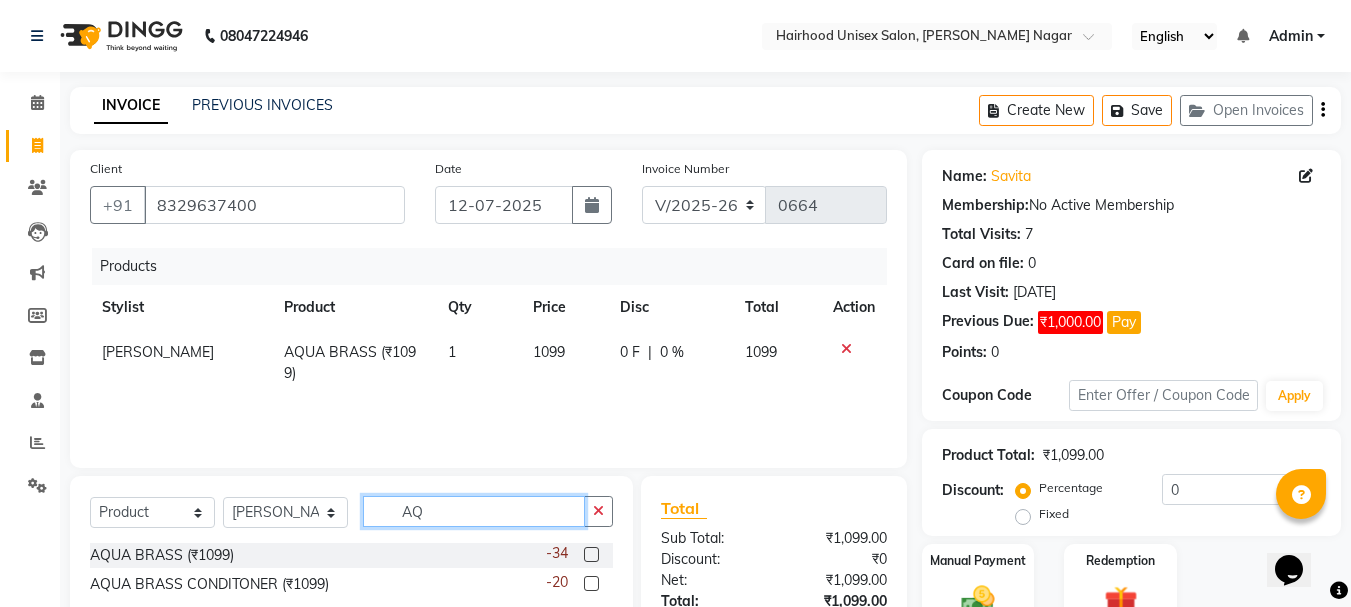 click on "AQ" 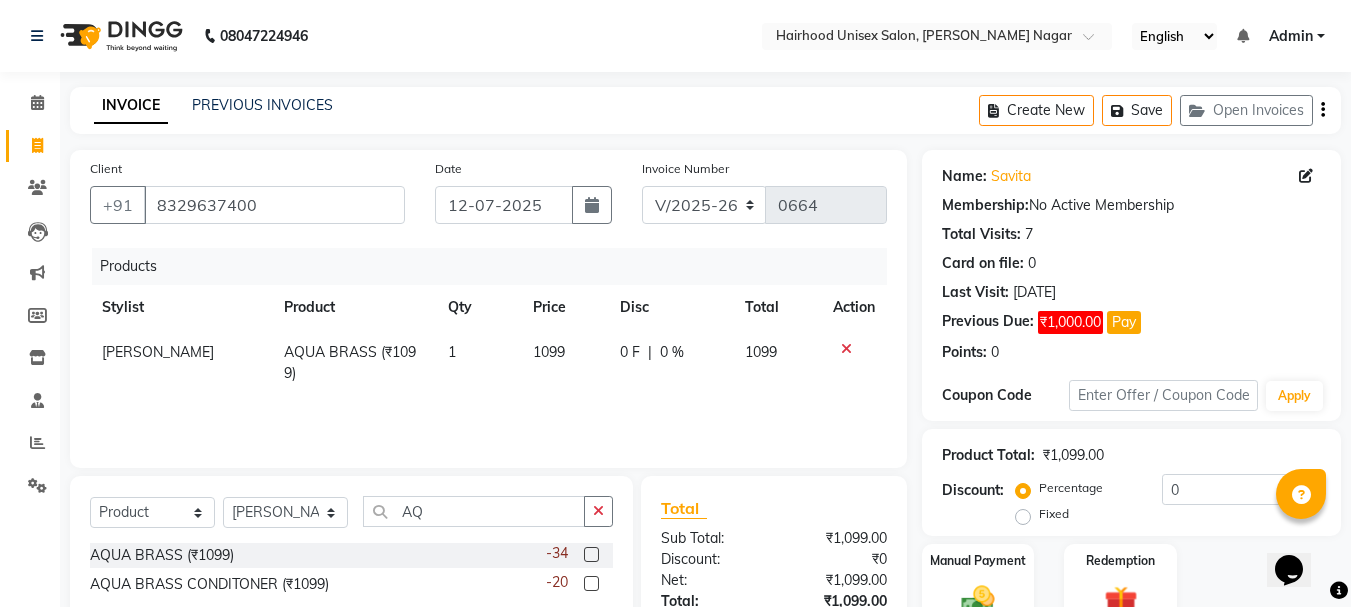 click 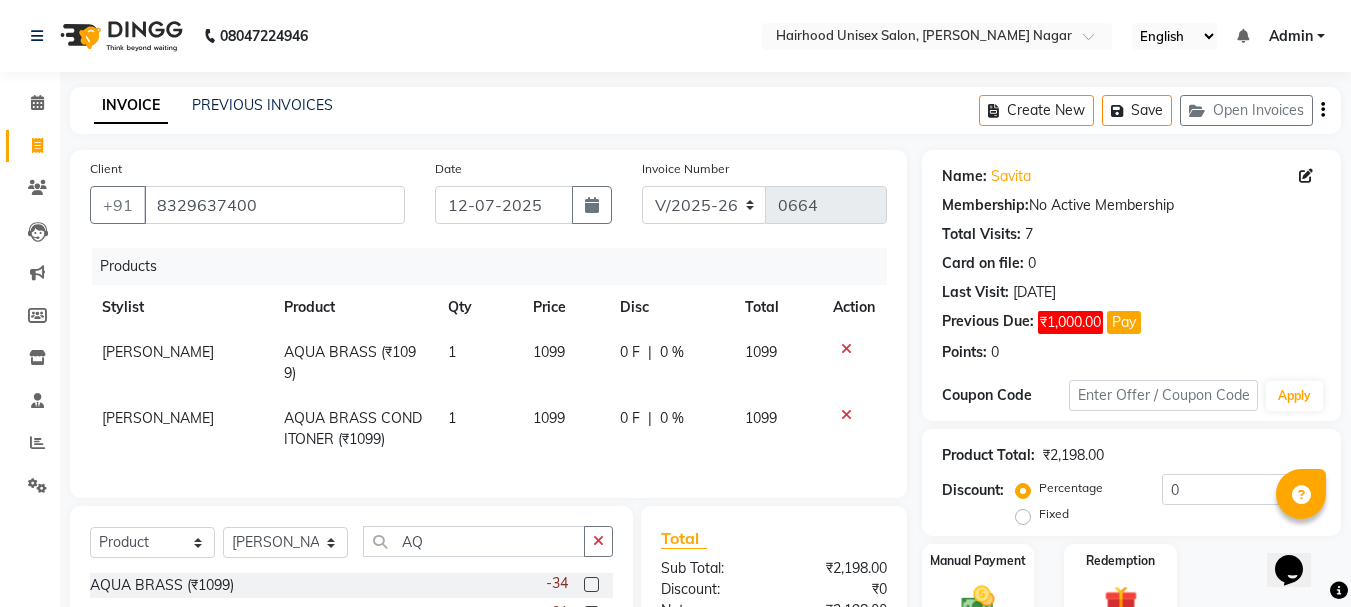 checkbox on "false" 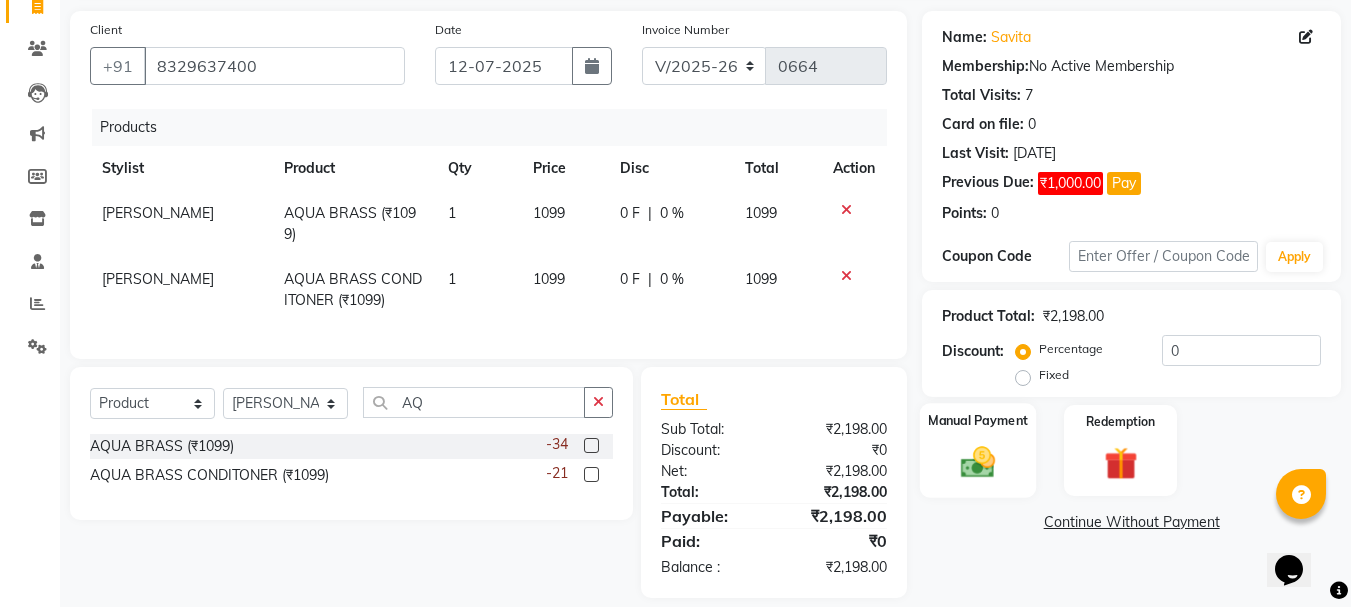 scroll, scrollTop: 128, scrollLeft: 0, axis: vertical 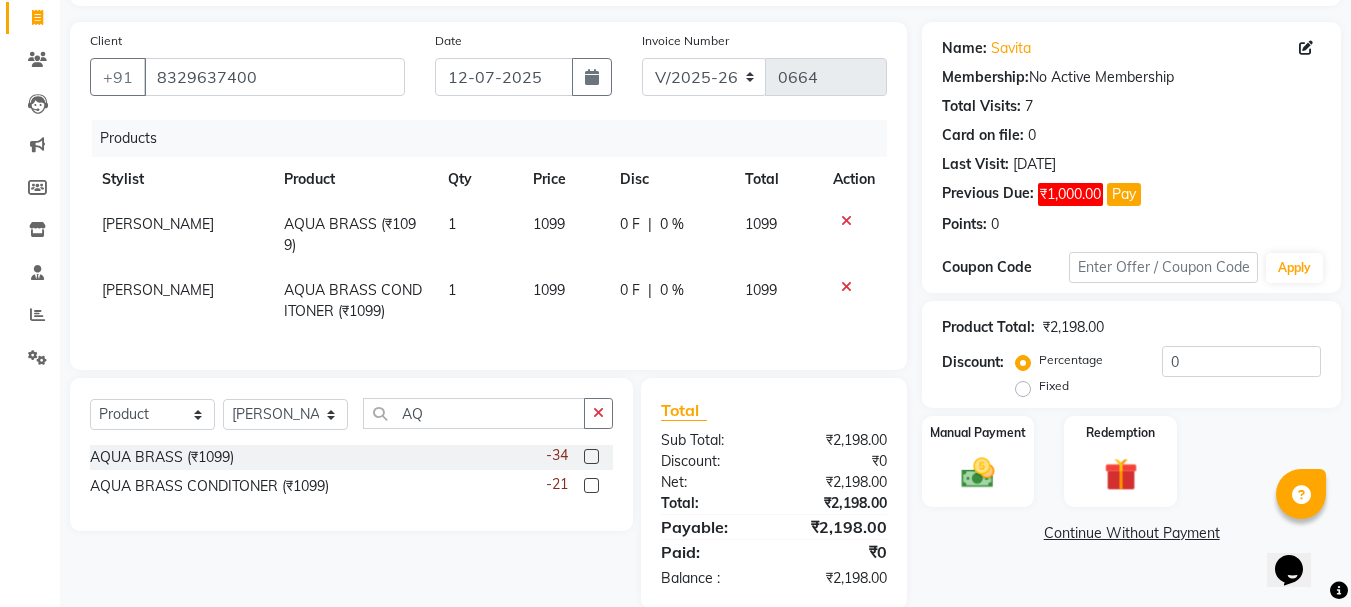 click on "0 F" 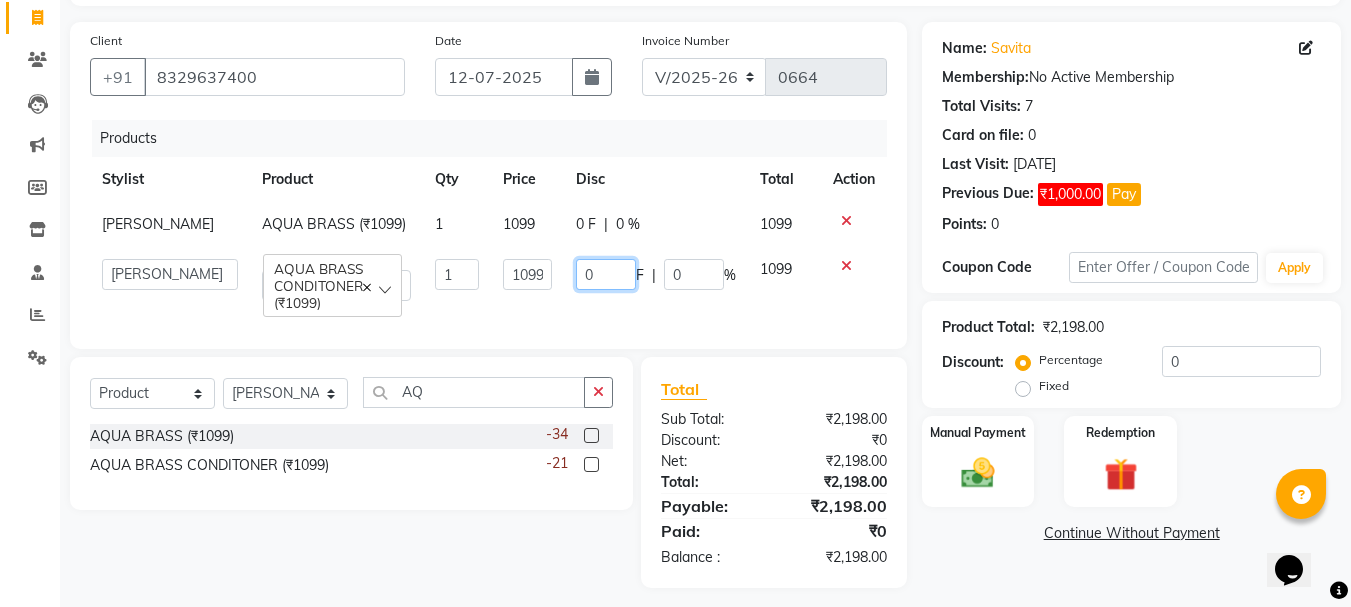 click on "0" 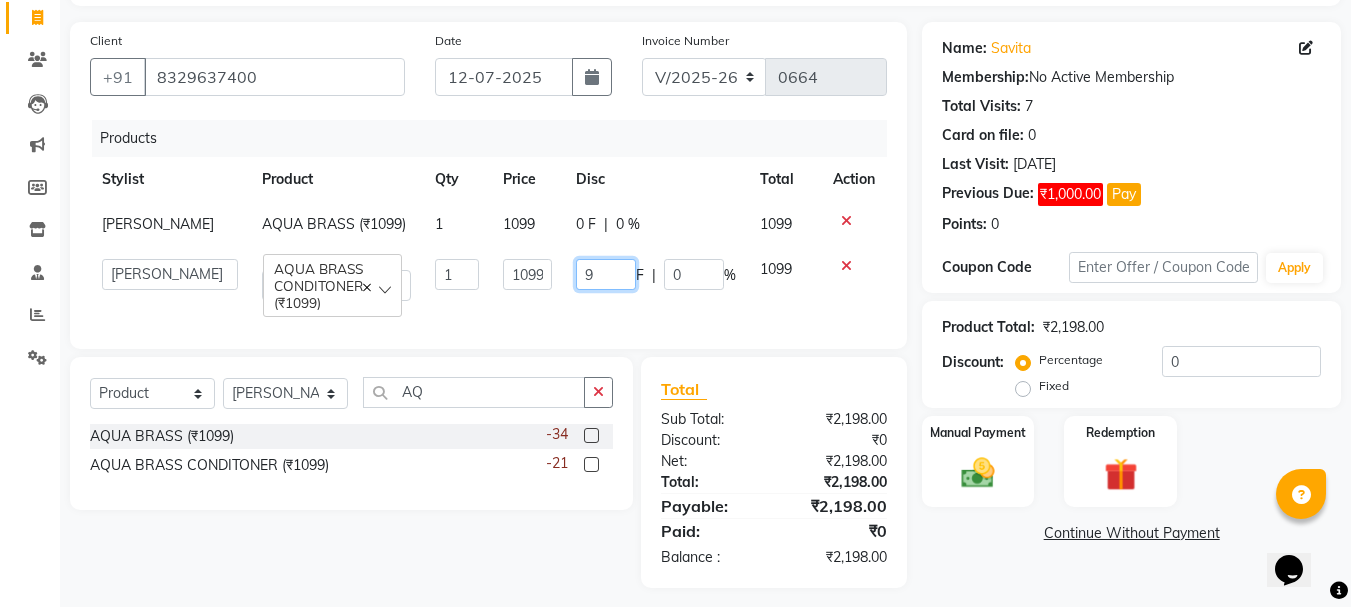 type on "99" 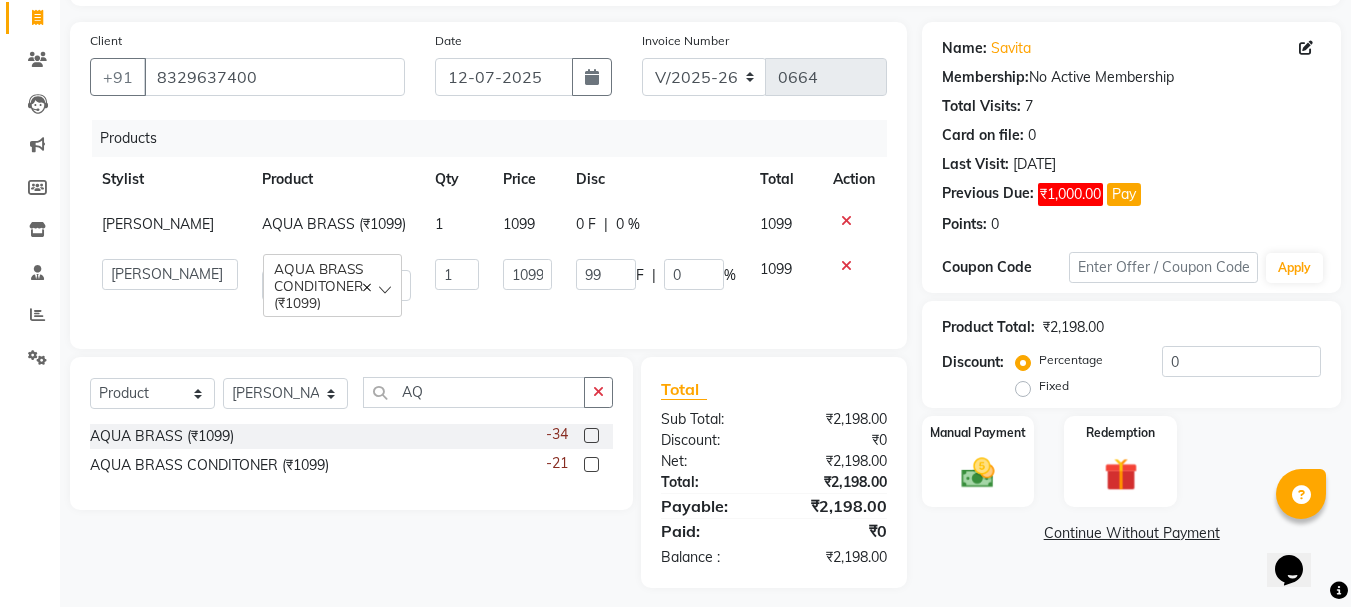 click on "Danny kokne AQUA BRASS (₹1099) 1 1099 0 F | 0 % 1099" 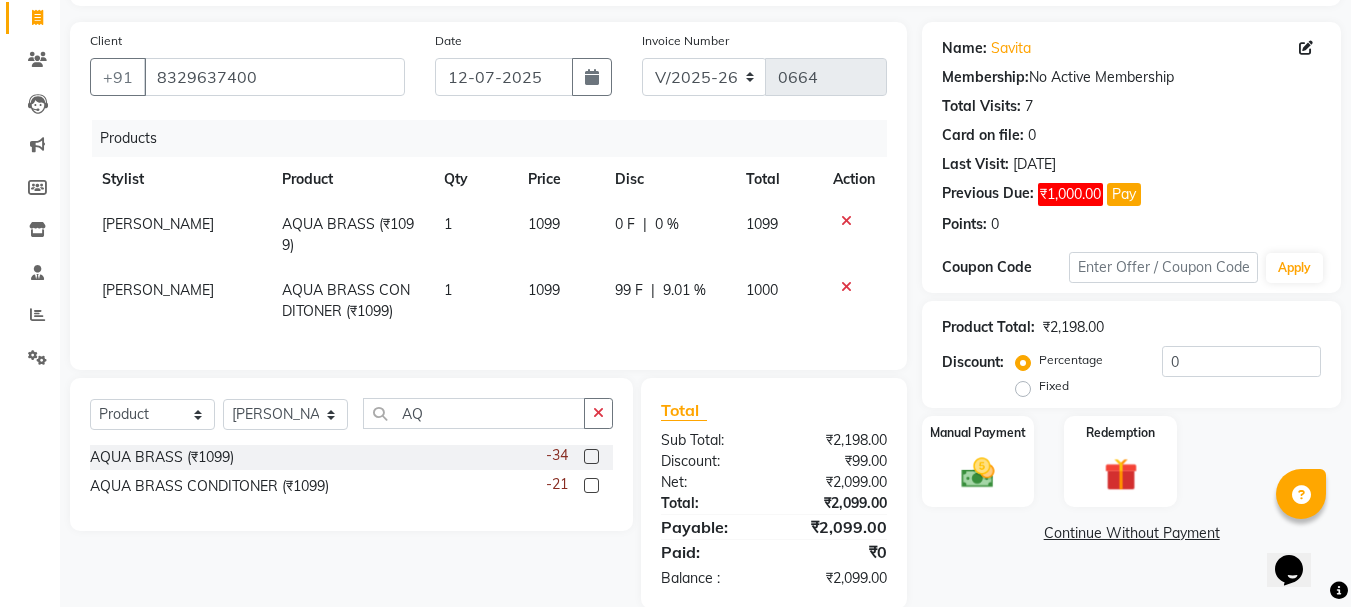 click on "0 F" 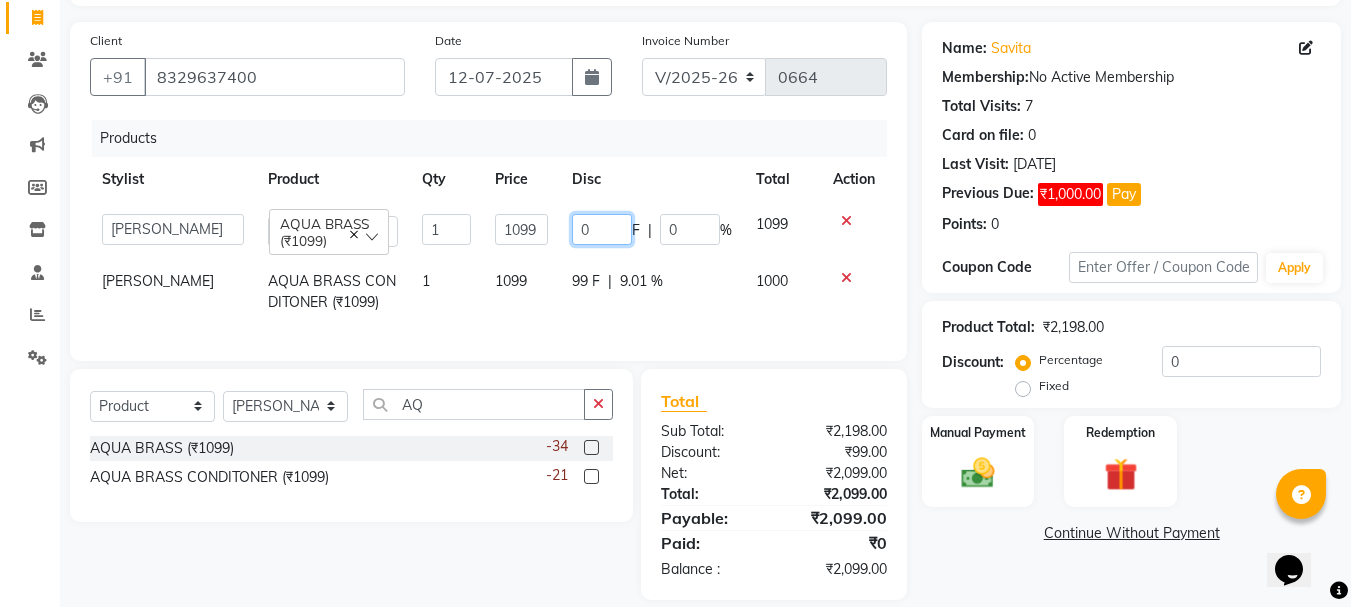 click on "0" 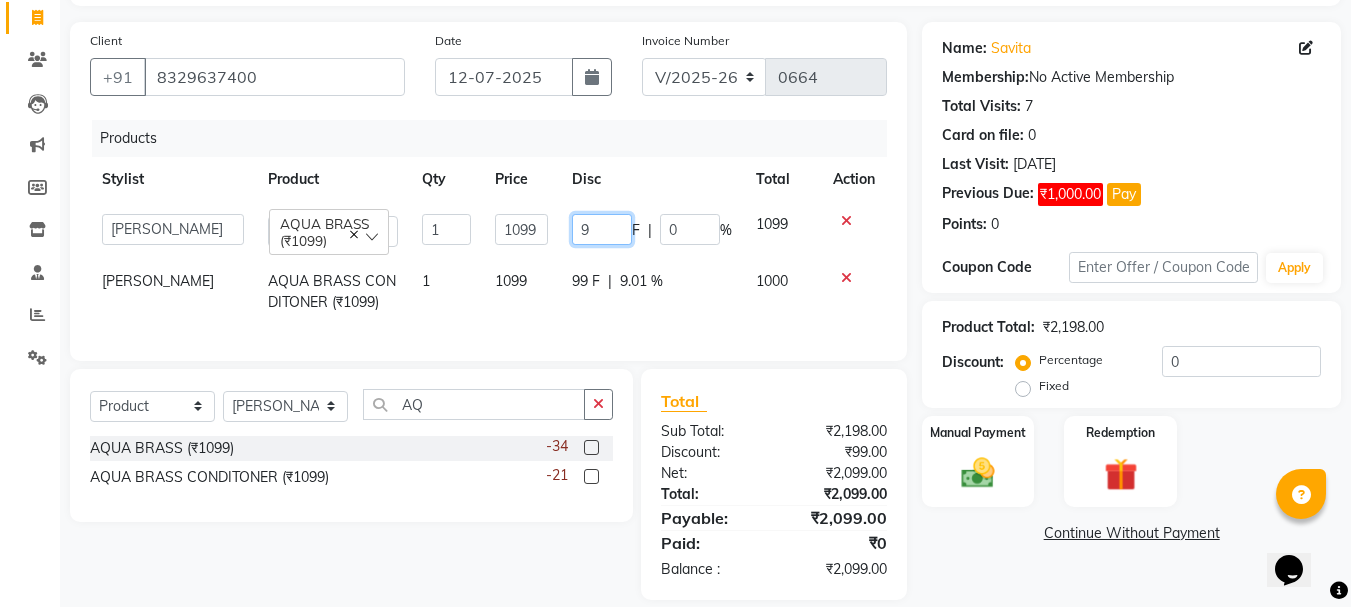 type on "99" 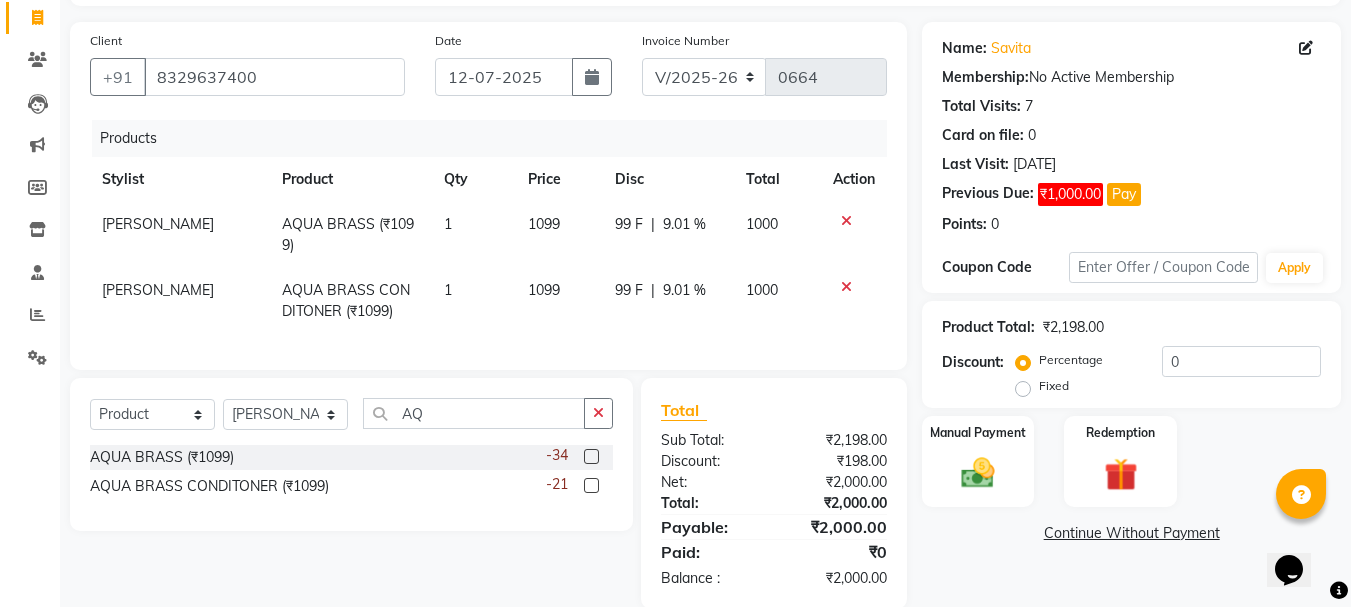 click on "Disc" 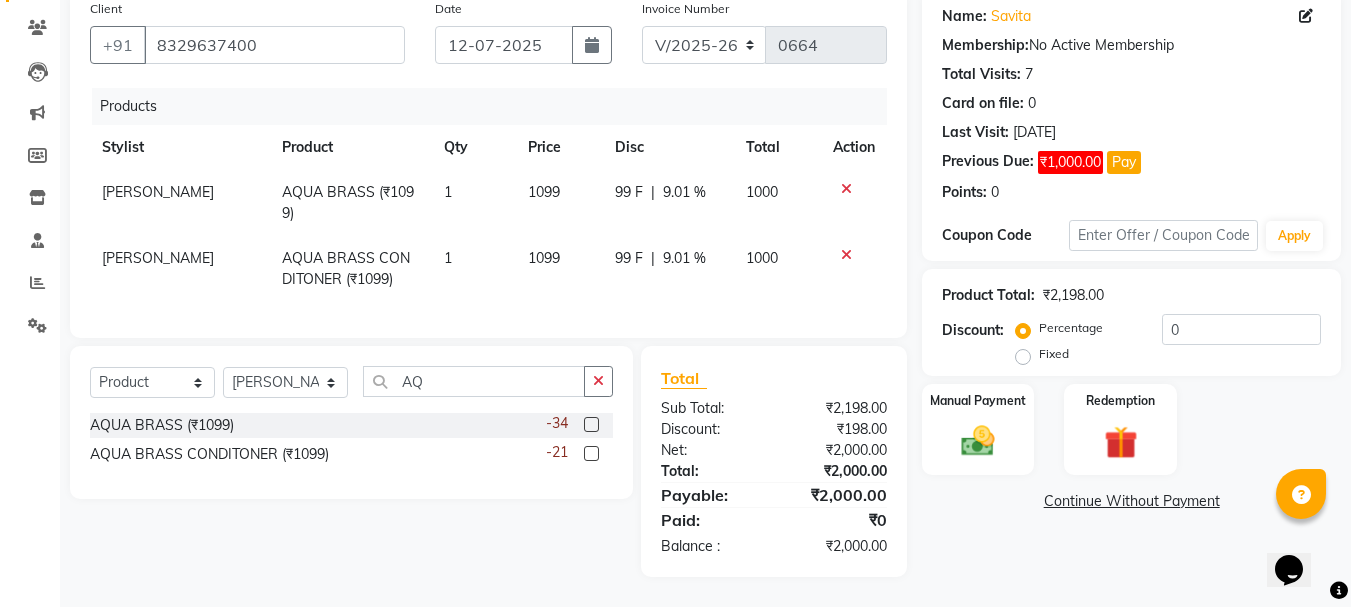 scroll, scrollTop: 175, scrollLeft: 0, axis: vertical 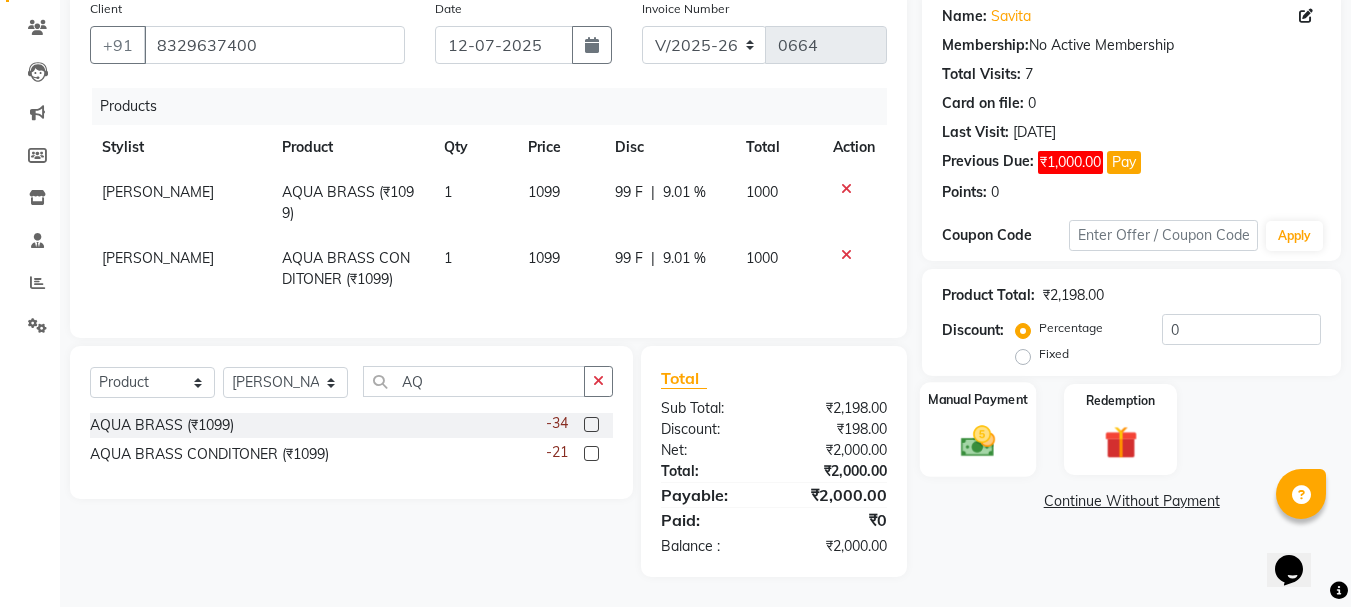 click 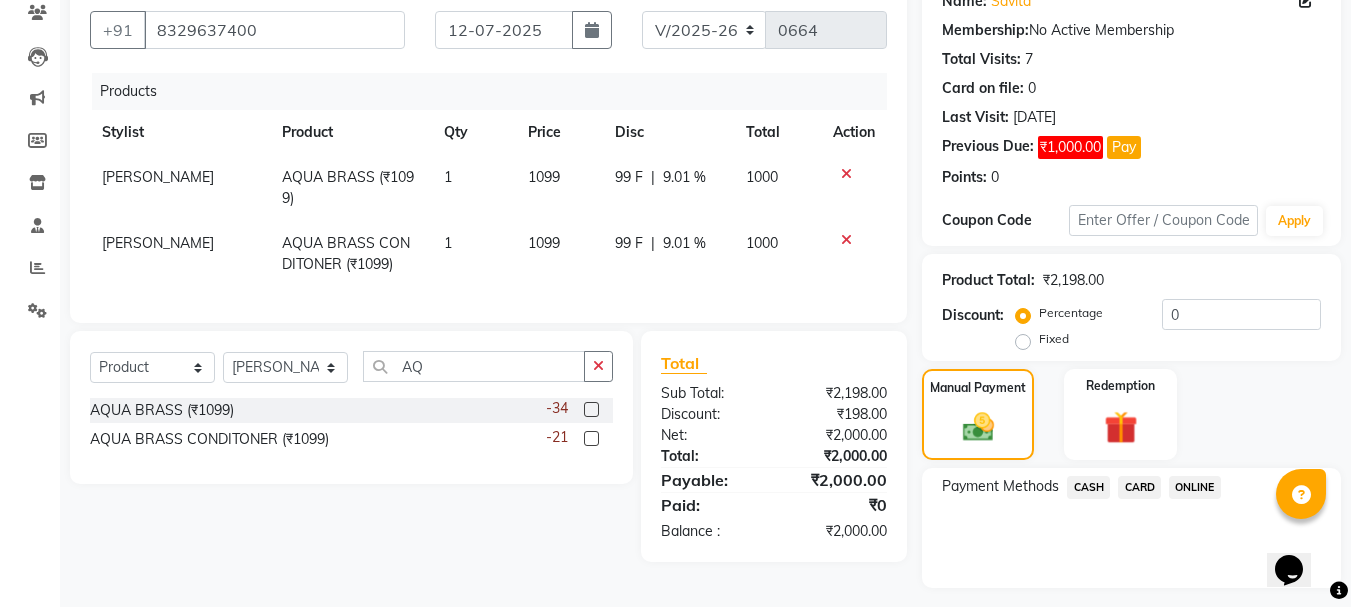click on "ONLINE" 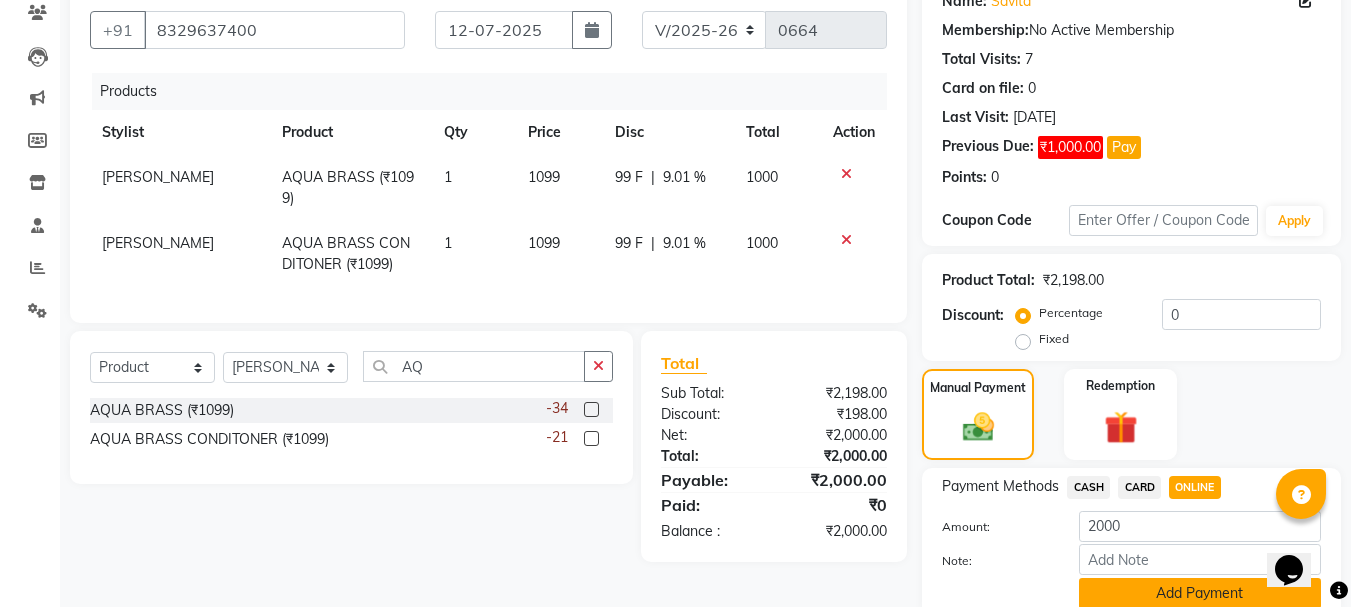 click on "Add Payment" 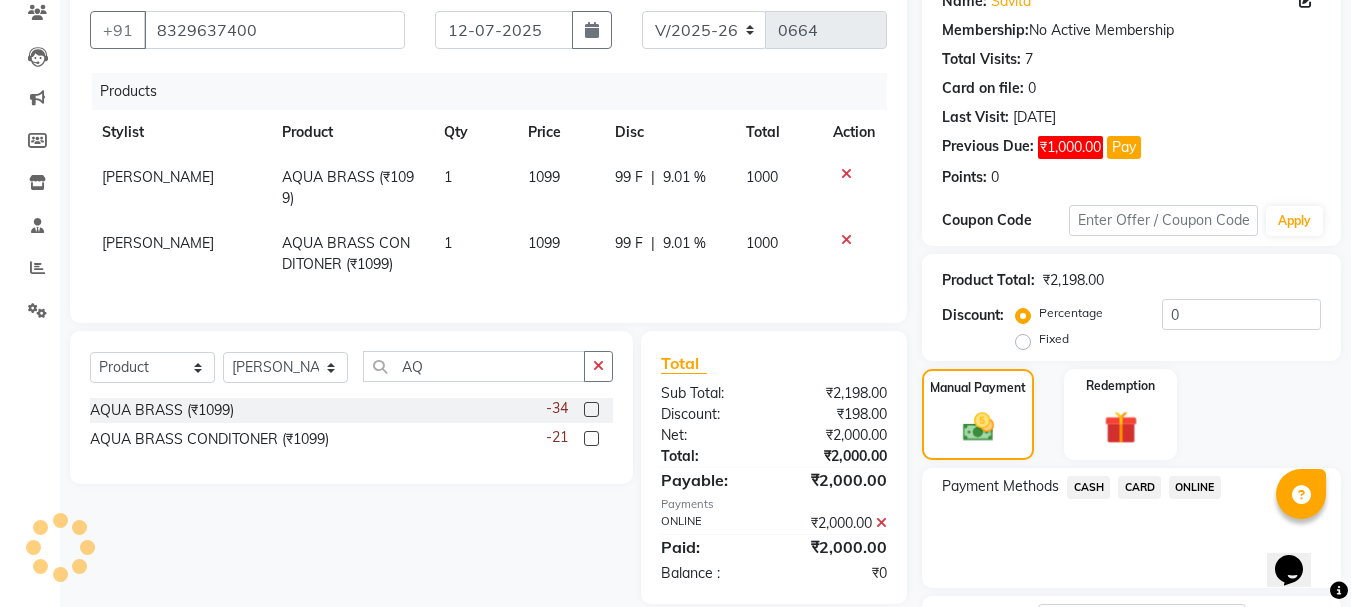 scroll, scrollTop: 340, scrollLeft: 0, axis: vertical 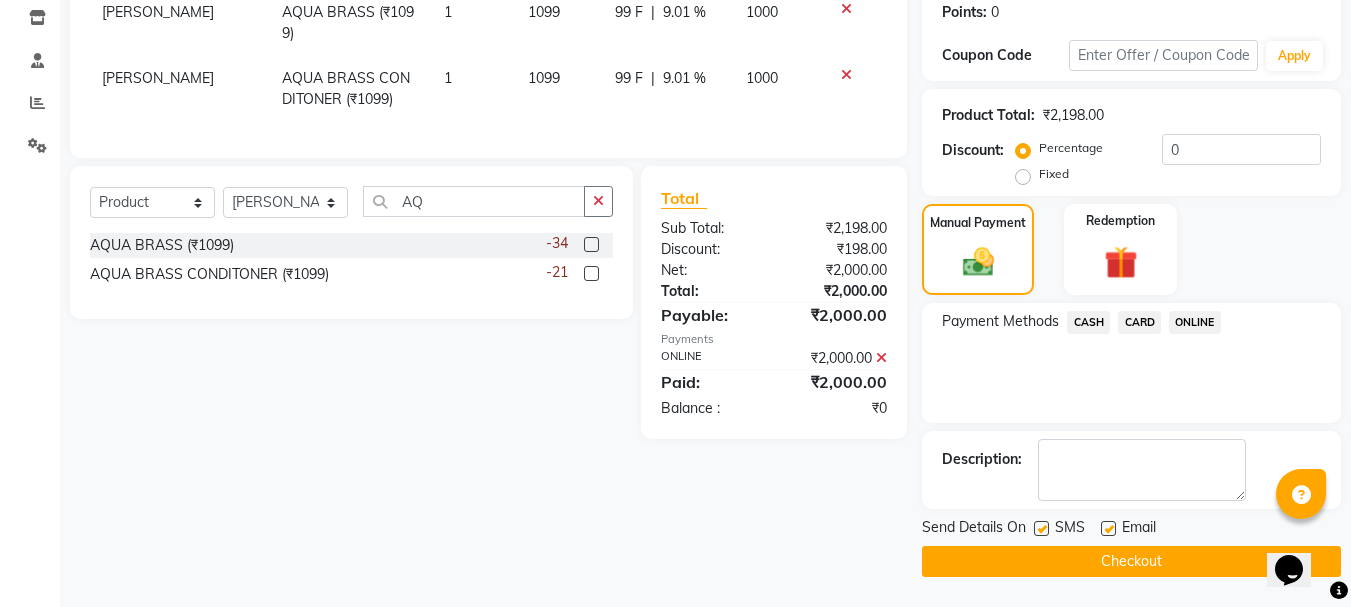 click on "Checkout" 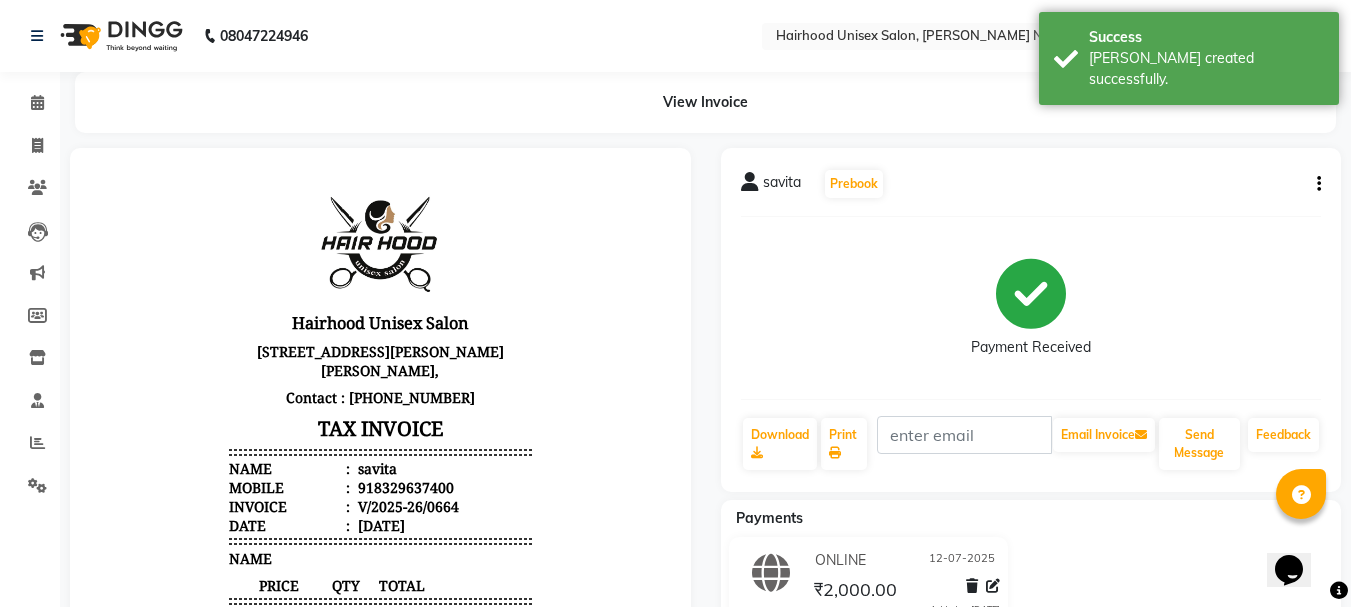 scroll, scrollTop: 0, scrollLeft: 0, axis: both 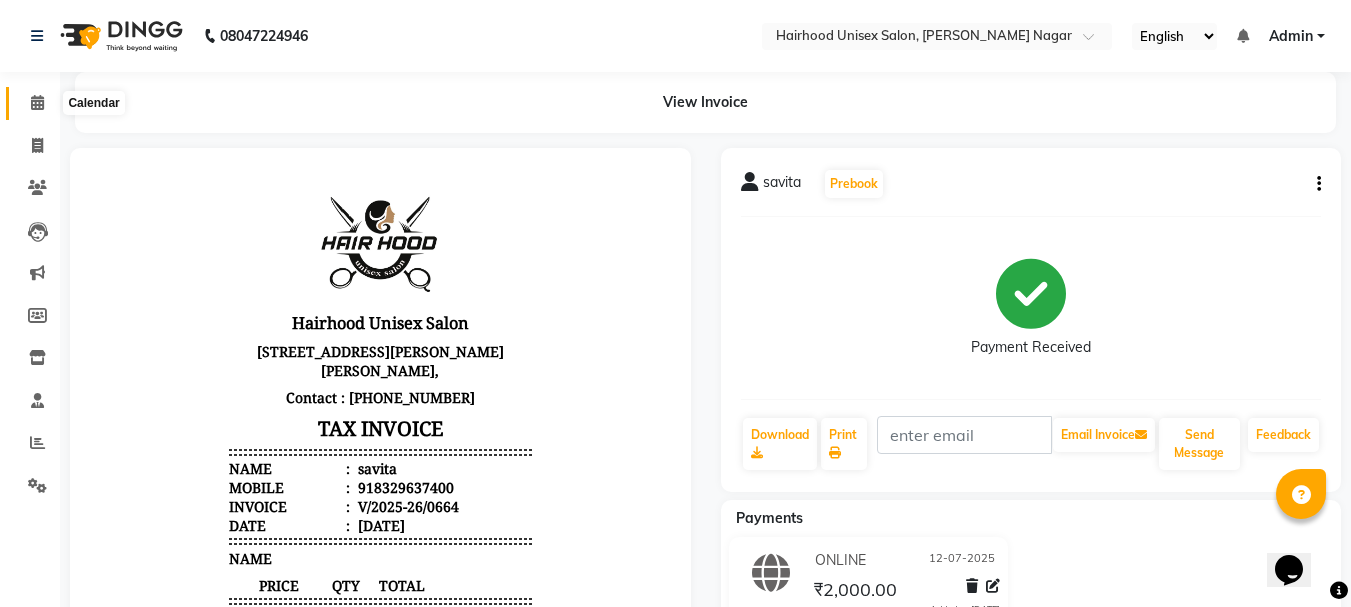 click 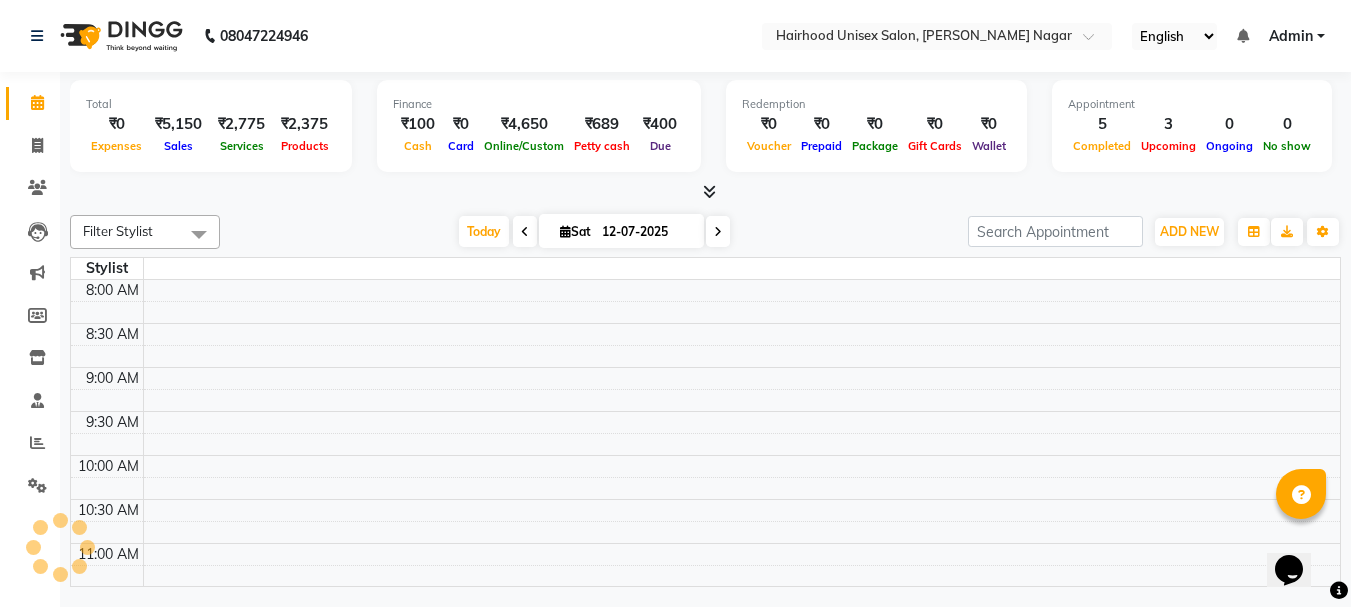 scroll, scrollTop: 0, scrollLeft: 0, axis: both 